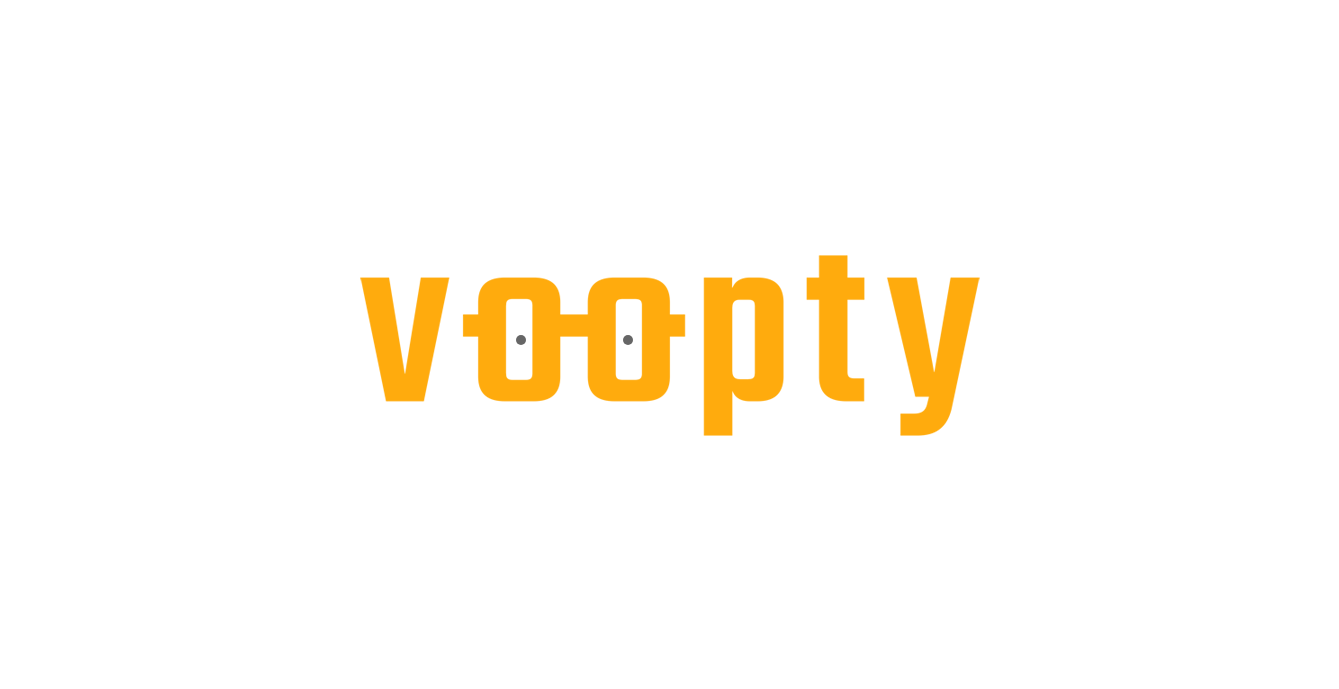 scroll, scrollTop: 0, scrollLeft: 0, axis: both 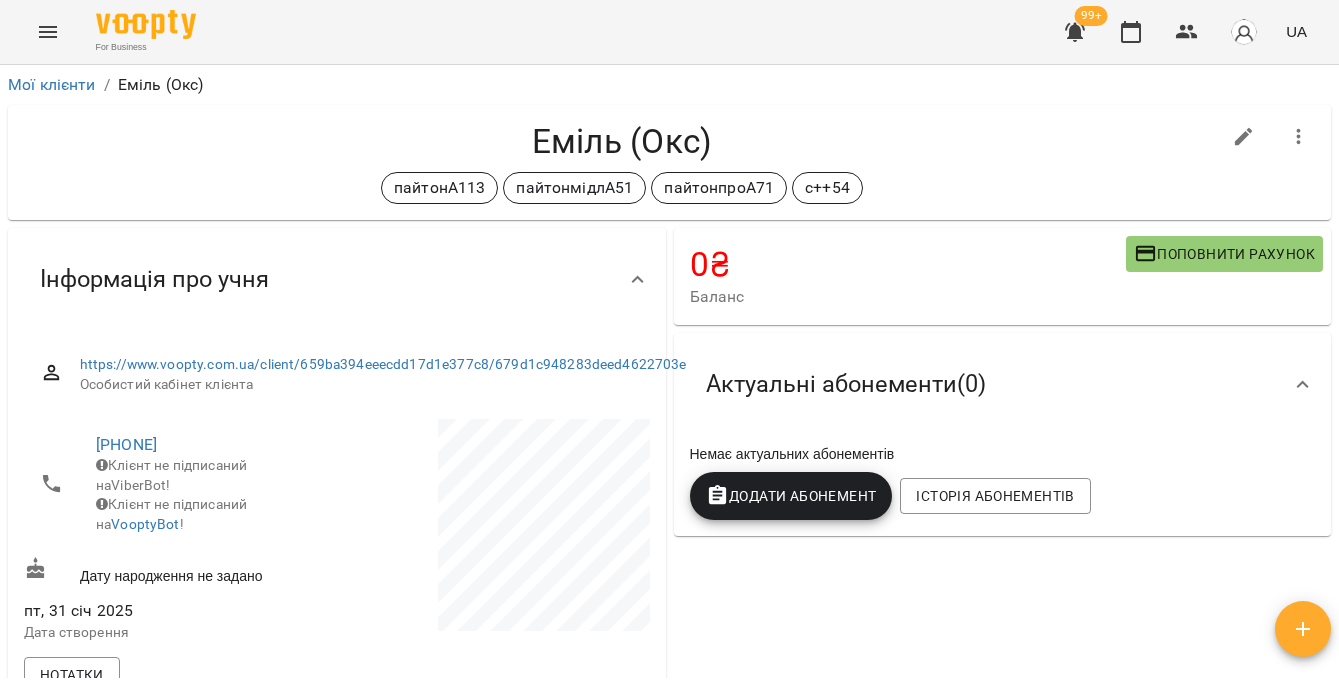 click 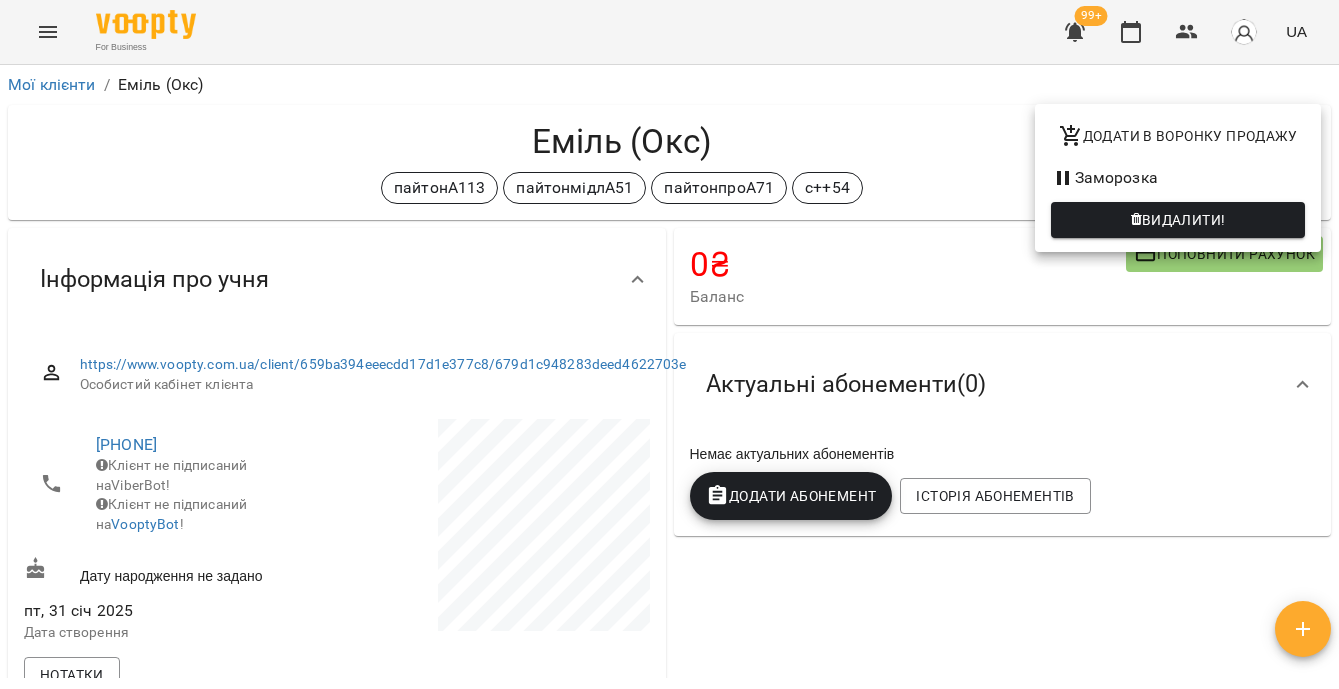 click on "Видалити!" at bounding box center (1178, 220) 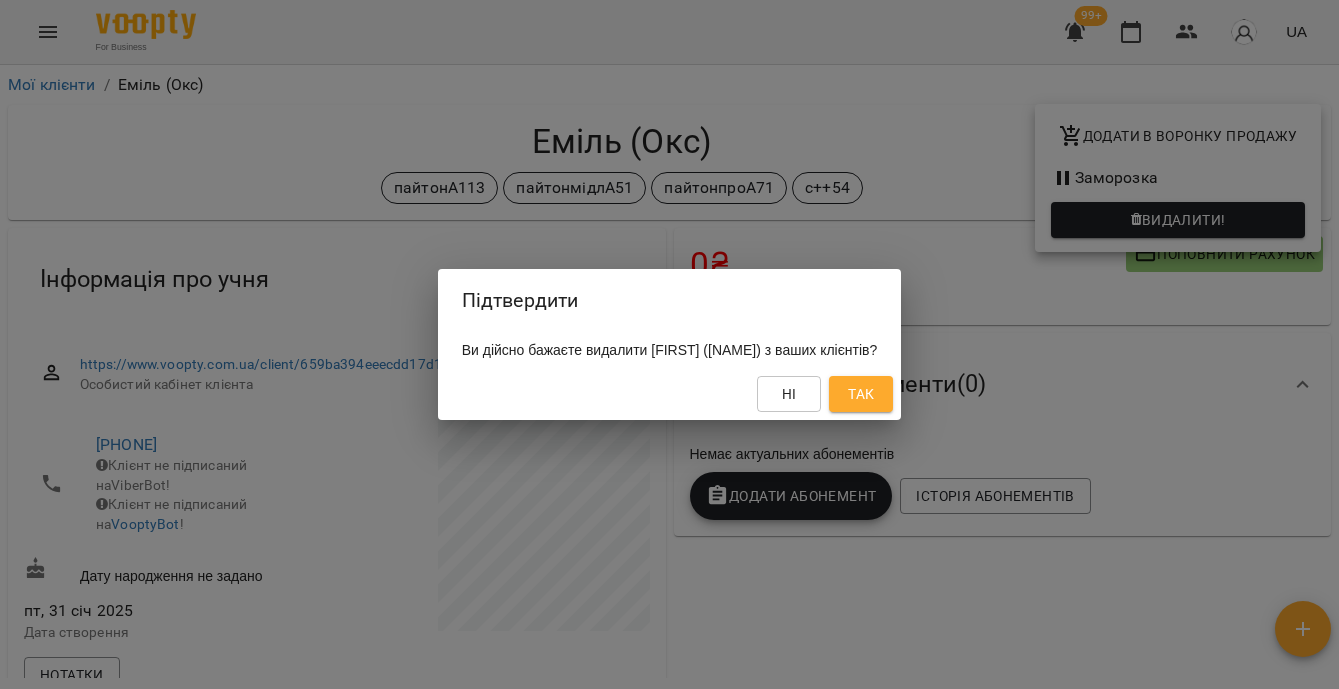 click on "Так" at bounding box center (861, 394) 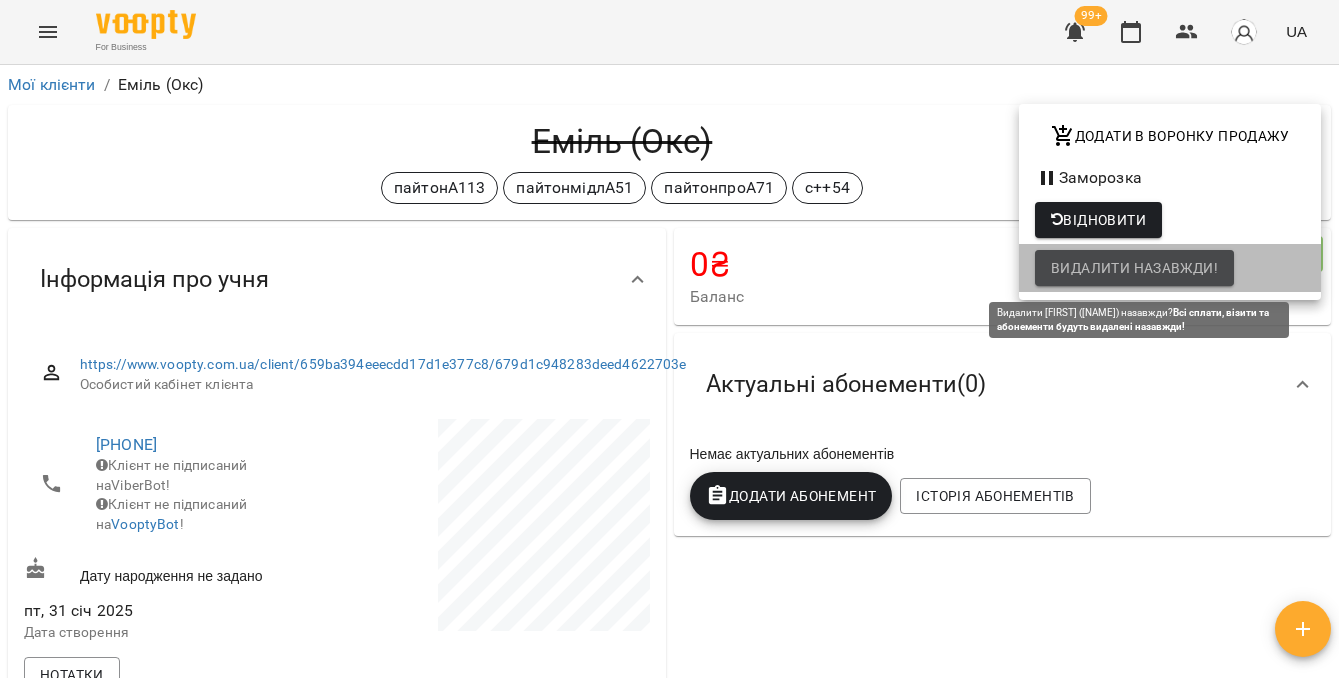 click on "Видалити назавжди!" at bounding box center [1134, 268] 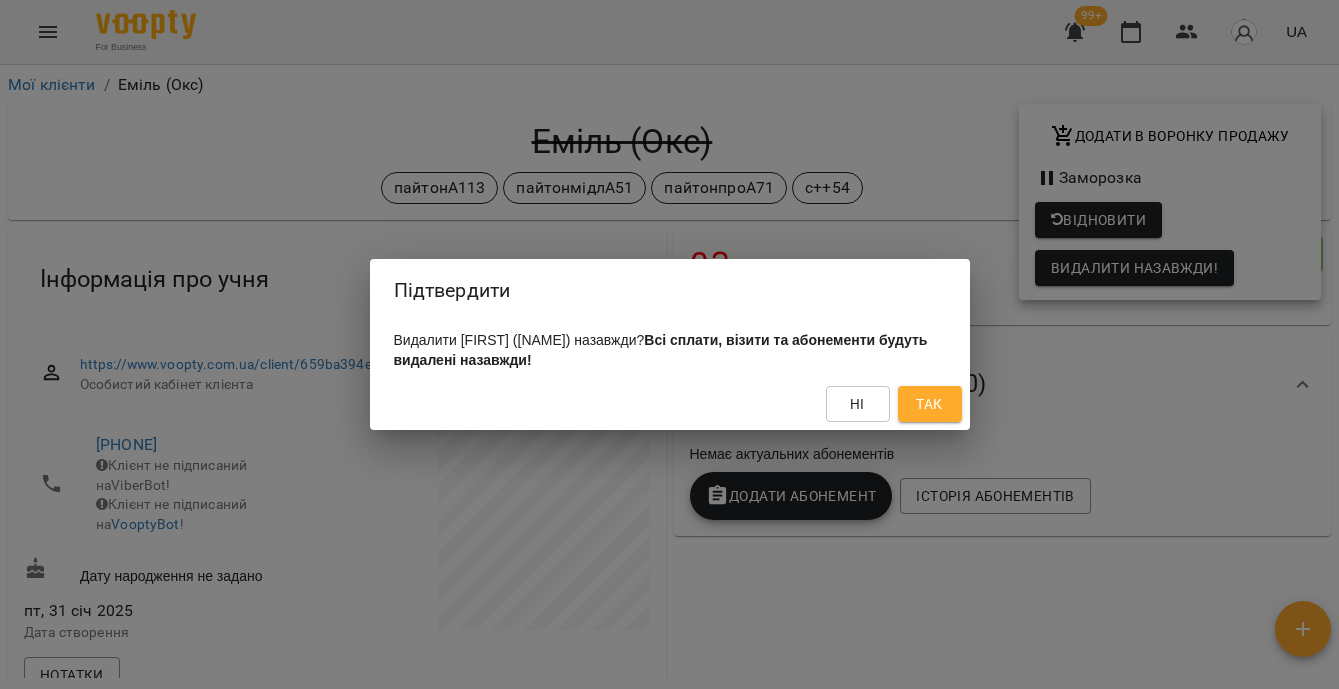 click on "Так" at bounding box center (929, 404) 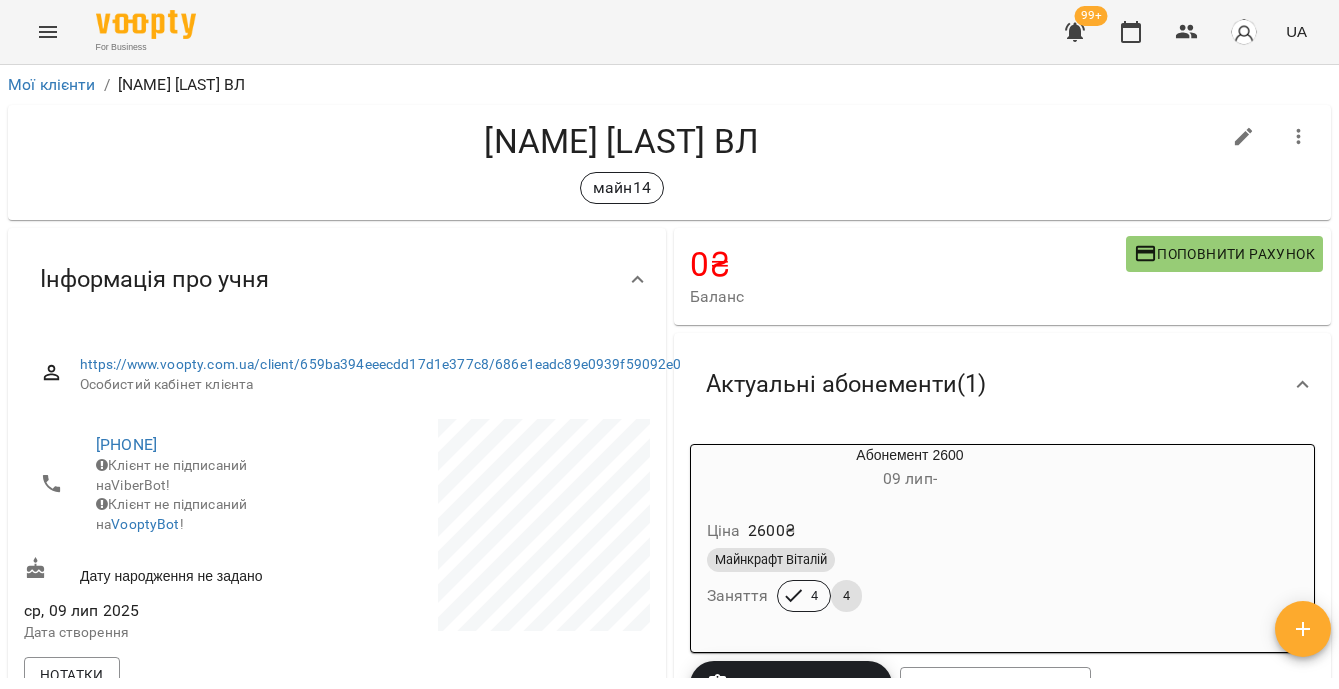 scroll, scrollTop: 0, scrollLeft: 0, axis: both 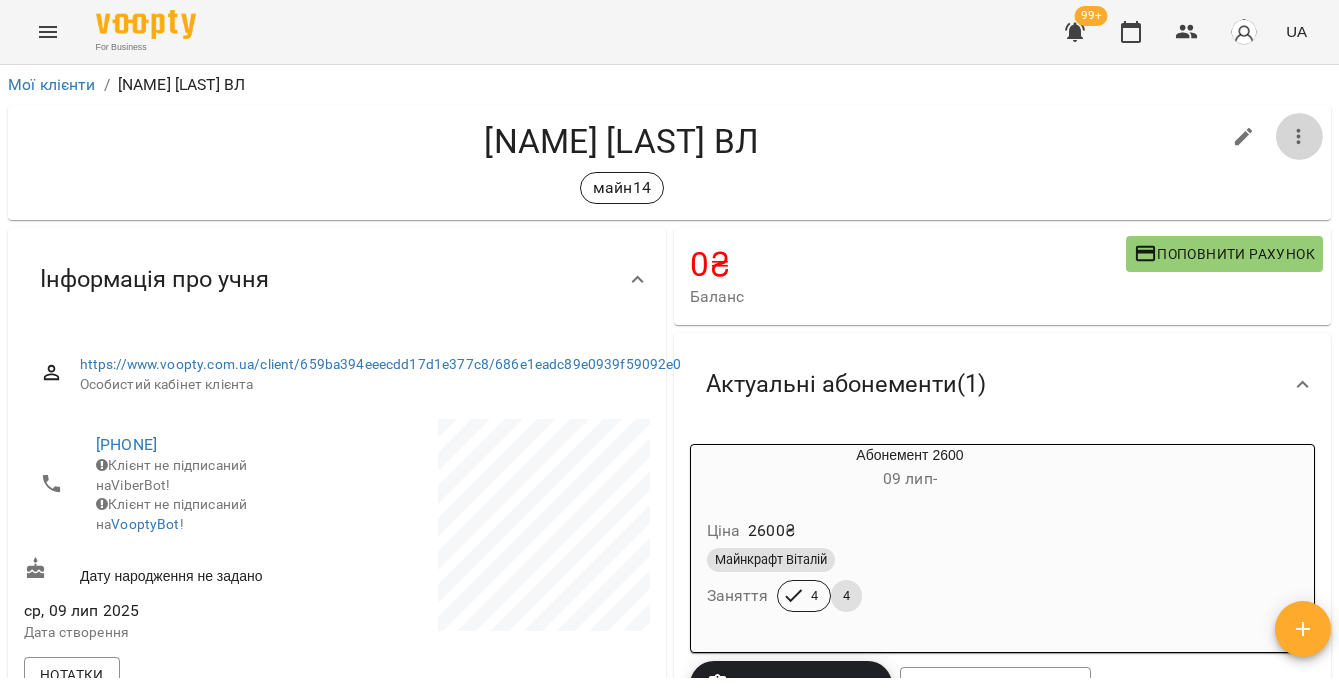 click 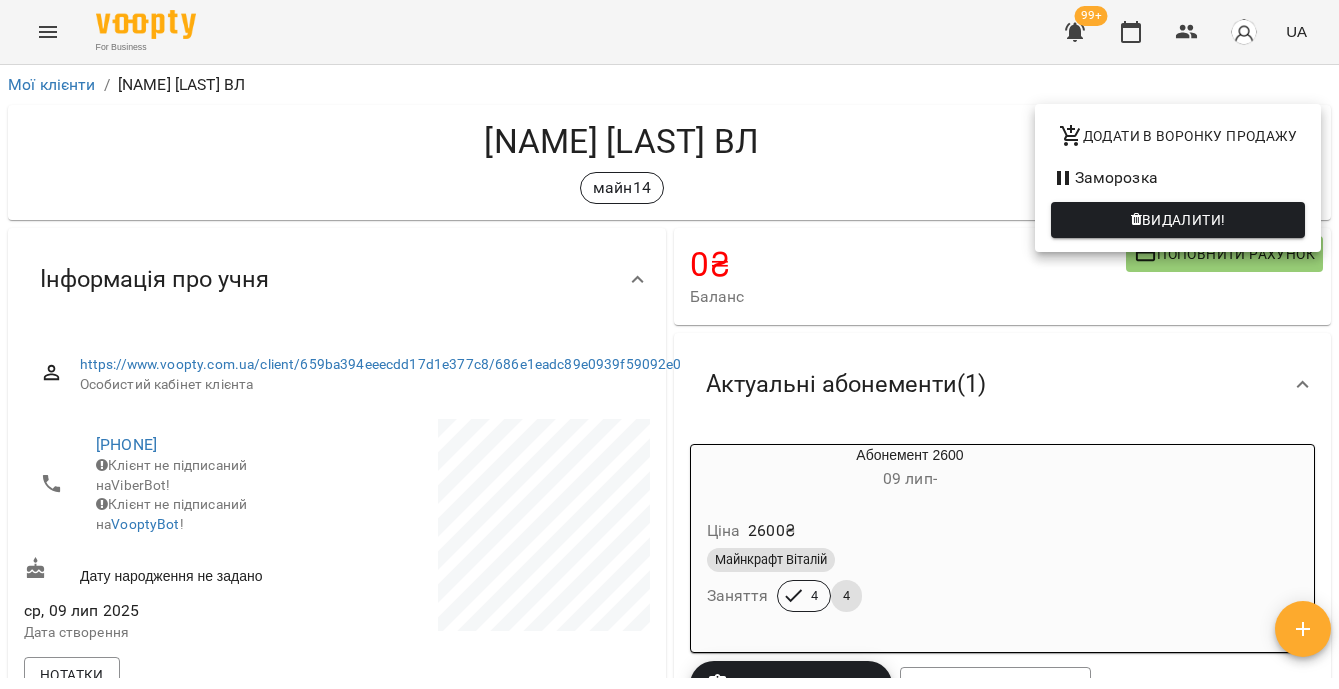 click on "Видалити!" at bounding box center [1178, 220] 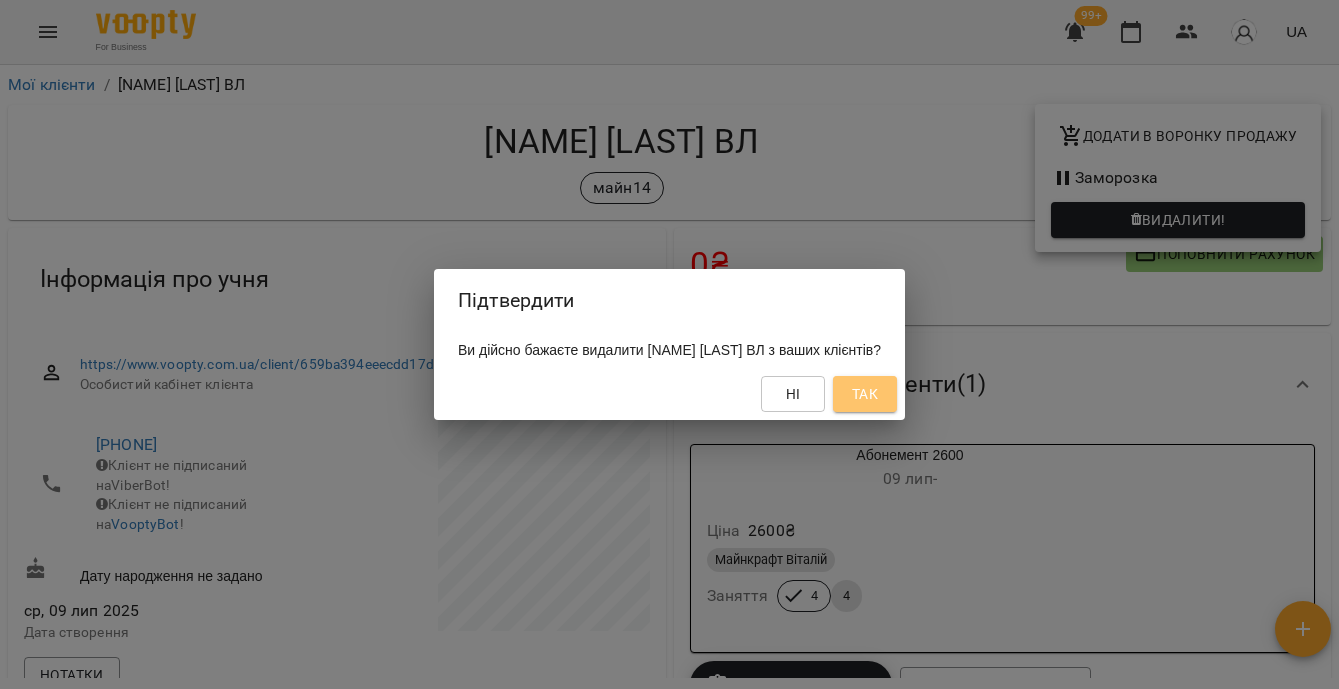 click on "Так" at bounding box center (865, 394) 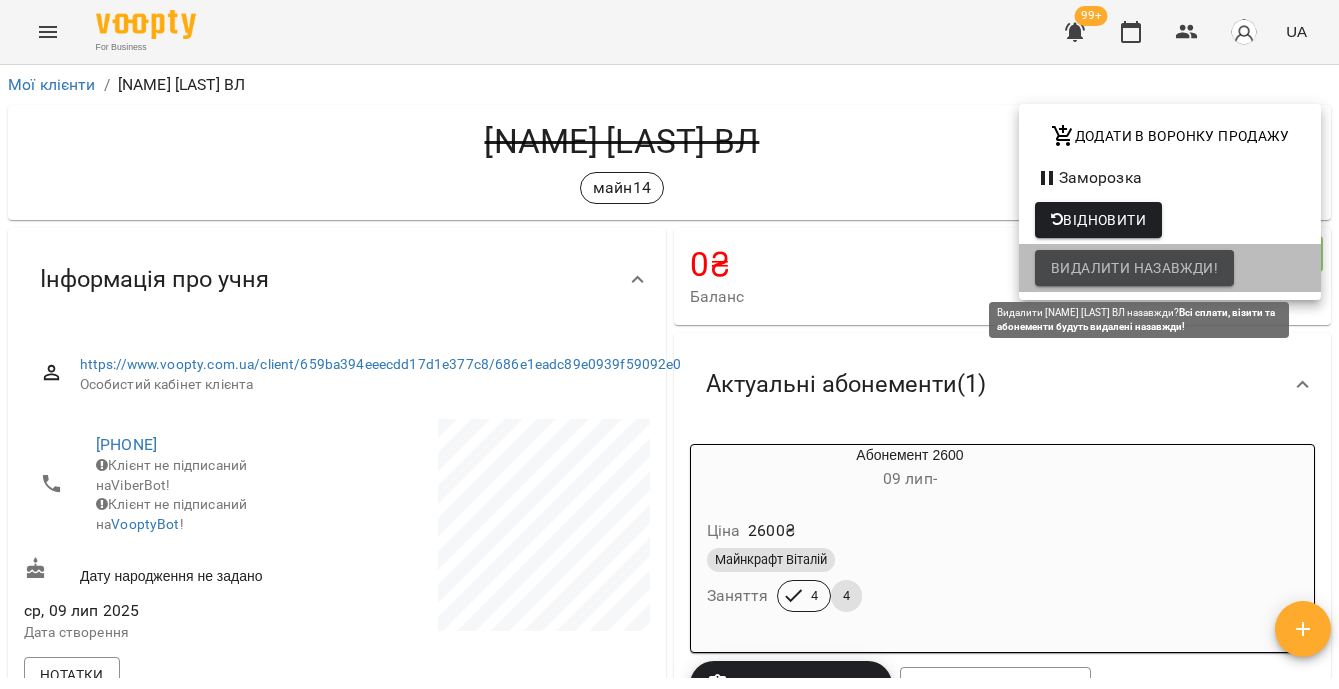 click on "Видалити назавжди!" at bounding box center (1134, 268) 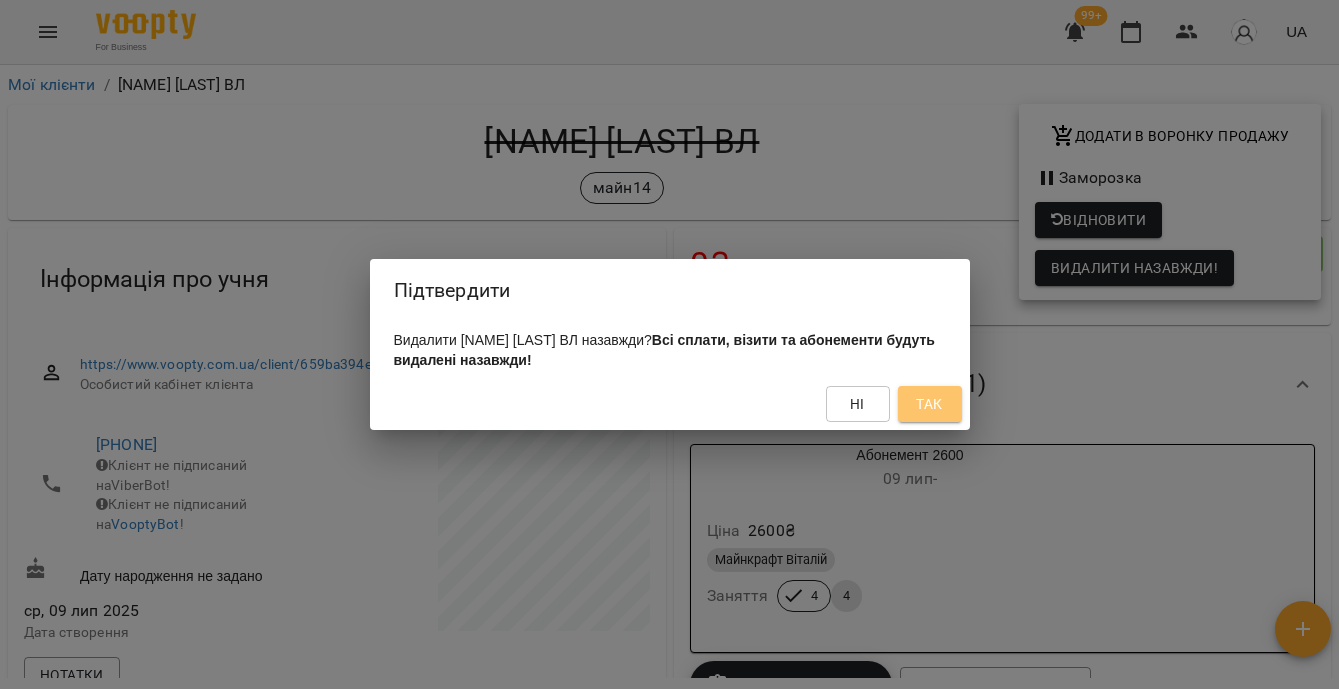 click on "Так" at bounding box center (930, 404) 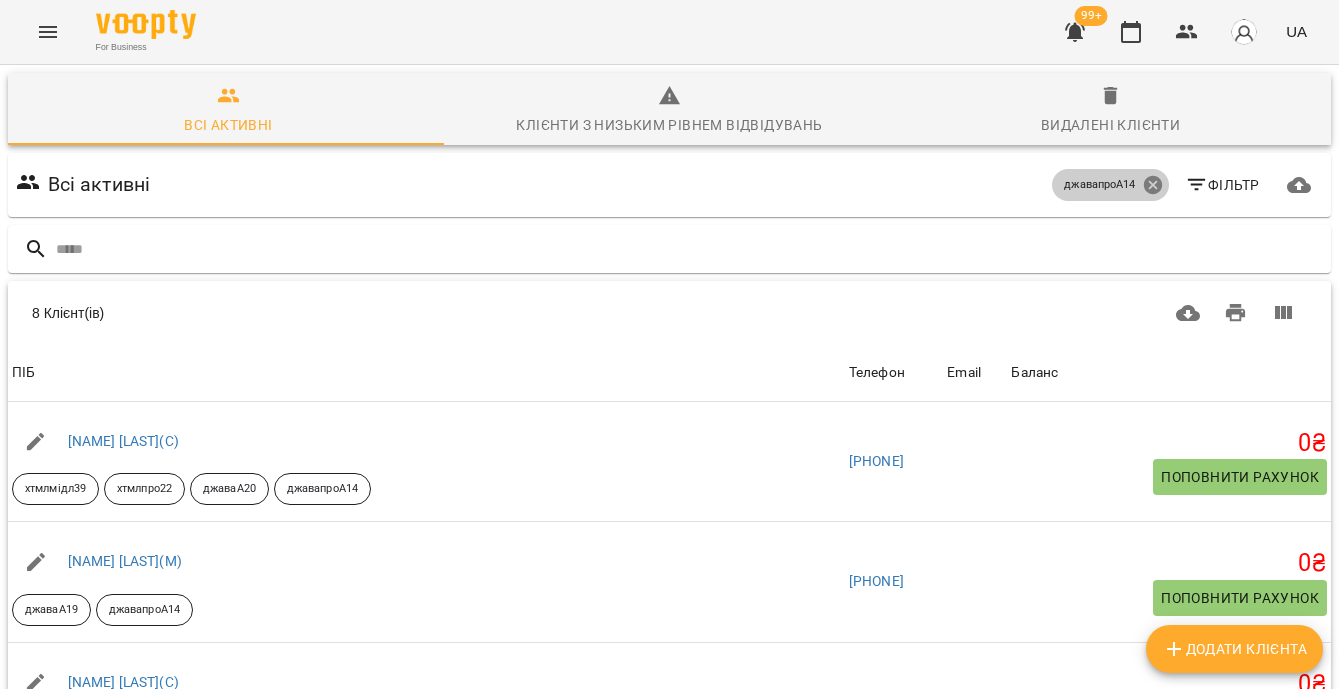 click 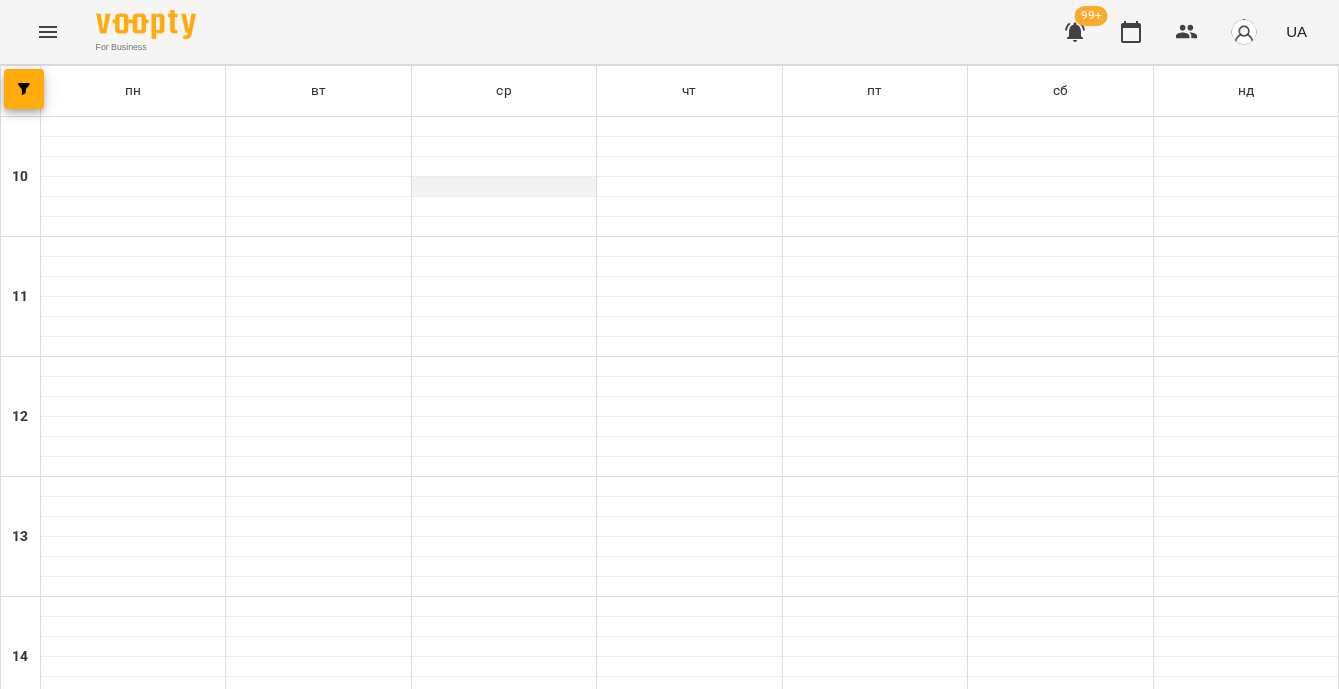 scroll, scrollTop: 0, scrollLeft: 0, axis: both 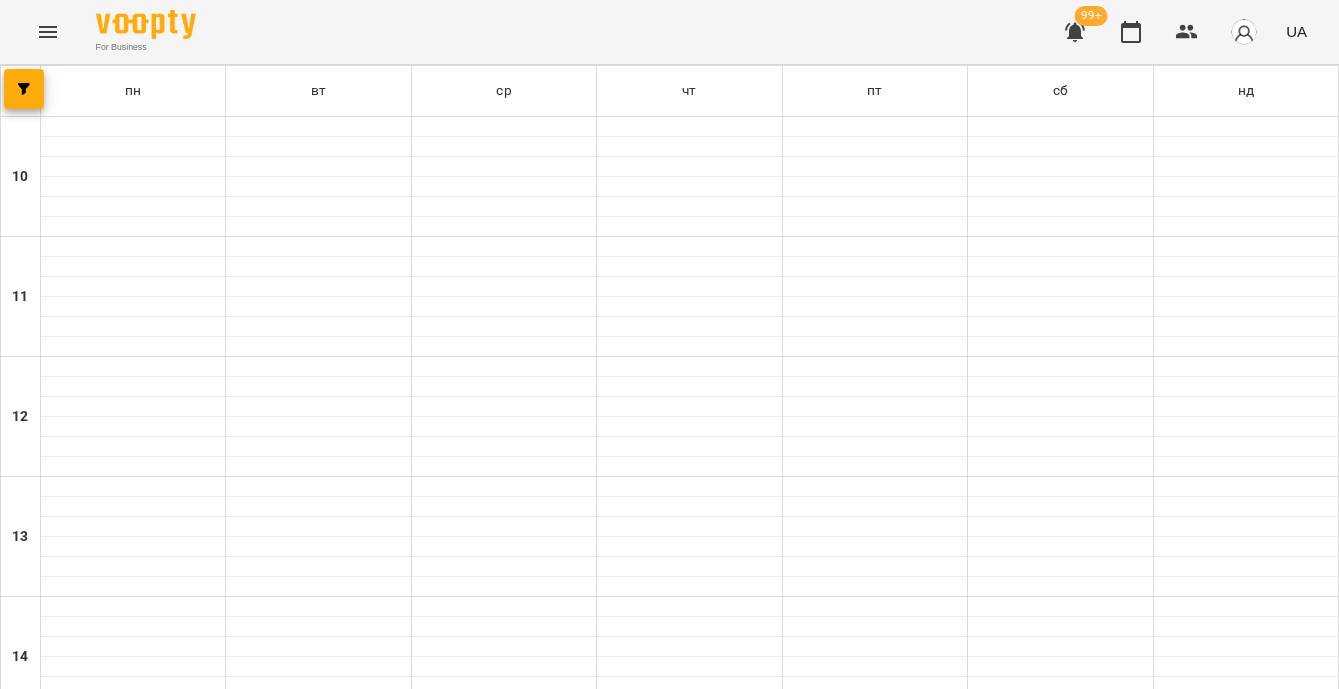 click 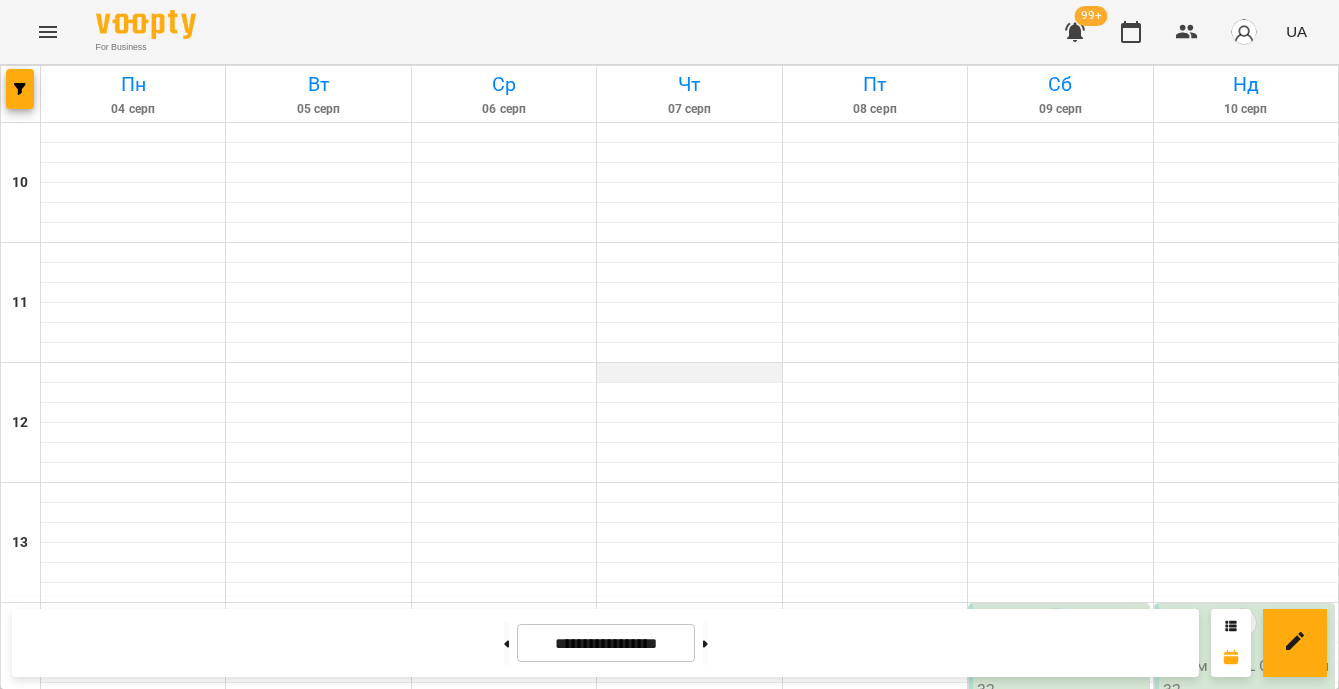 scroll, scrollTop: 1027, scrollLeft: 0, axis: vertical 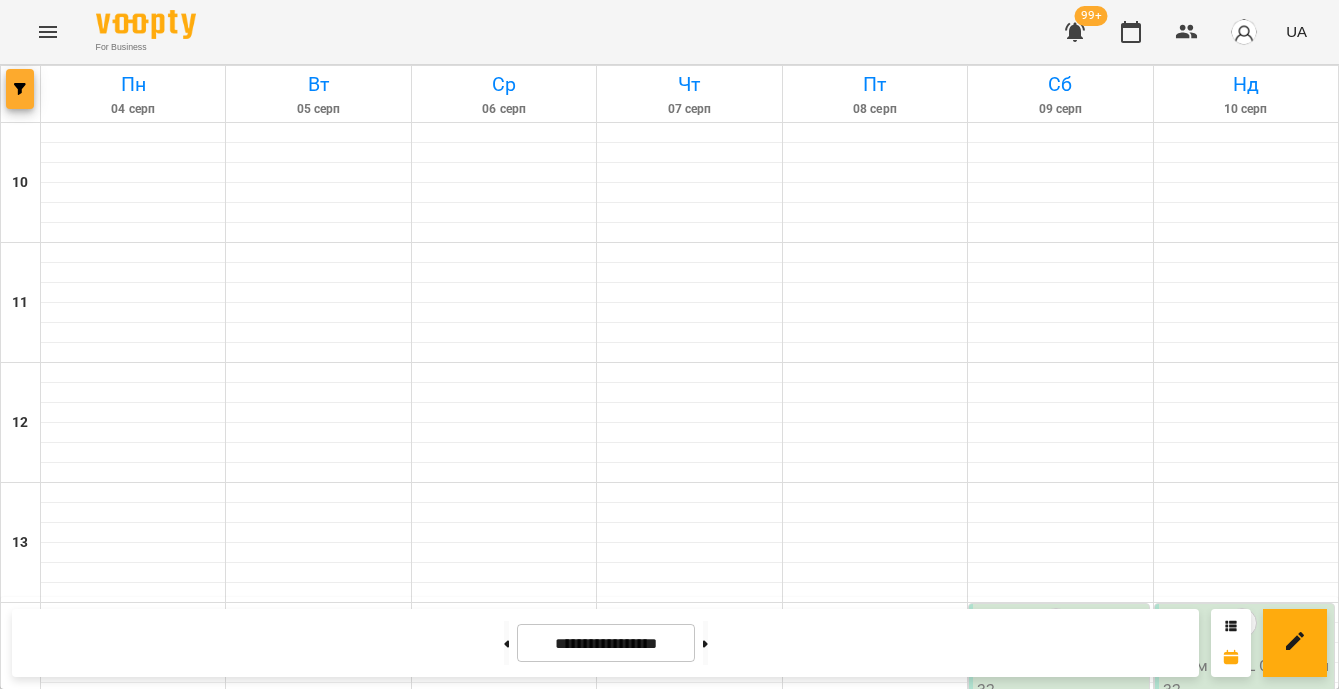click at bounding box center [20, 89] 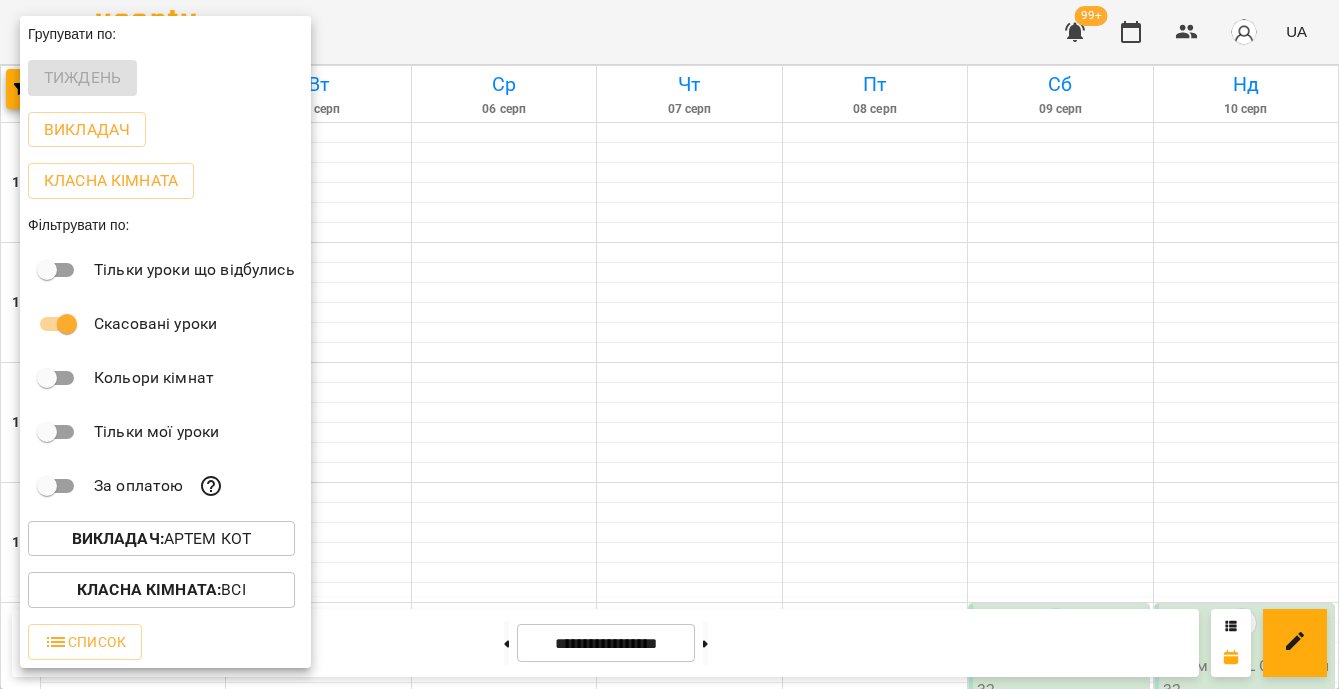 click on "Викладач : [FIRST] [LAST]" at bounding box center [162, 539] 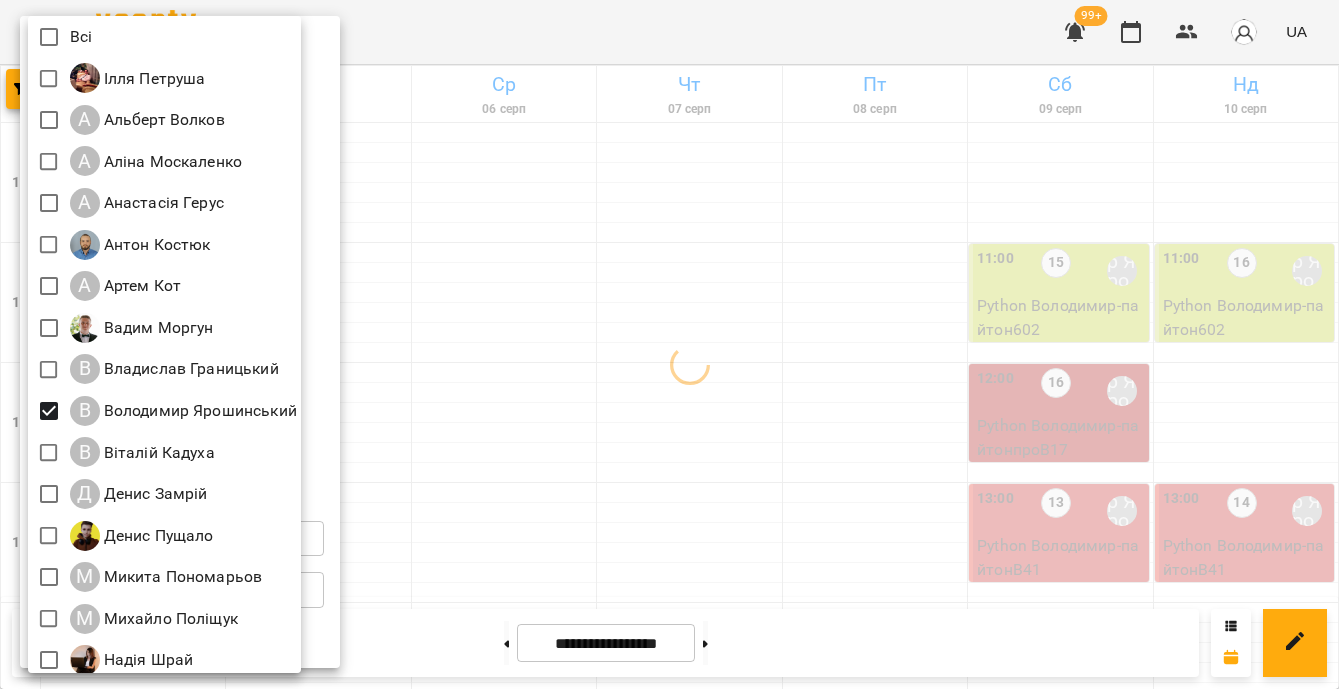 click at bounding box center [669, 344] 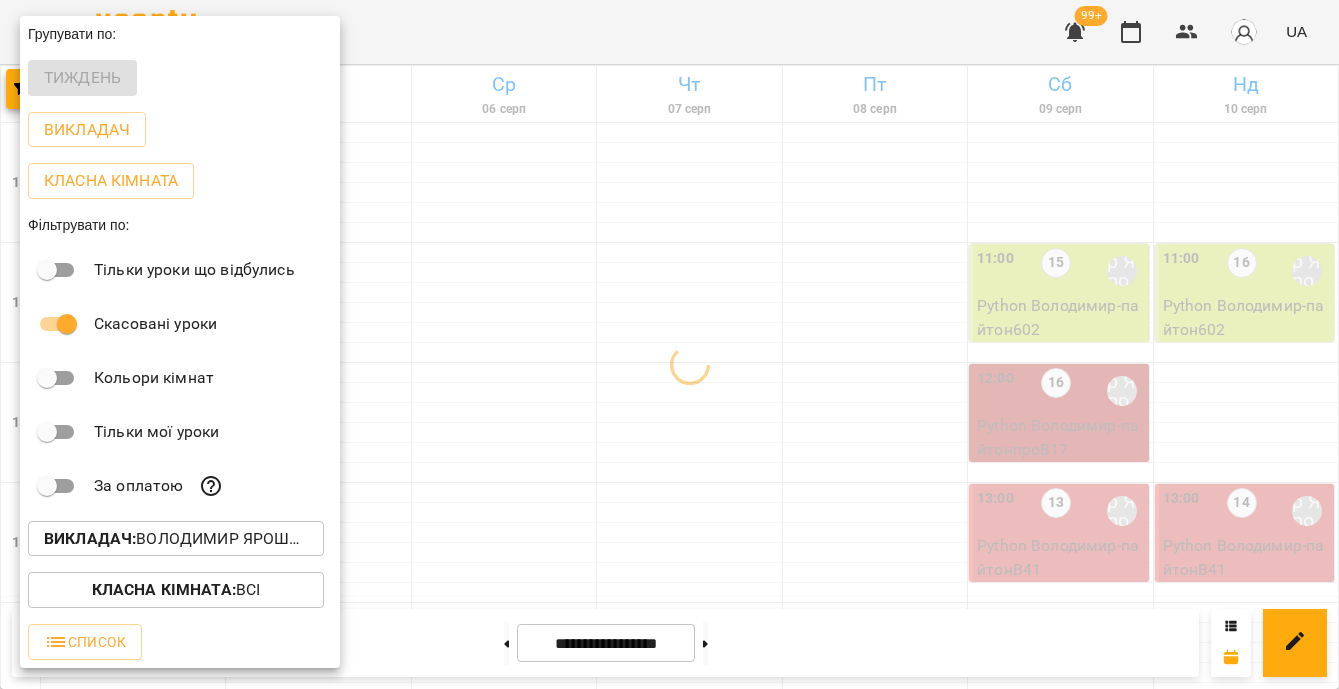 click at bounding box center (669, 344) 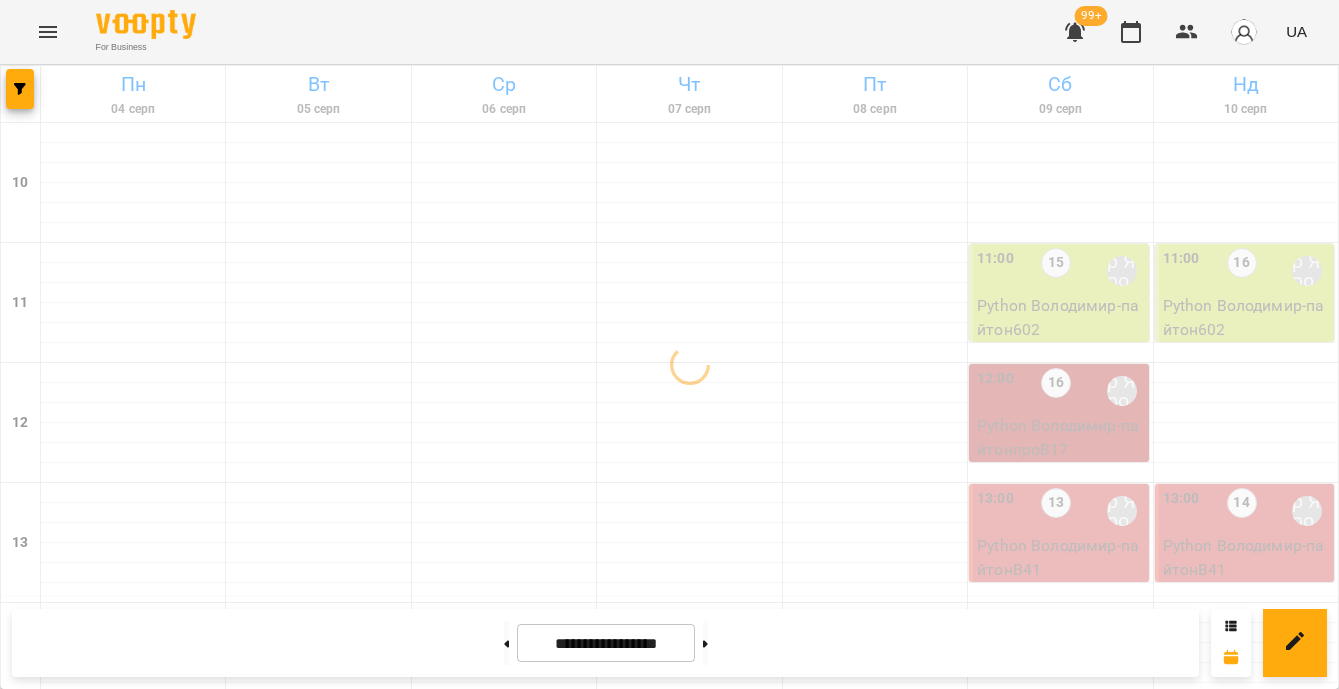 scroll, scrollTop: 919, scrollLeft: 0, axis: vertical 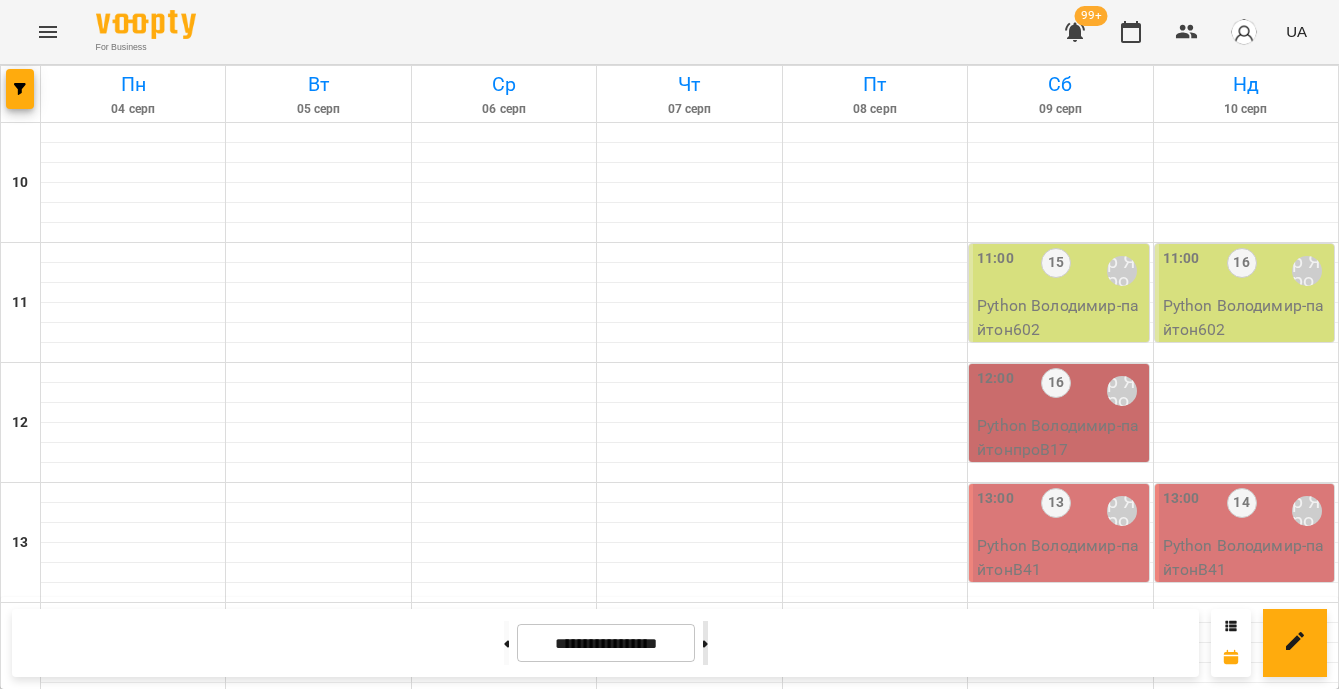 click at bounding box center [705, 643] 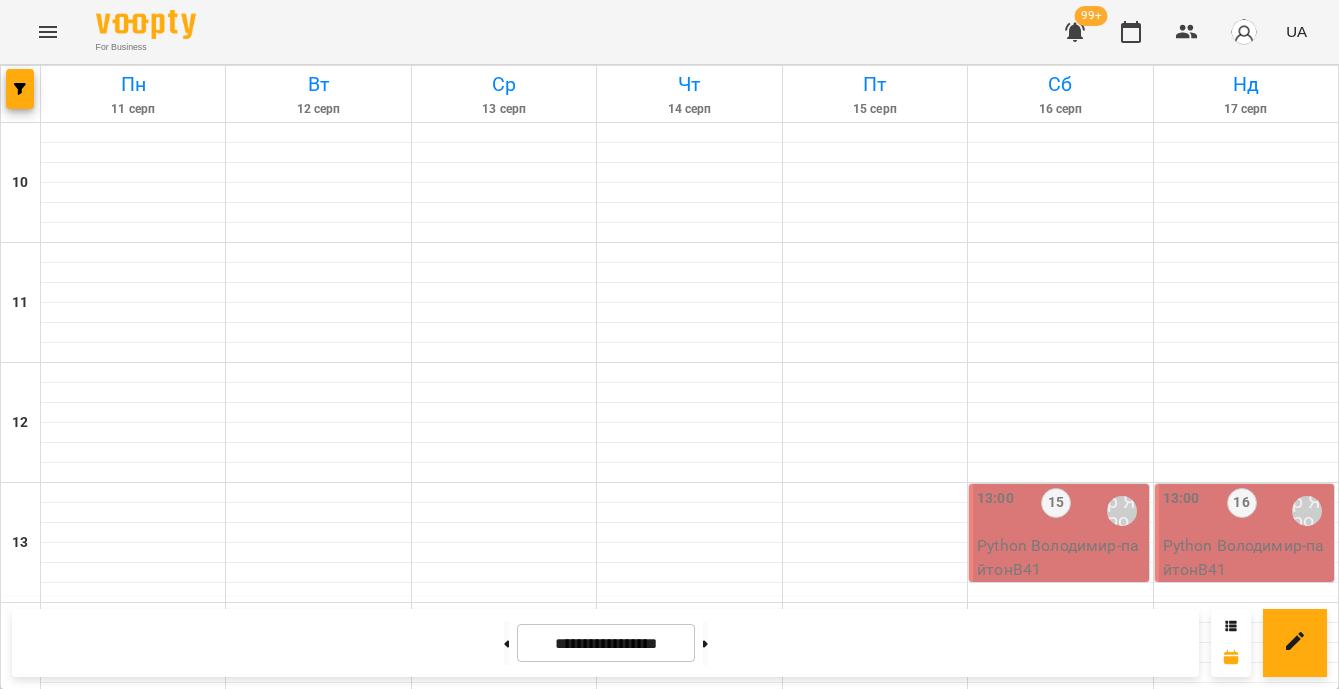 scroll, scrollTop: 811, scrollLeft: 0, axis: vertical 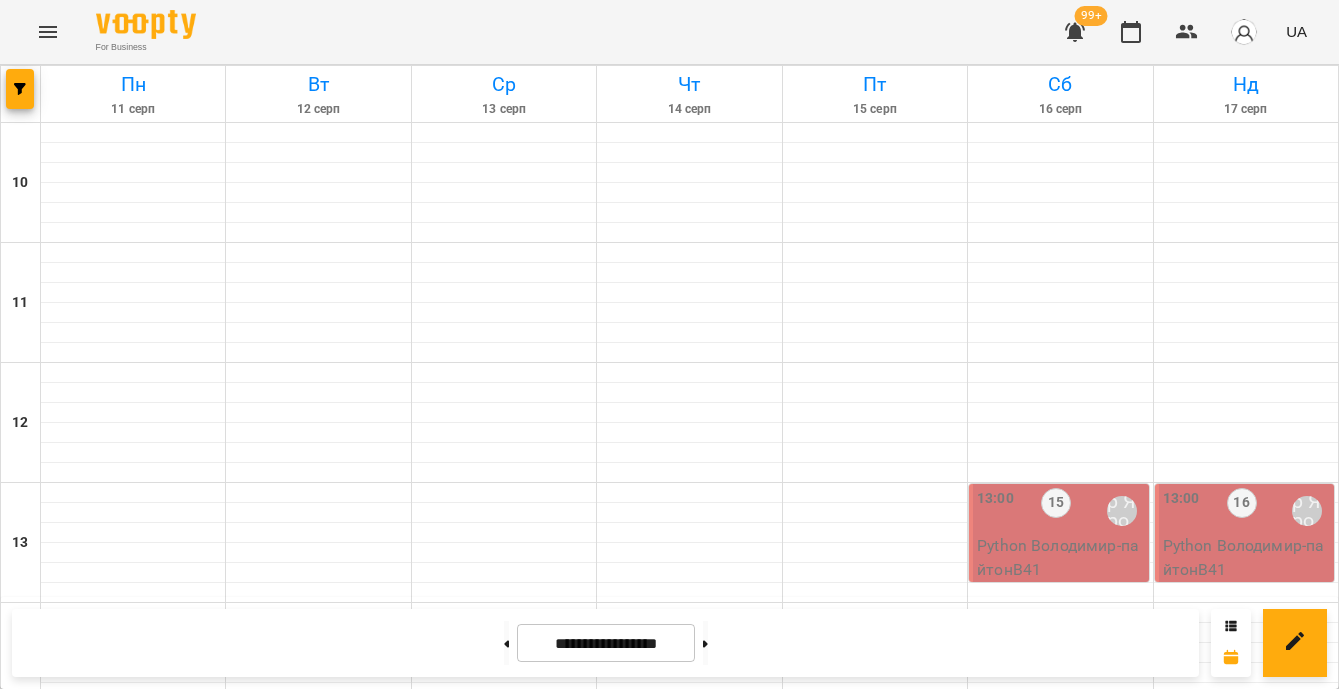 click 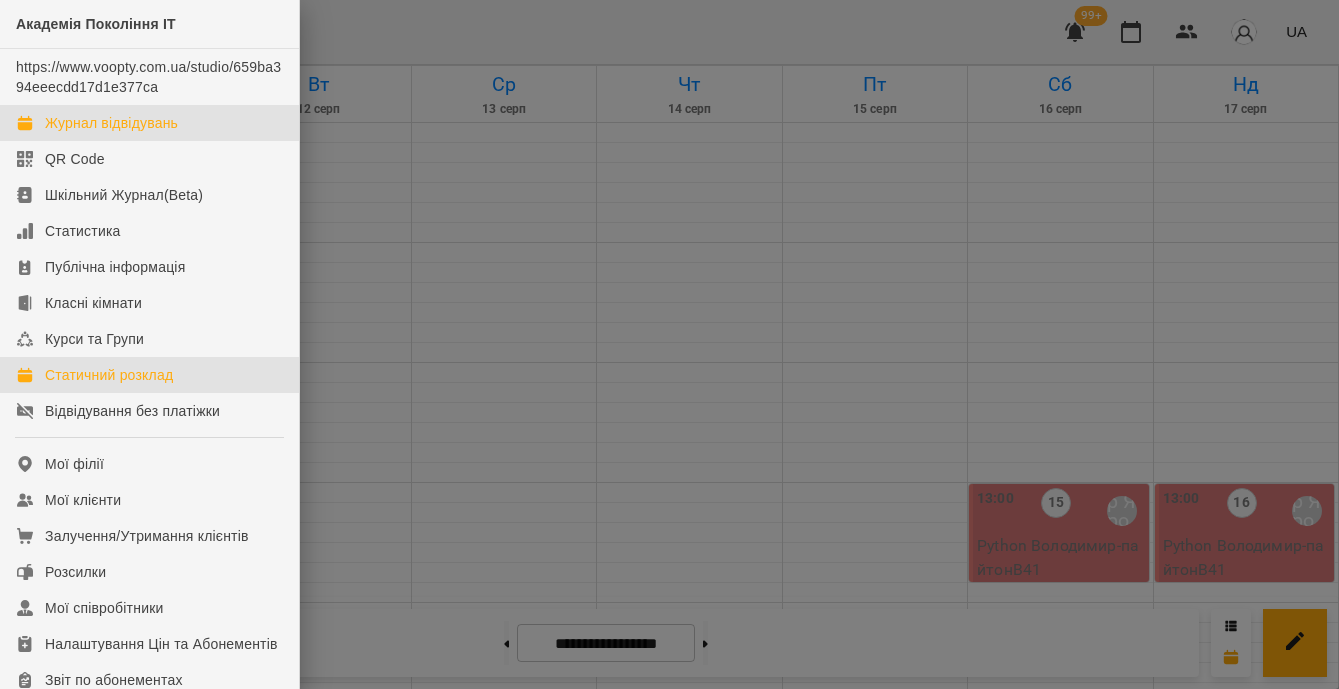 click on "Статичний розклад" at bounding box center [149, 375] 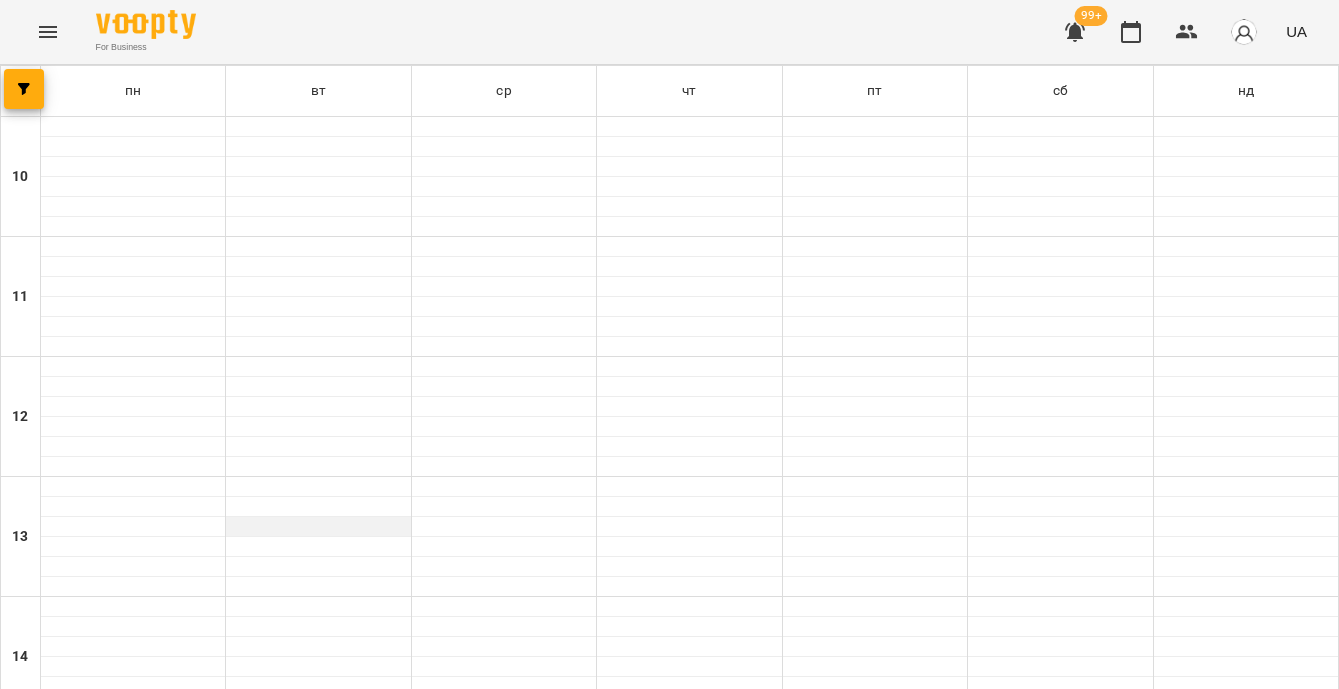 scroll, scrollTop: 900, scrollLeft: 0, axis: vertical 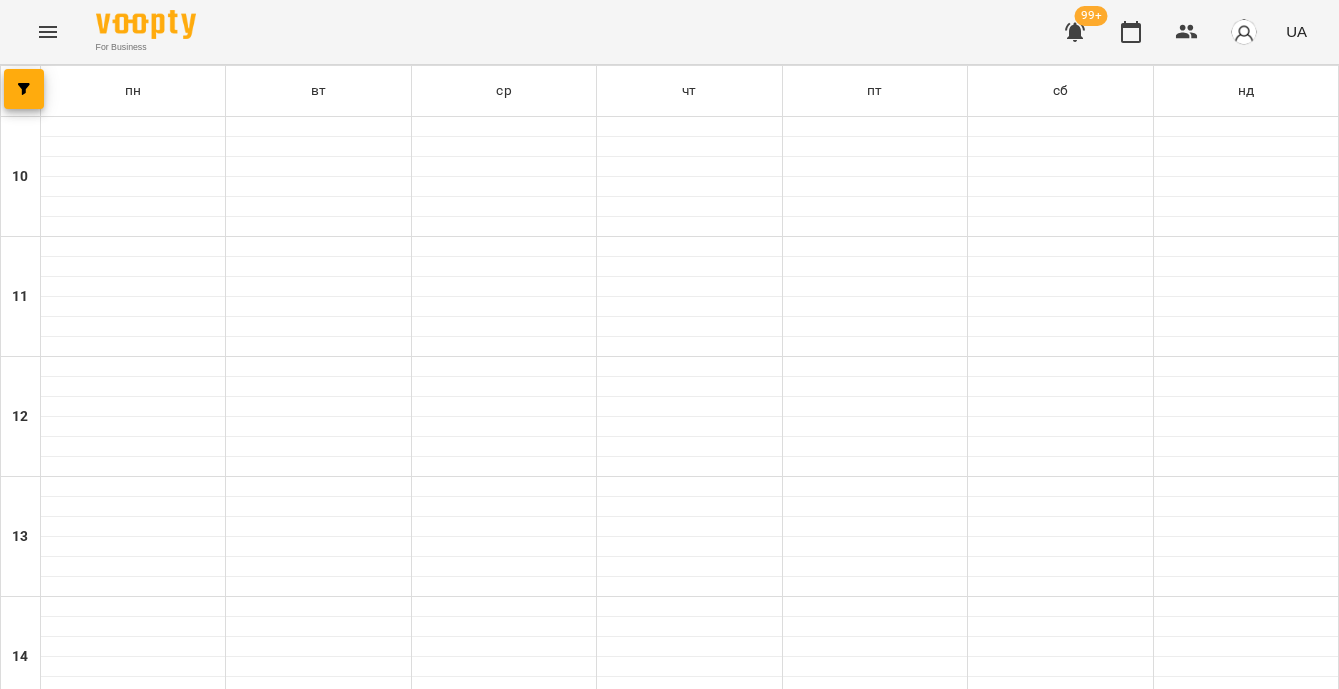 click at bounding box center (318, 1207) 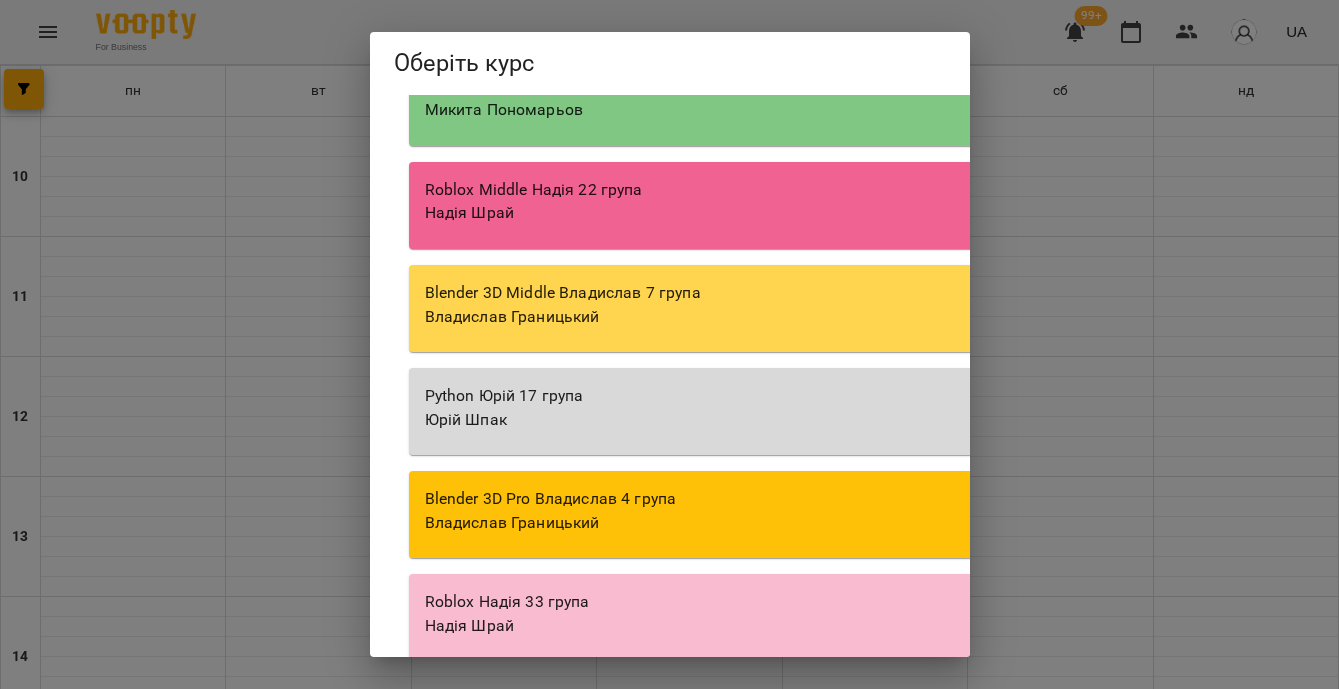 scroll, scrollTop: 55830, scrollLeft: 0, axis: vertical 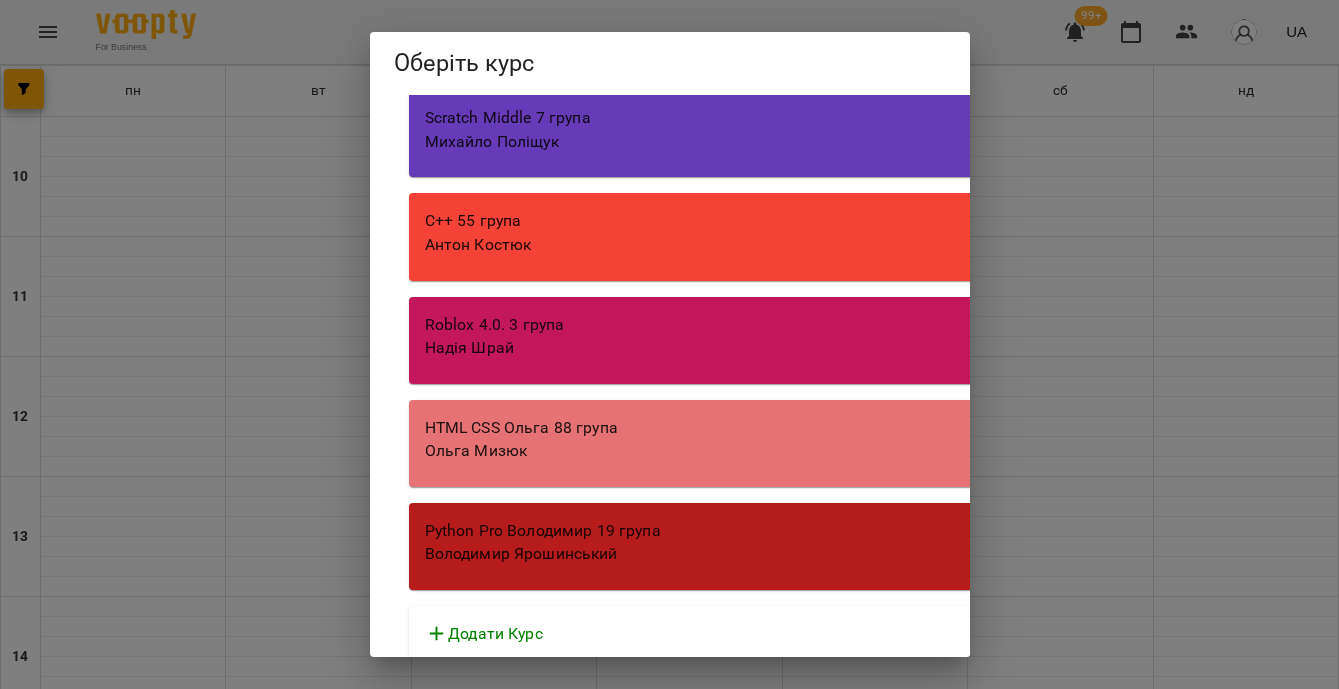 click on "Володимир Ярошинський" at bounding box center [979, 554] 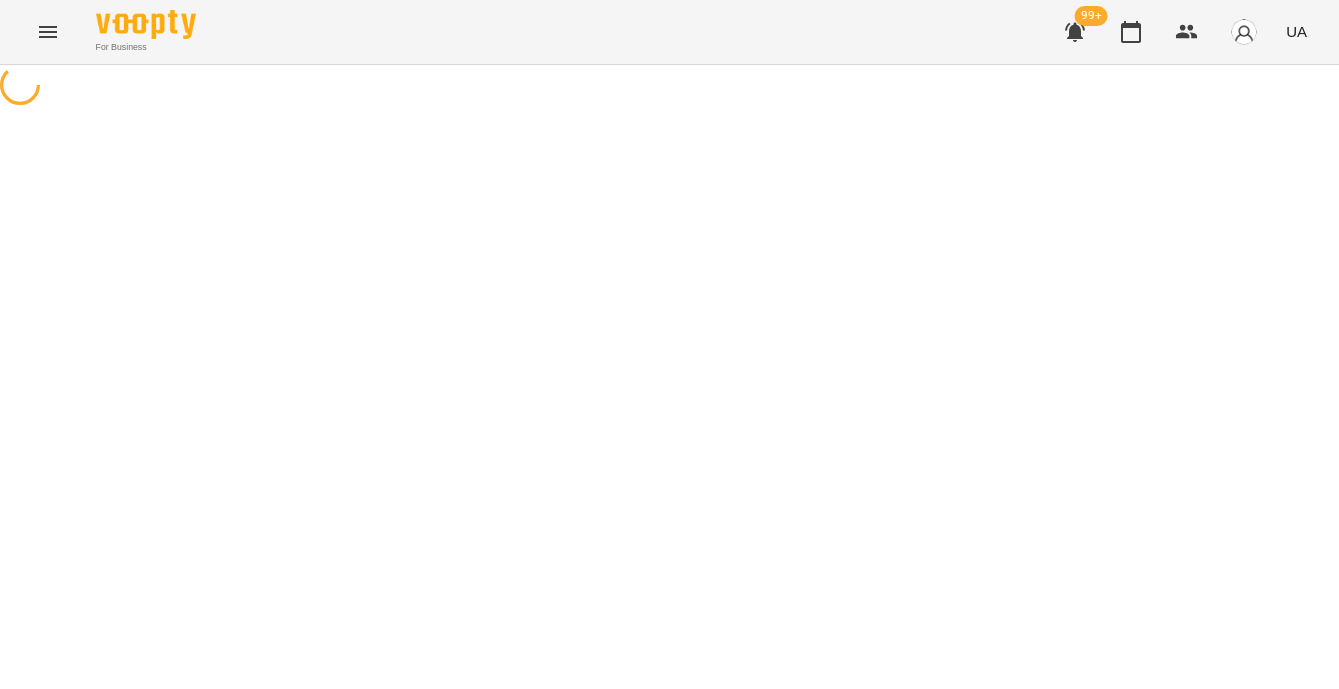 select on "**********" 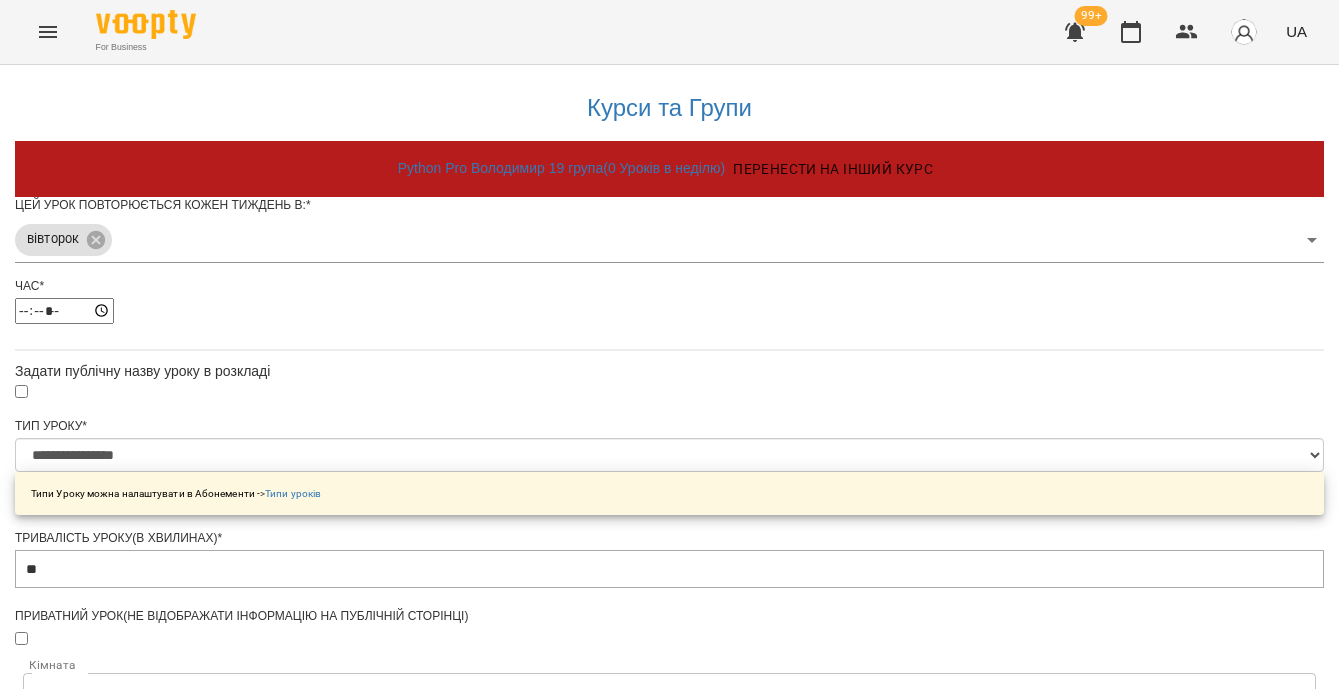 click on "**********" at bounding box center (669, 647) 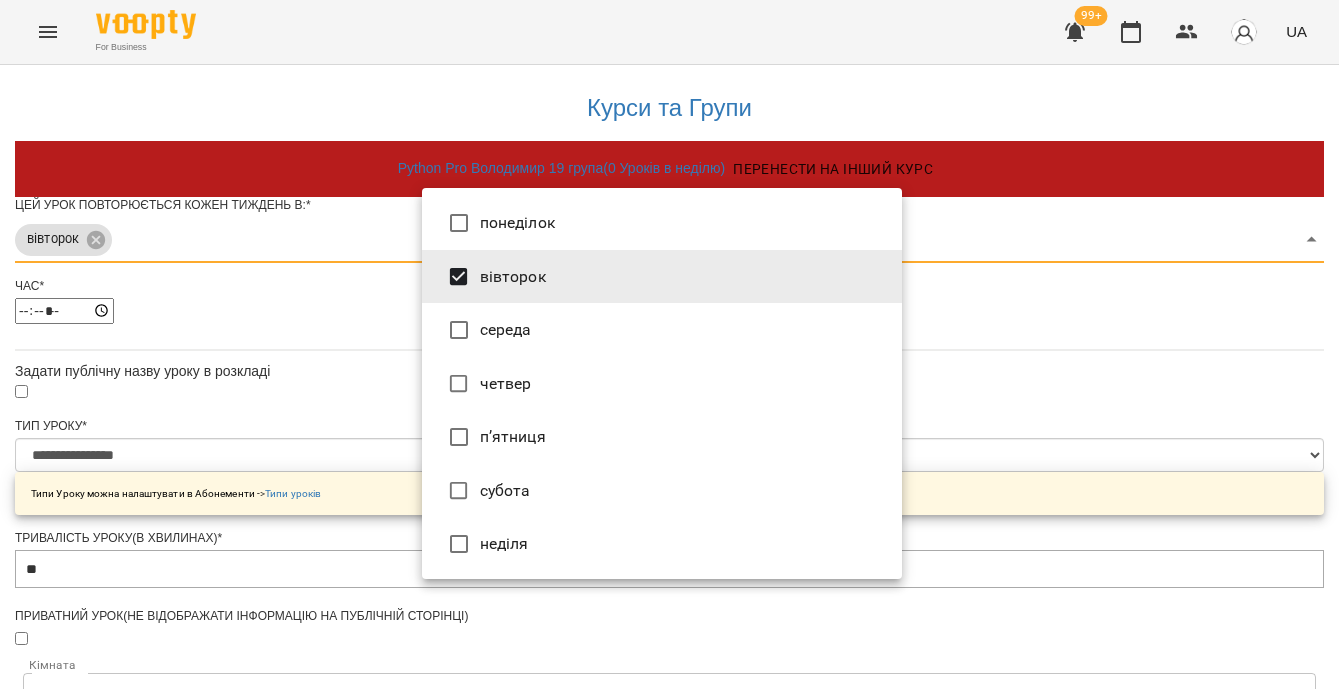 click on "четвер" at bounding box center (662, 384) 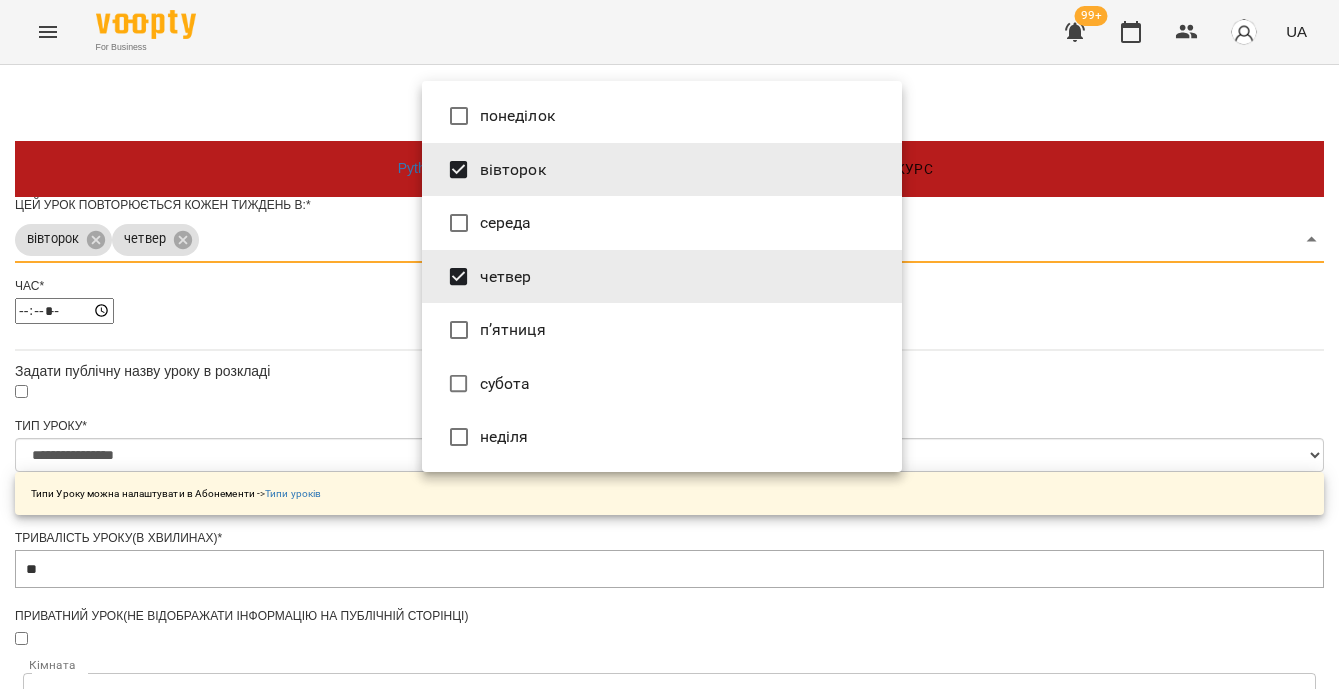 click at bounding box center [669, 344] 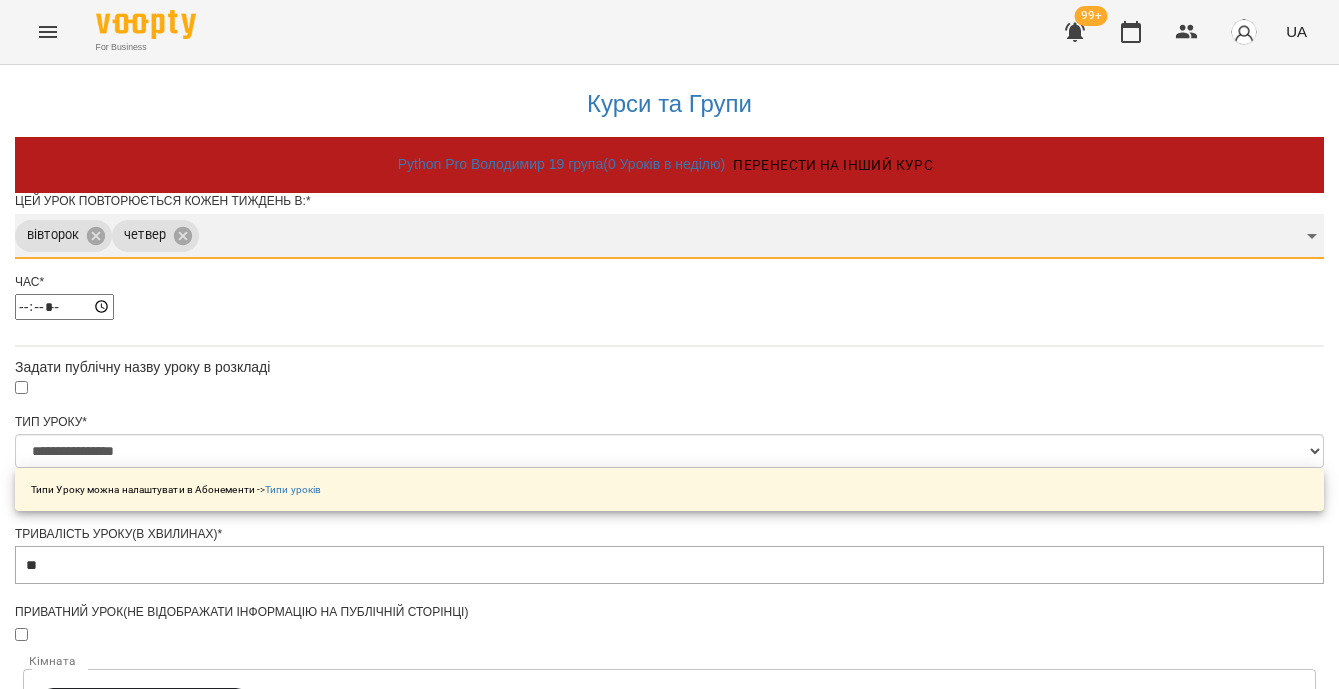 scroll, scrollTop: 706, scrollLeft: 0, axis: vertical 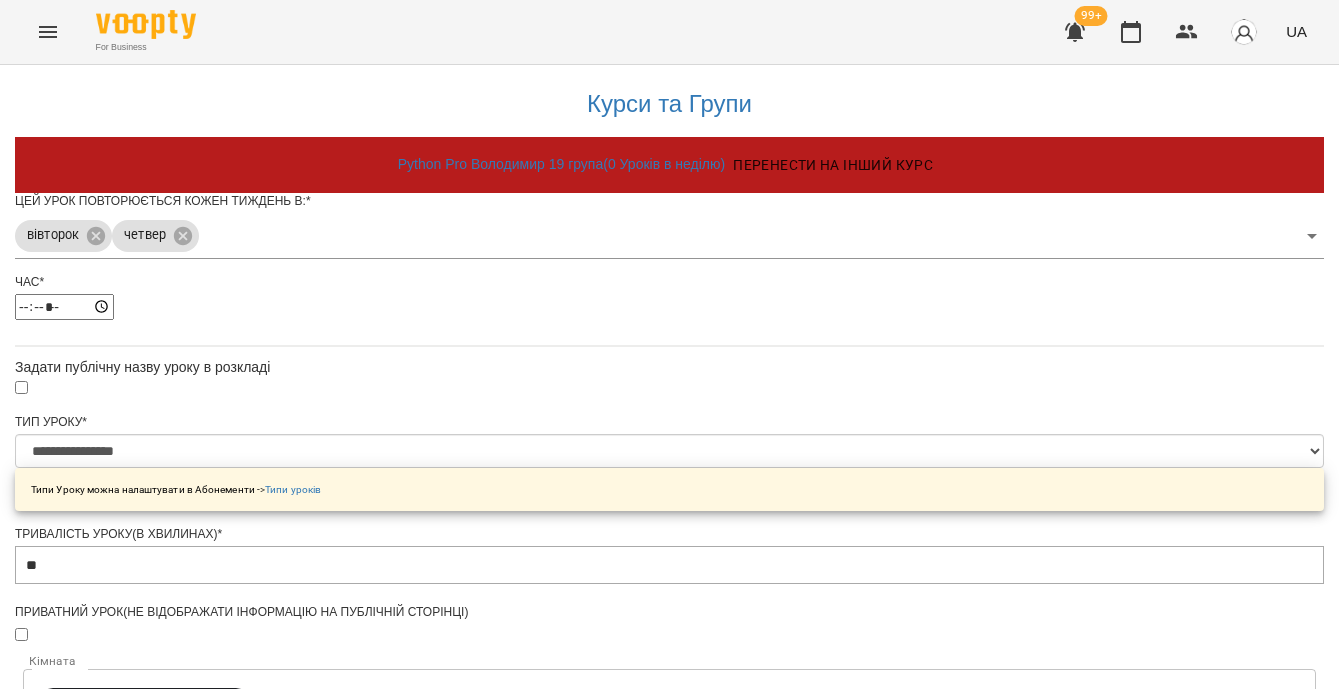 click on "**********" at bounding box center [108, 1216] 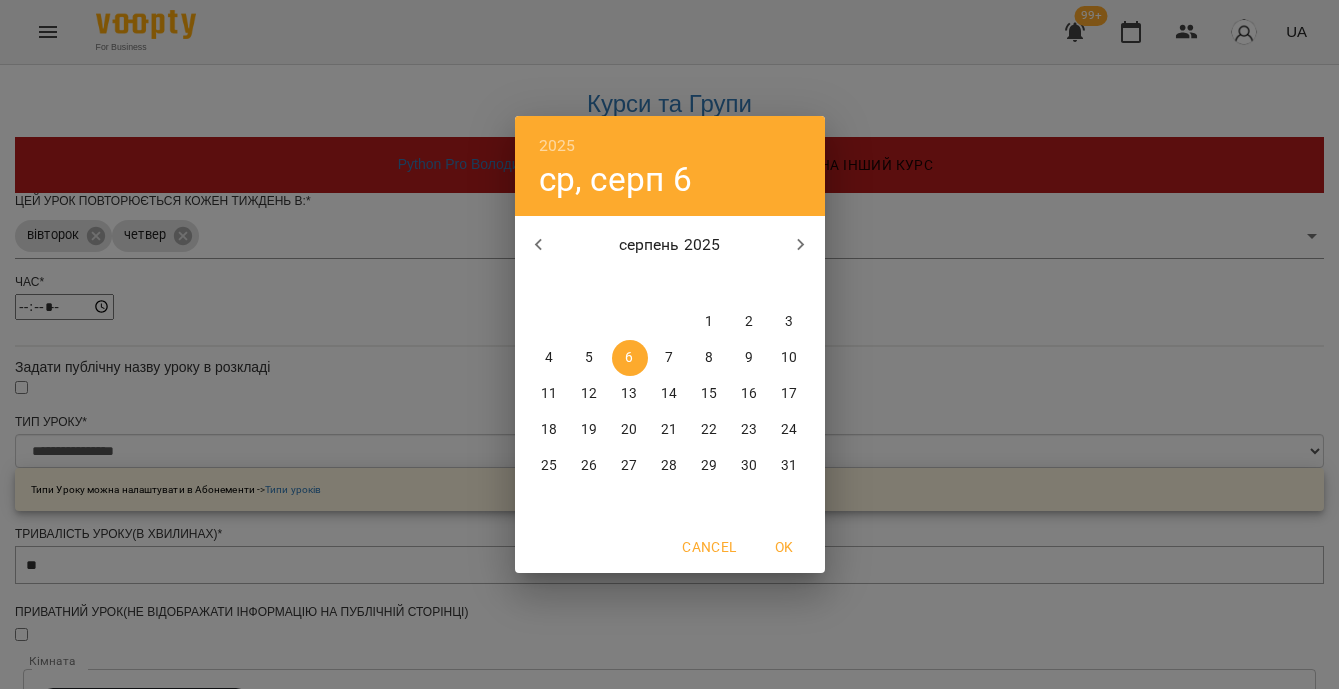 drag, startPoint x: 674, startPoint y: 357, endPoint x: 605, endPoint y: 464, distance: 127.3185 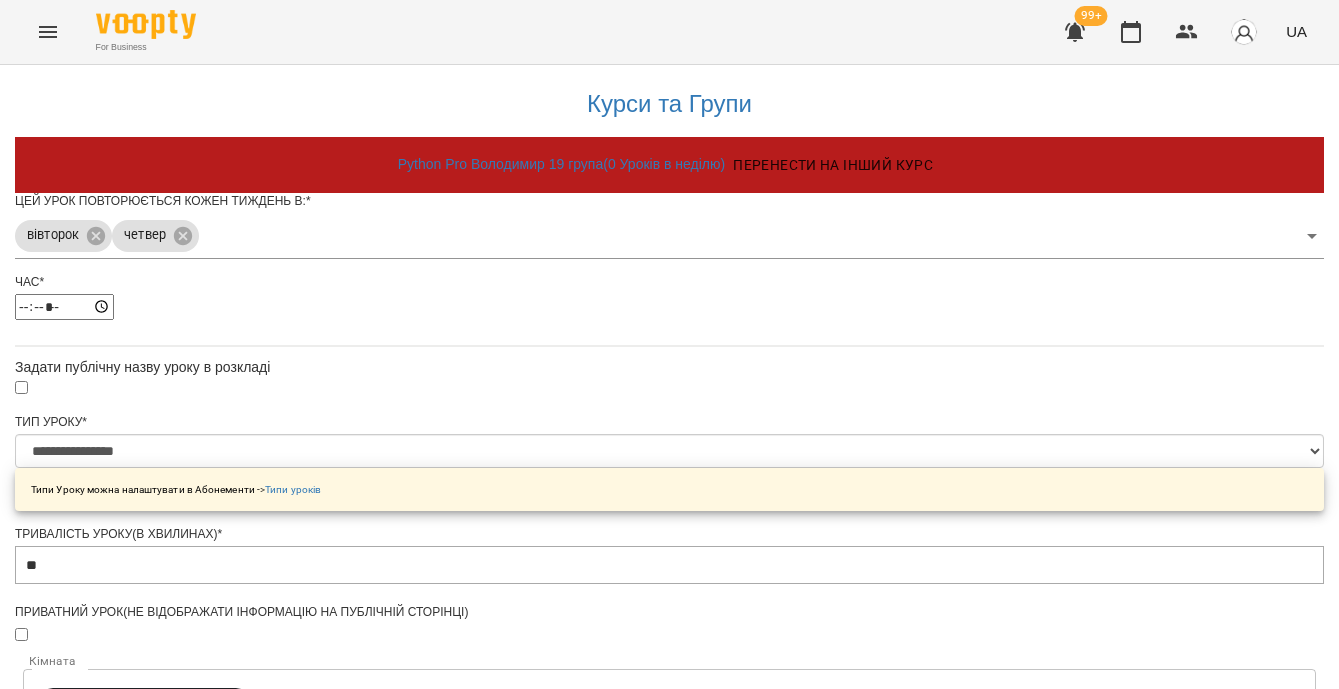 click on "**********" at bounding box center (108, 1328) 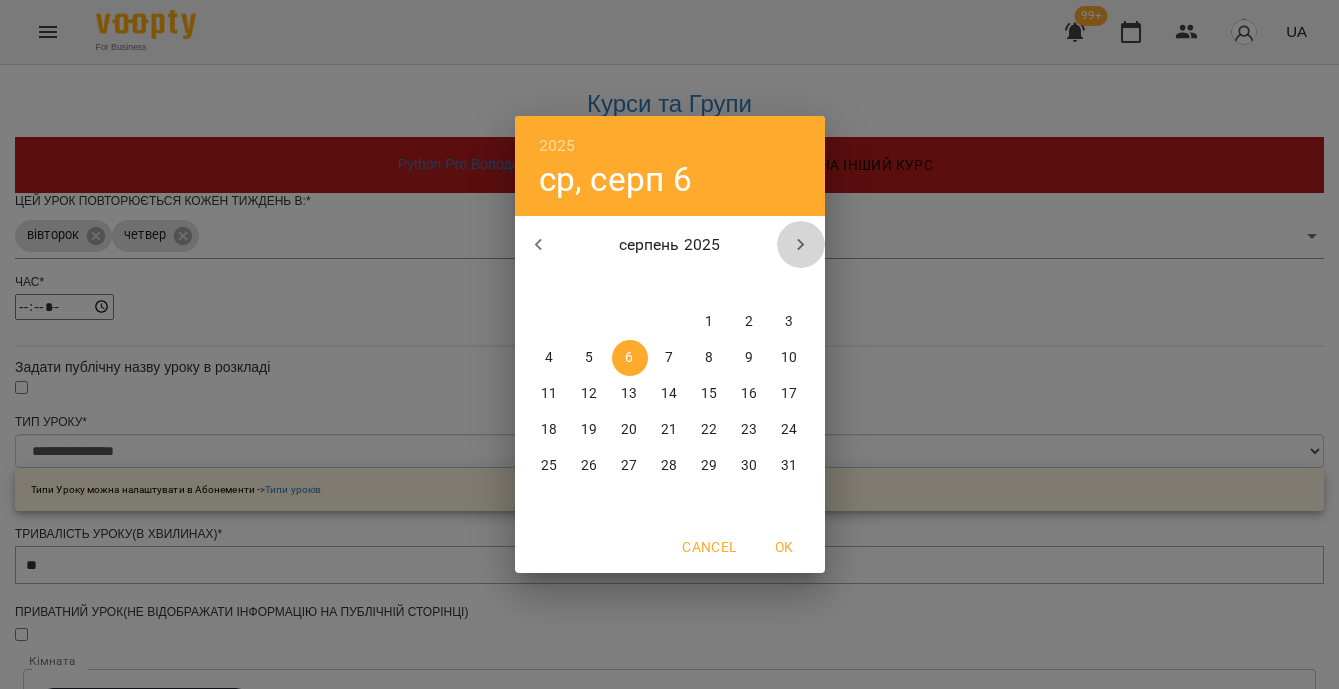 click 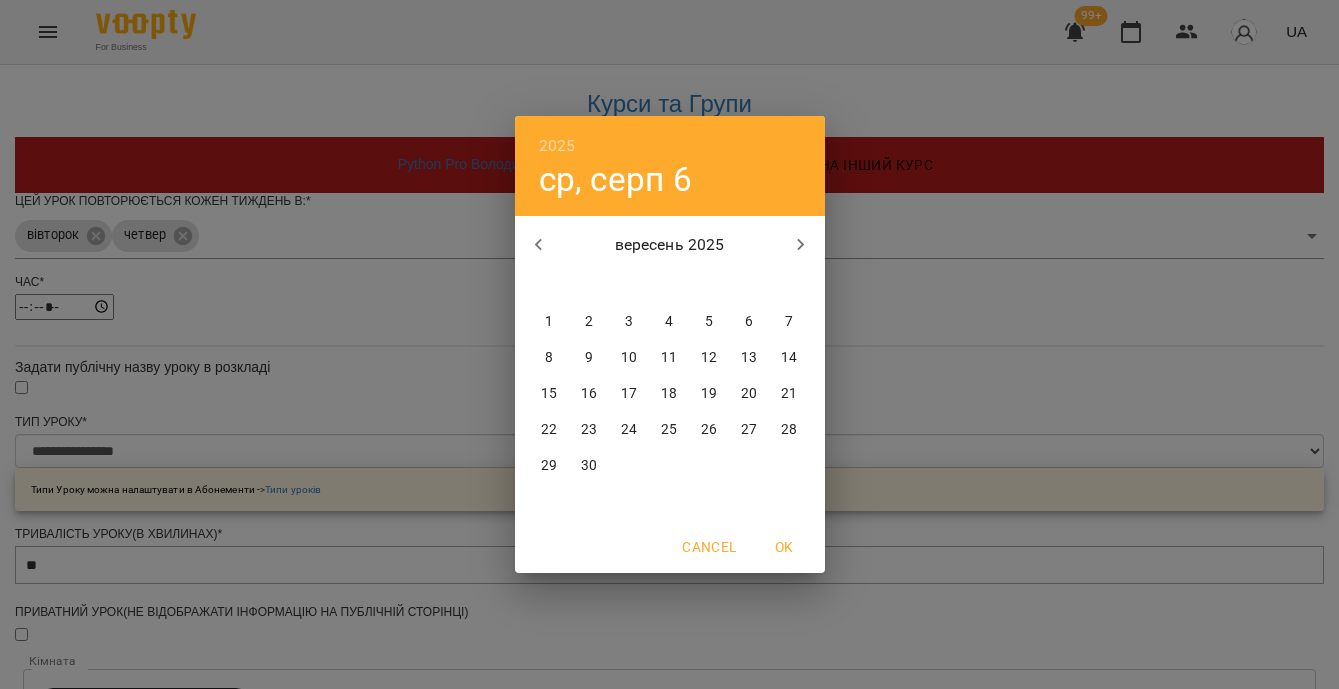 click on "30" at bounding box center (589, 466) 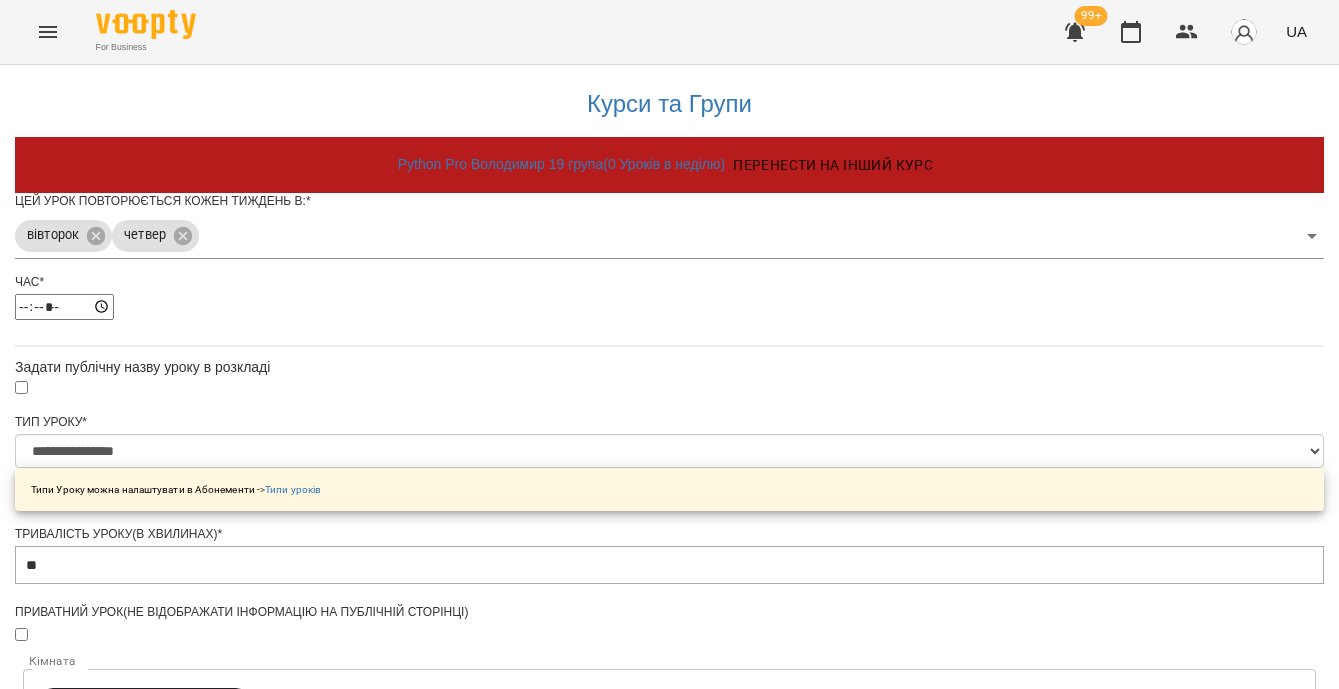 scroll, scrollTop: 833, scrollLeft: 0, axis: vertical 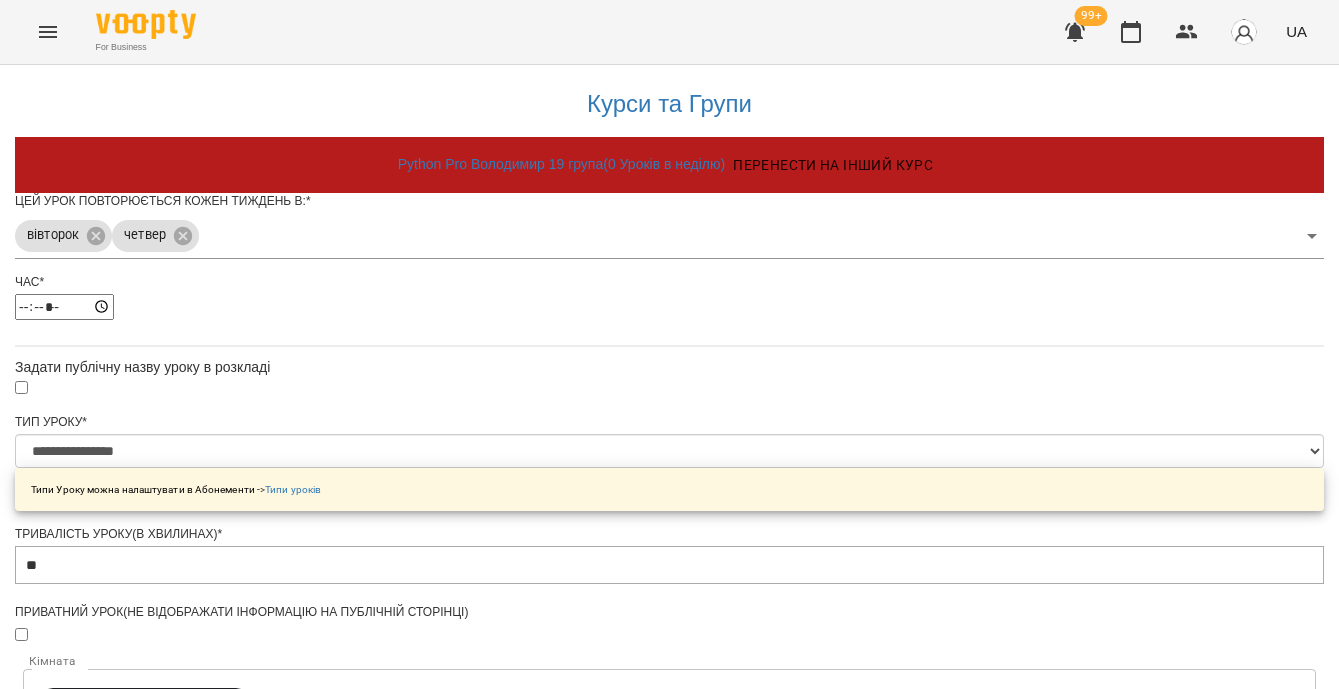 click on "Зберегти" at bounding box center [669, 1389] 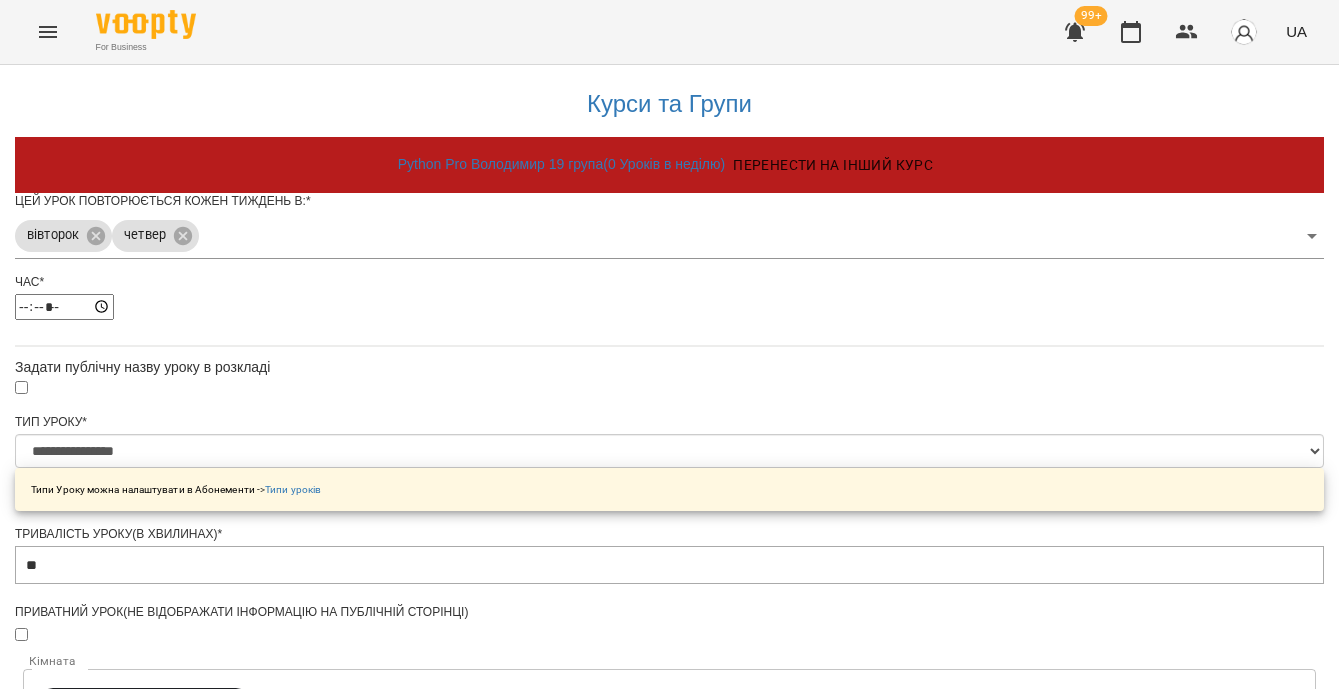 scroll, scrollTop: 0, scrollLeft: 0, axis: both 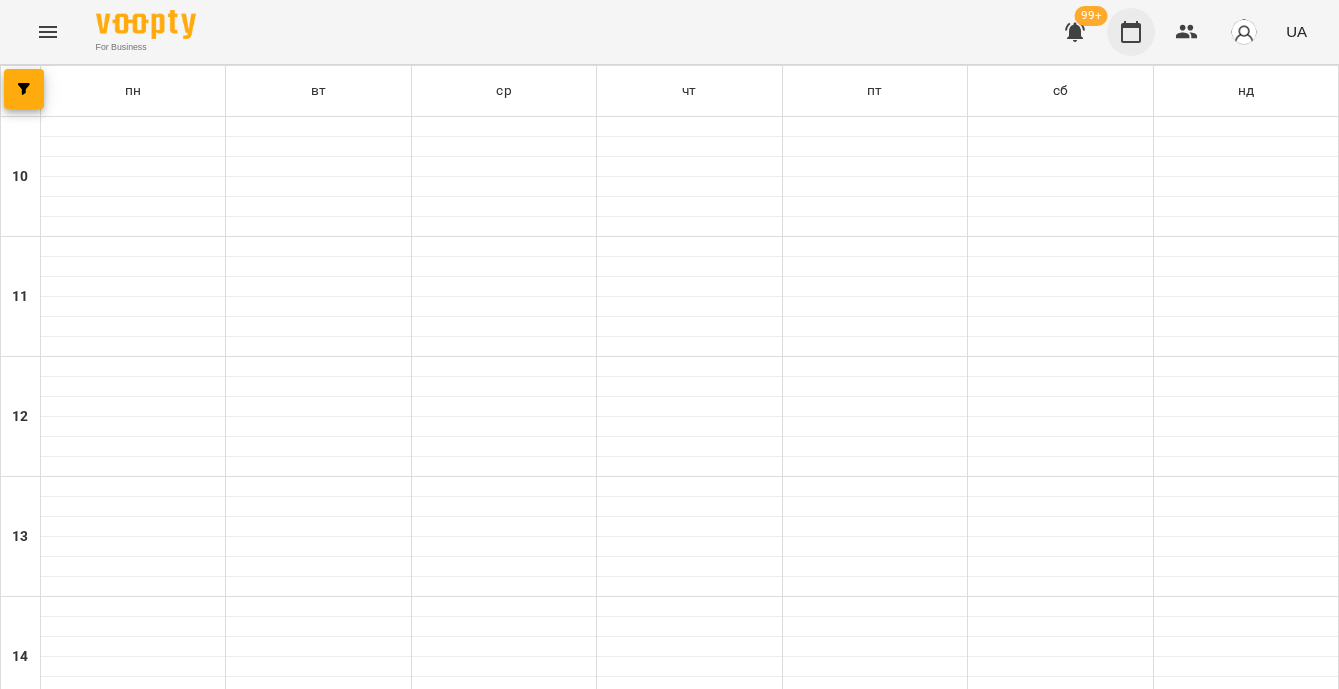 click 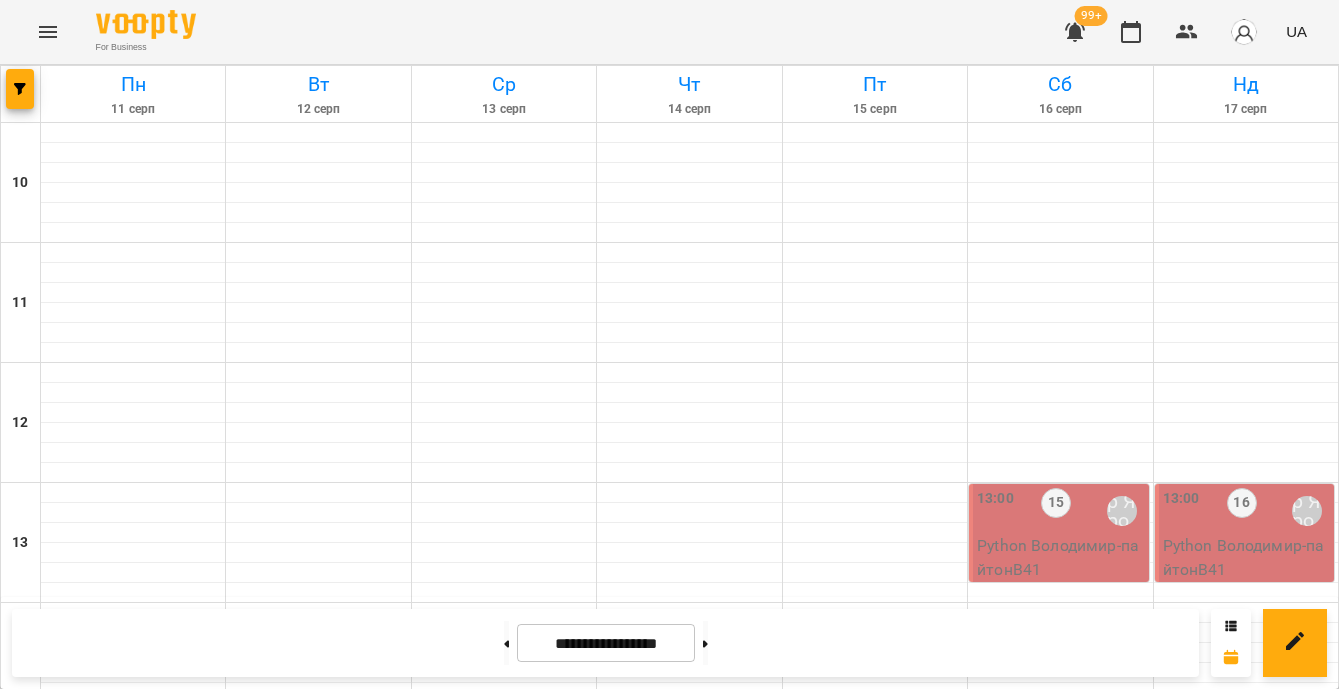 scroll, scrollTop: 899, scrollLeft: 0, axis: vertical 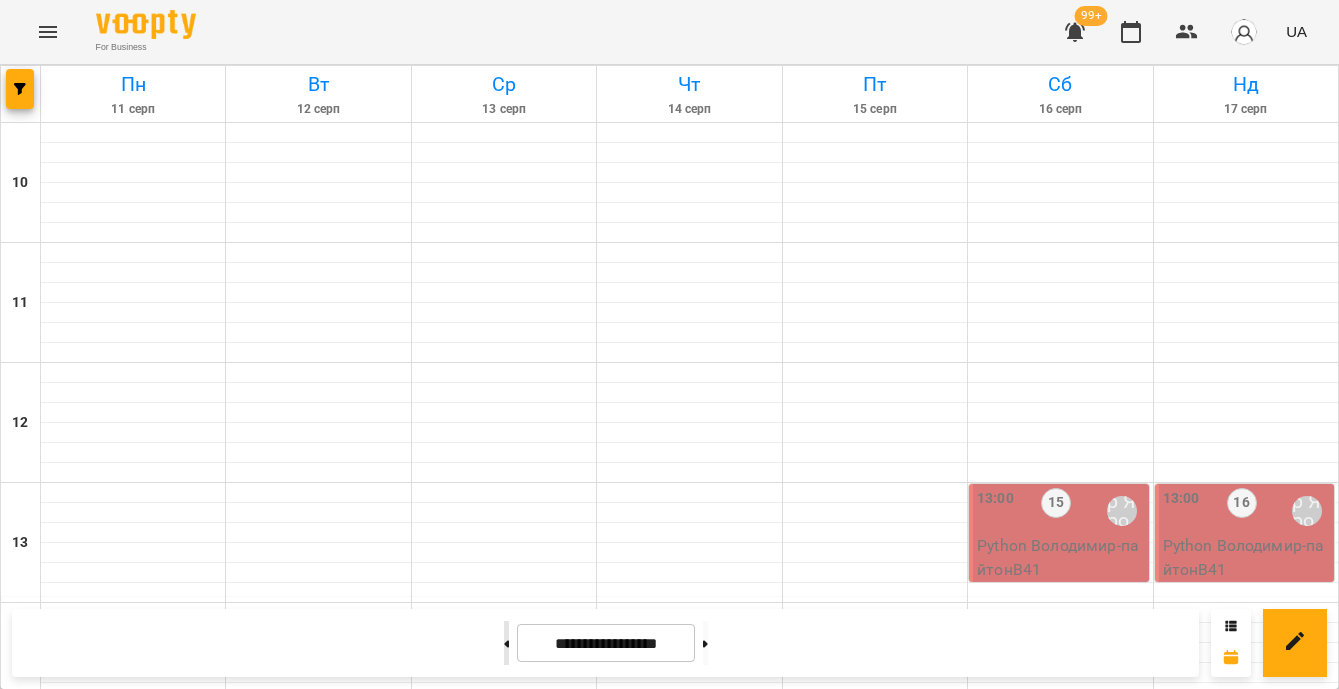 click at bounding box center (506, 643) 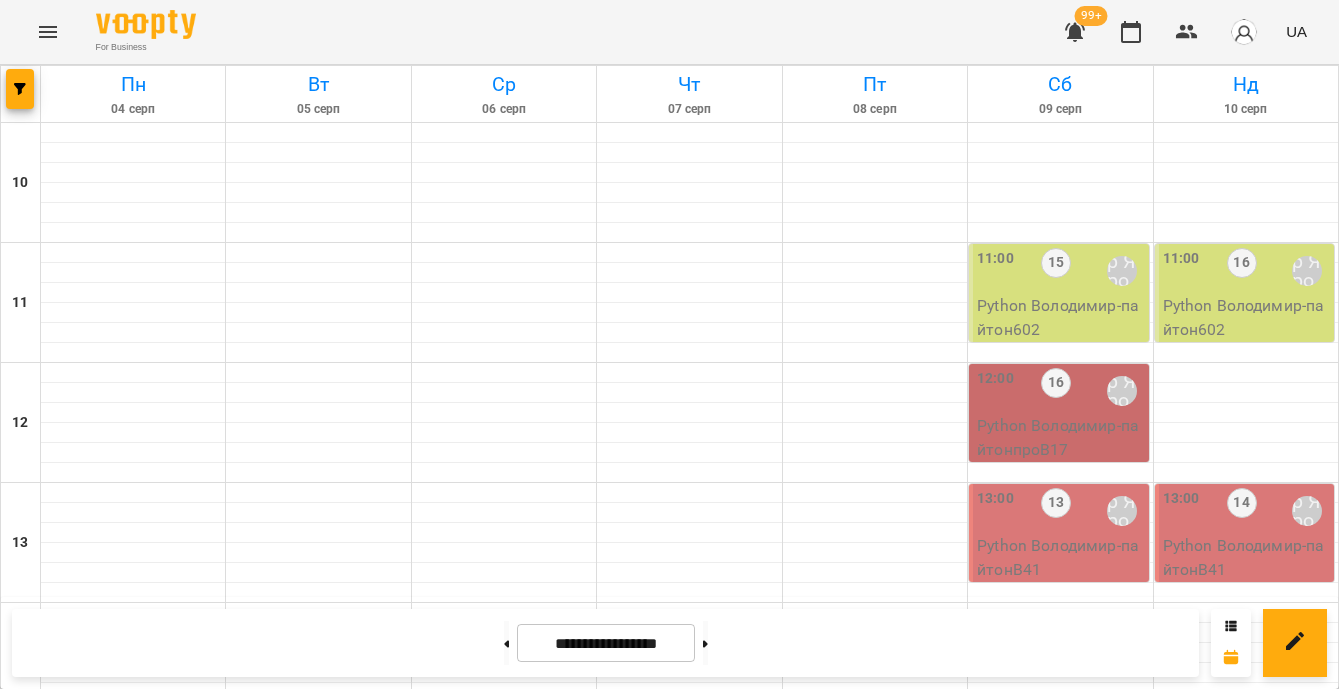 scroll, scrollTop: 17, scrollLeft: 0, axis: vertical 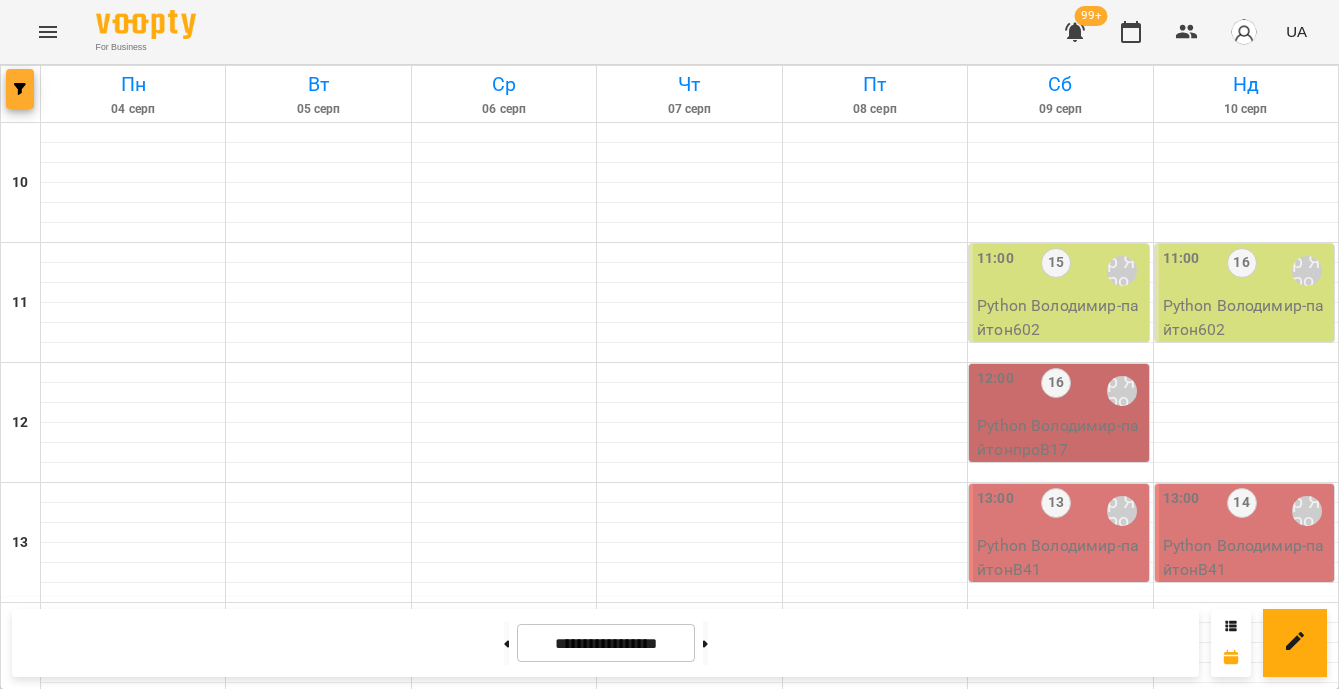 click at bounding box center (20, 89) 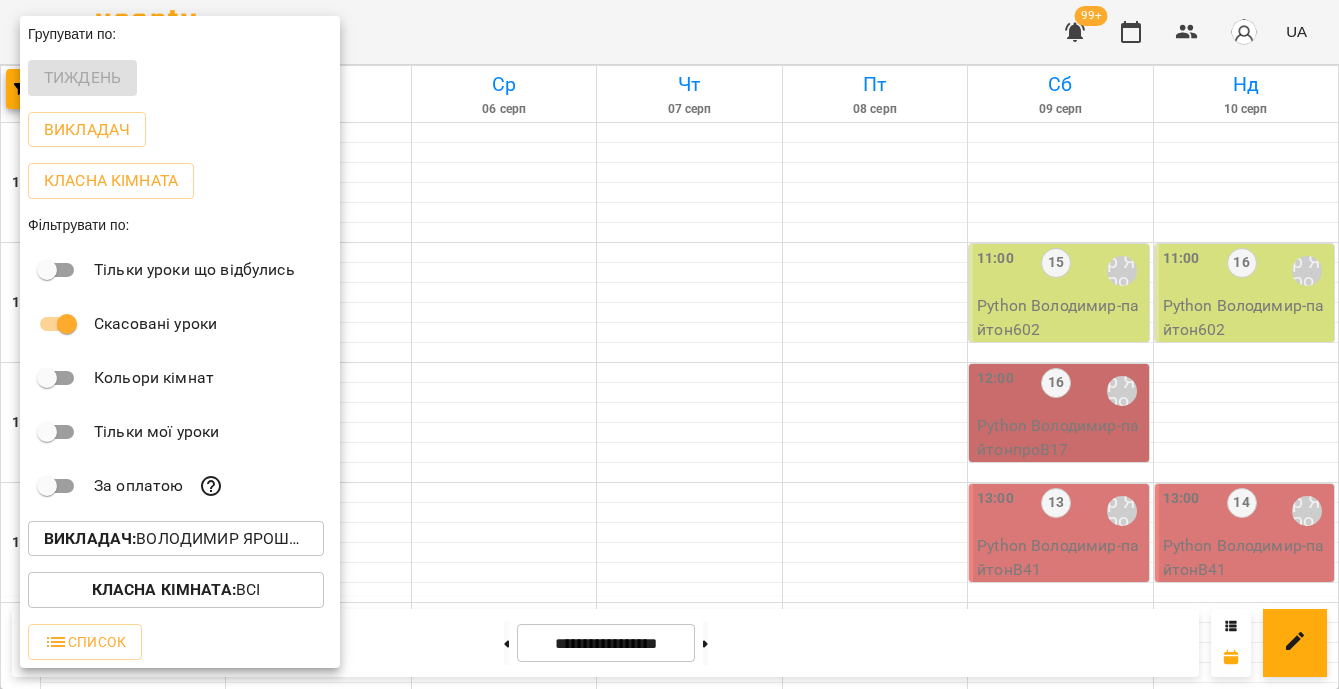 click on "Викладач :  Володимир Ярошинський" at bounding box center (180, 539) 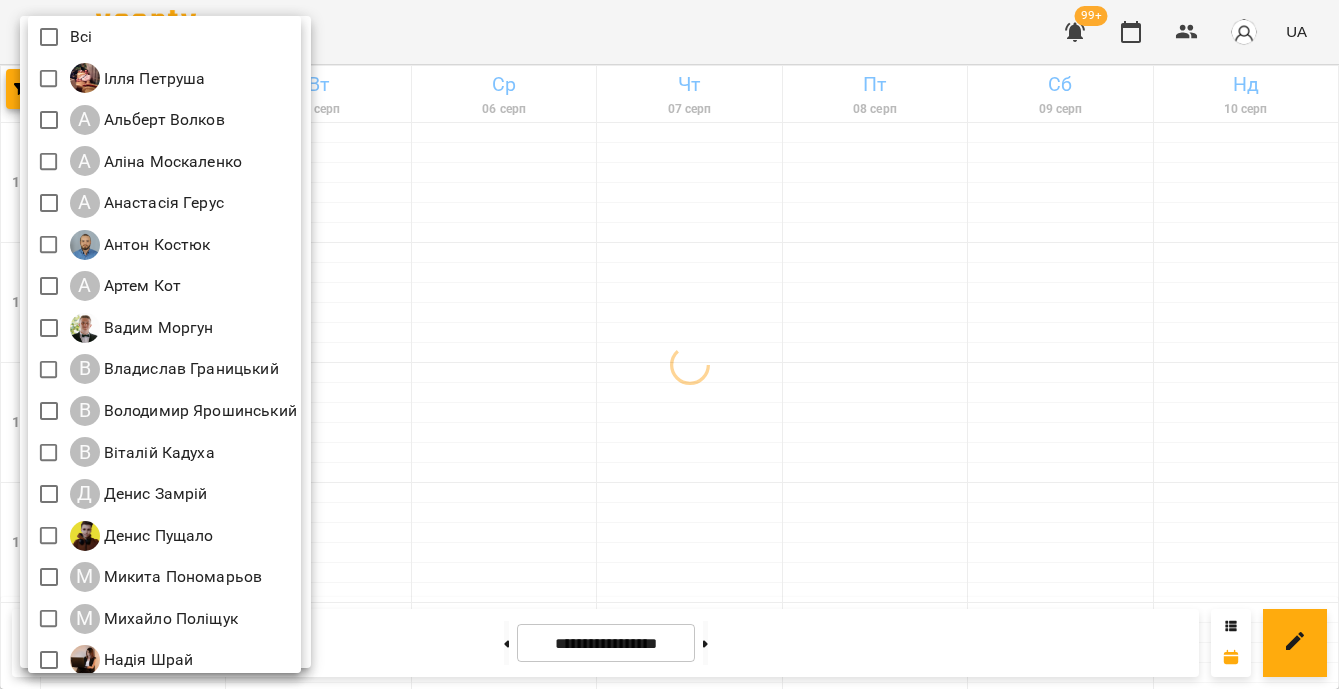 scroll, scrollTop: 178, scrollLeft: 0, axis: vertical 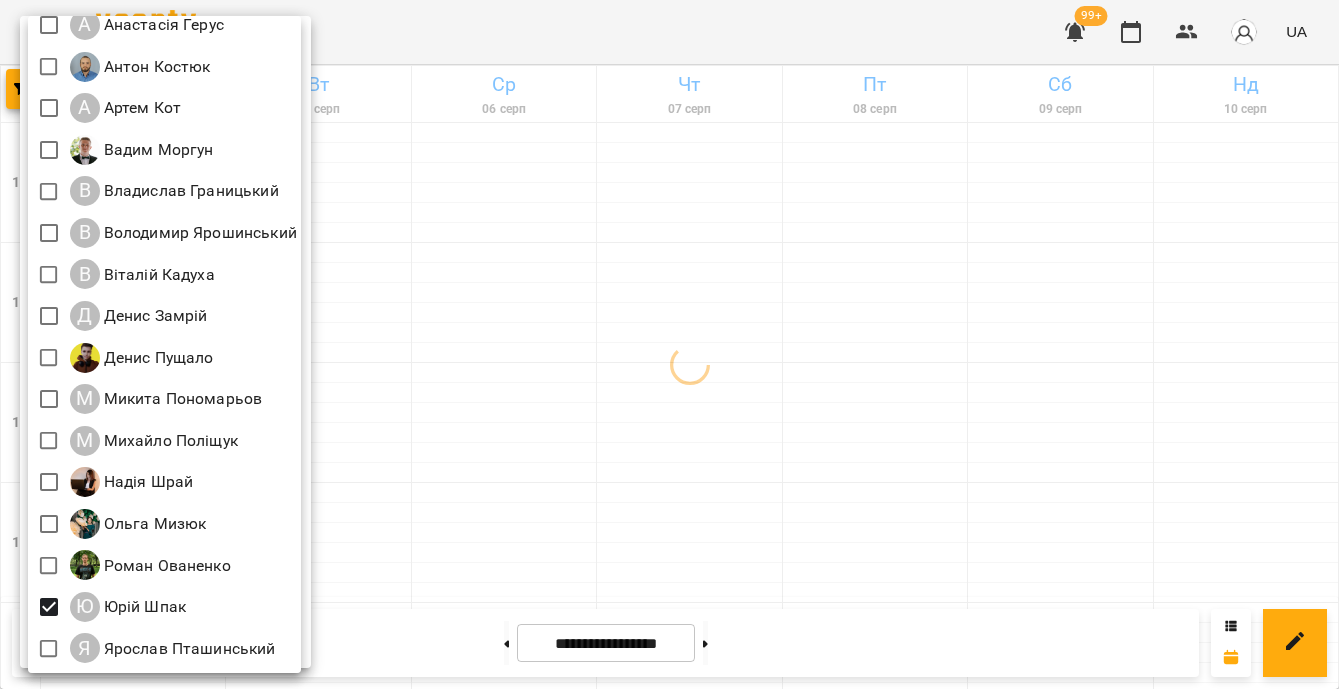 click at bounding box center (669, 344) 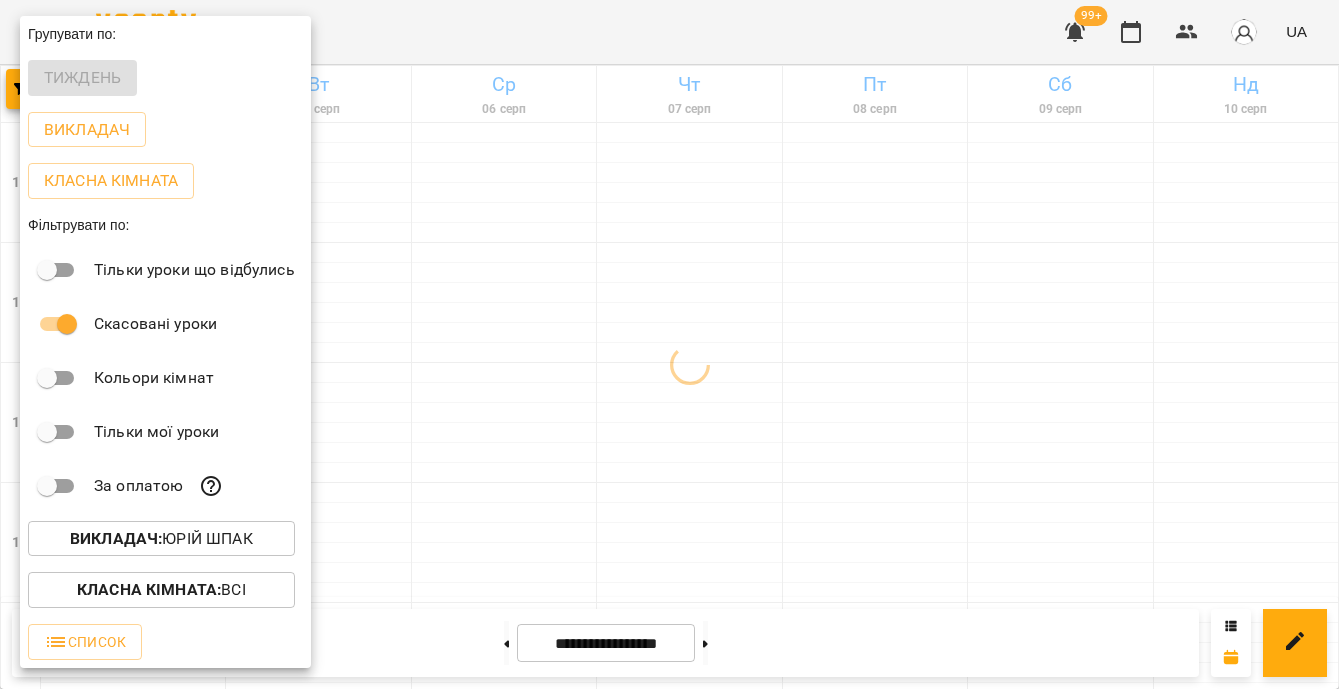 click at bounding box center (669, 344) 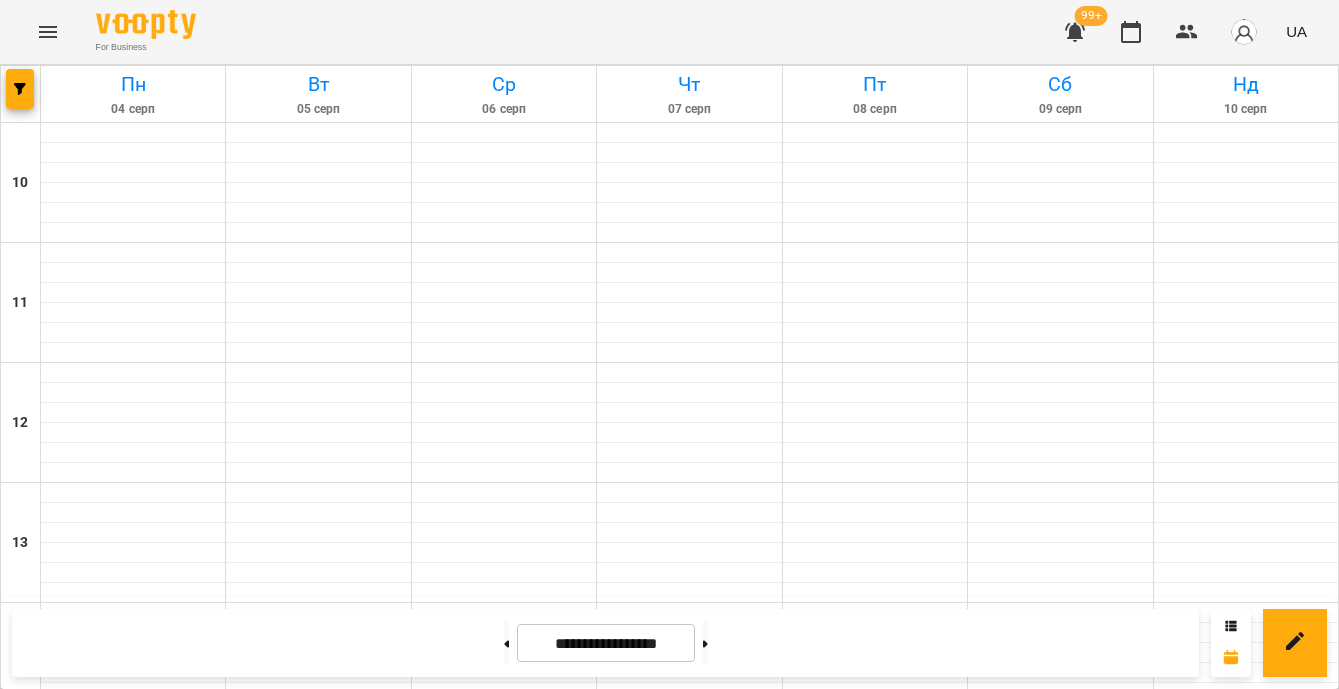 scroll, scrollTop: 1009, scrollLeft: 0, axis: vertical 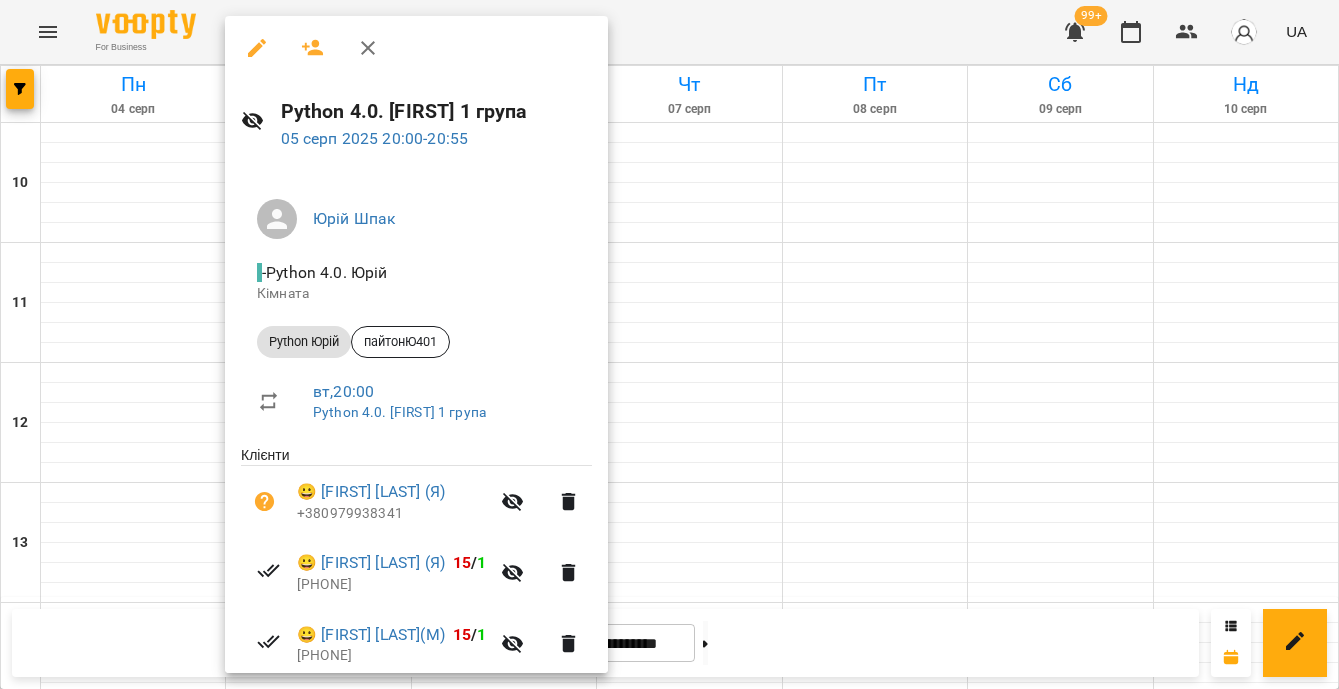 click at bounding box center (669, 344) 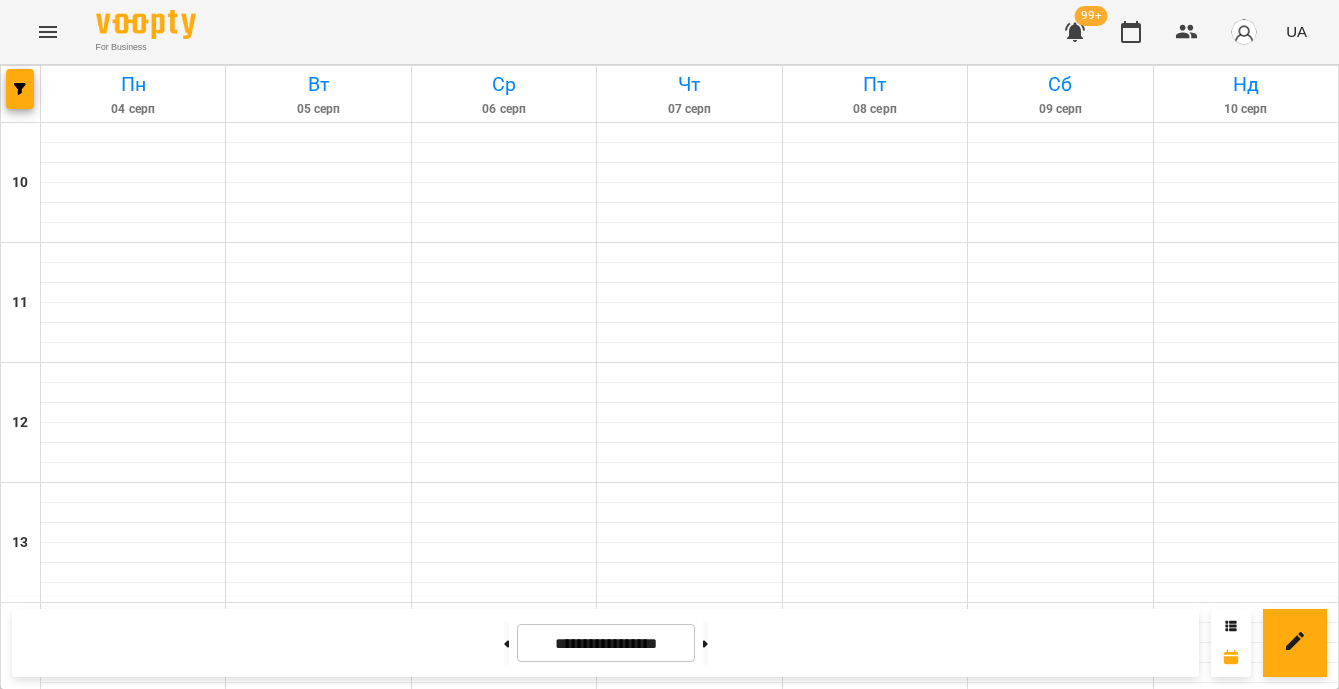 click on "4" at bounding box center (318, 1506) 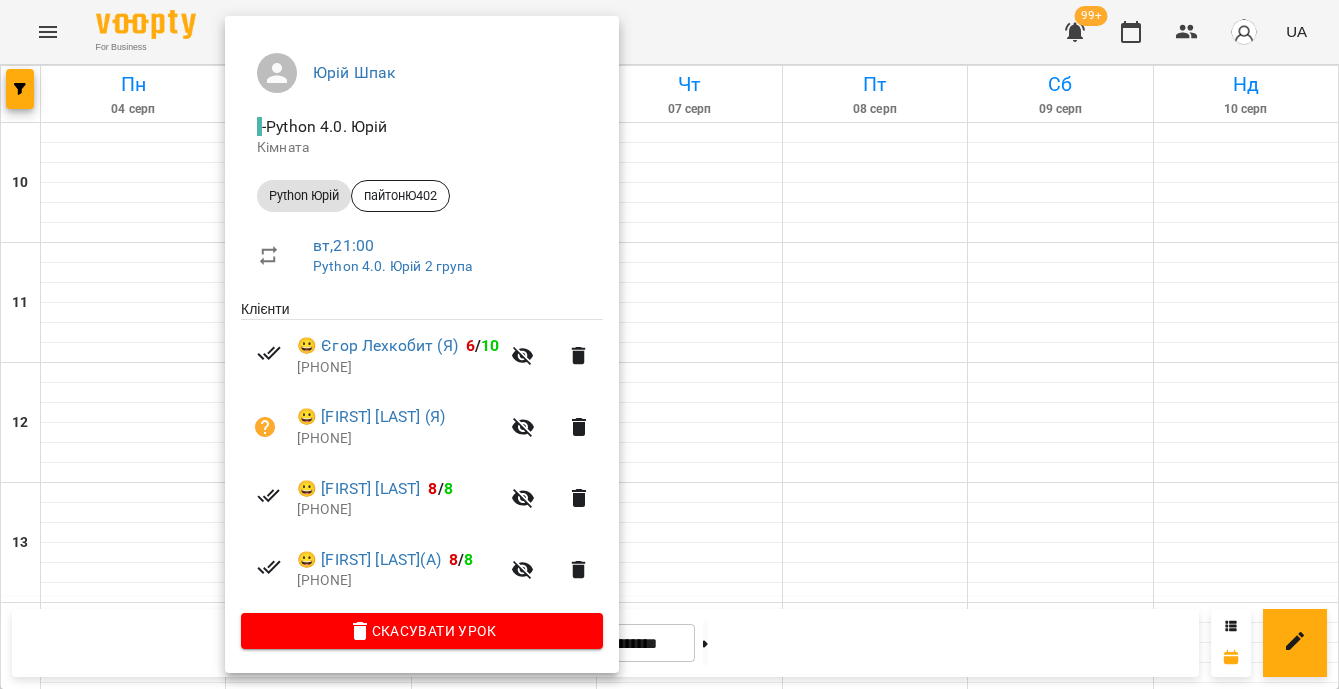 scroll, scrollTop: 0, scrollLeft: 0, axis: both 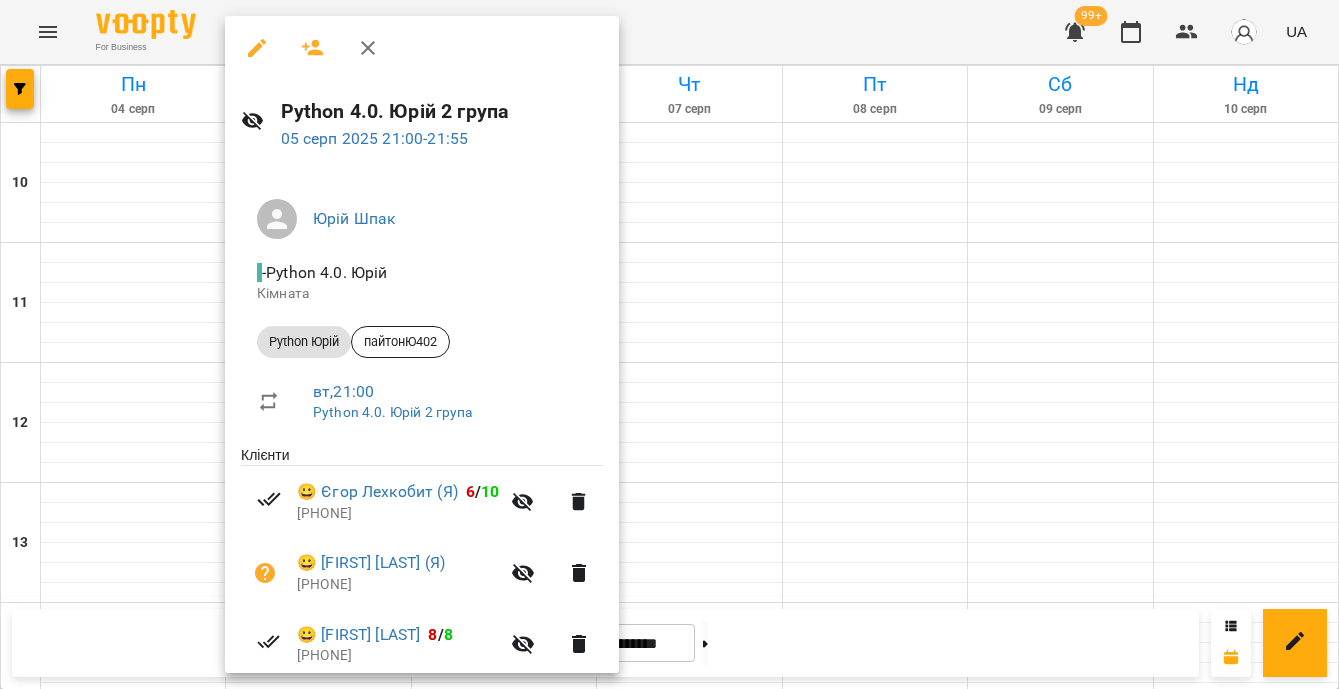 drag, startPoint x: 1114, startPoint y: 301, endPoint x: 1050, endPoint y: 277, distance: 68.35203 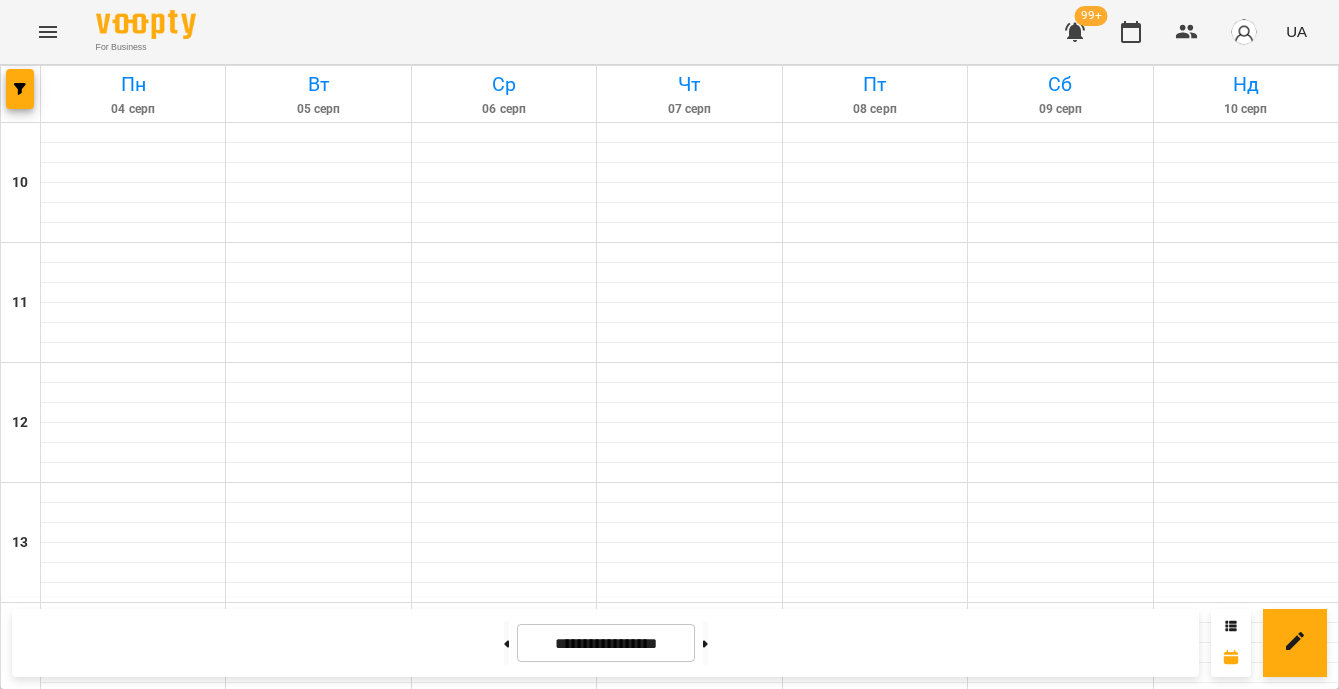 click on "Python [FIRST] - пайтонЮ402" at bounding box center [689, 1517] 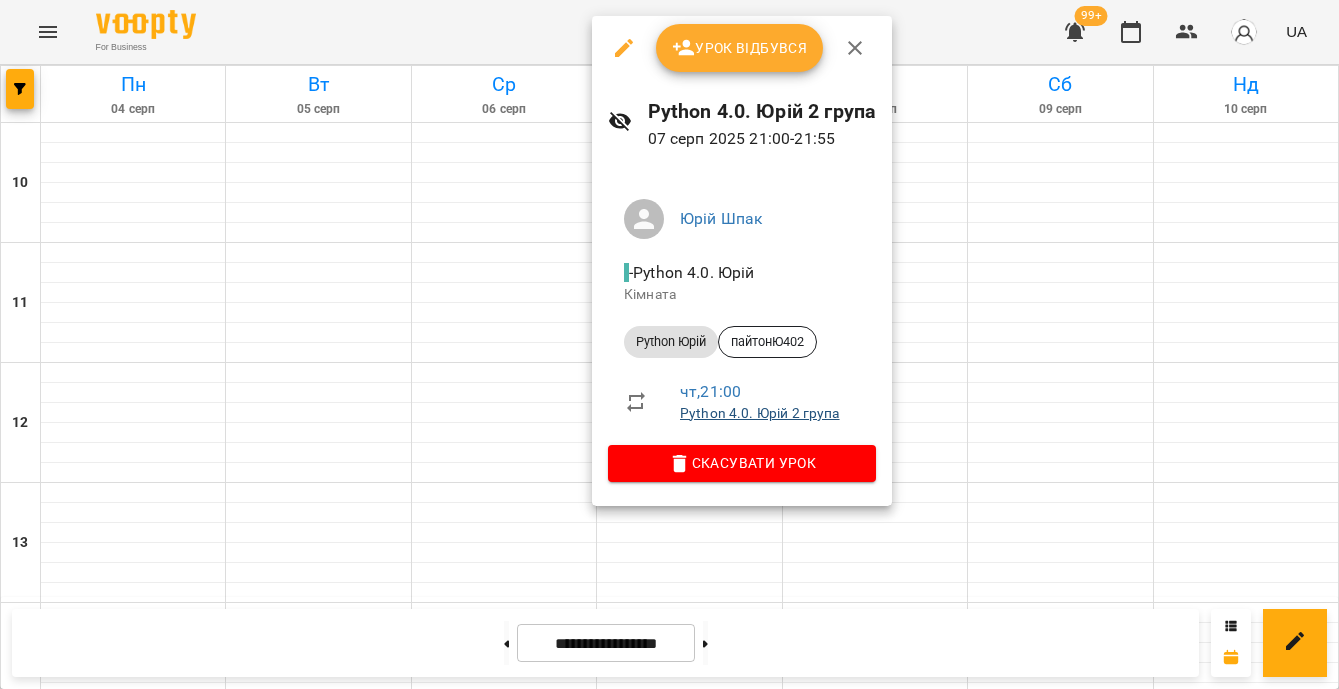 click on "Python 4.0. Юрій 2  група" at bounding box center (760, 413) 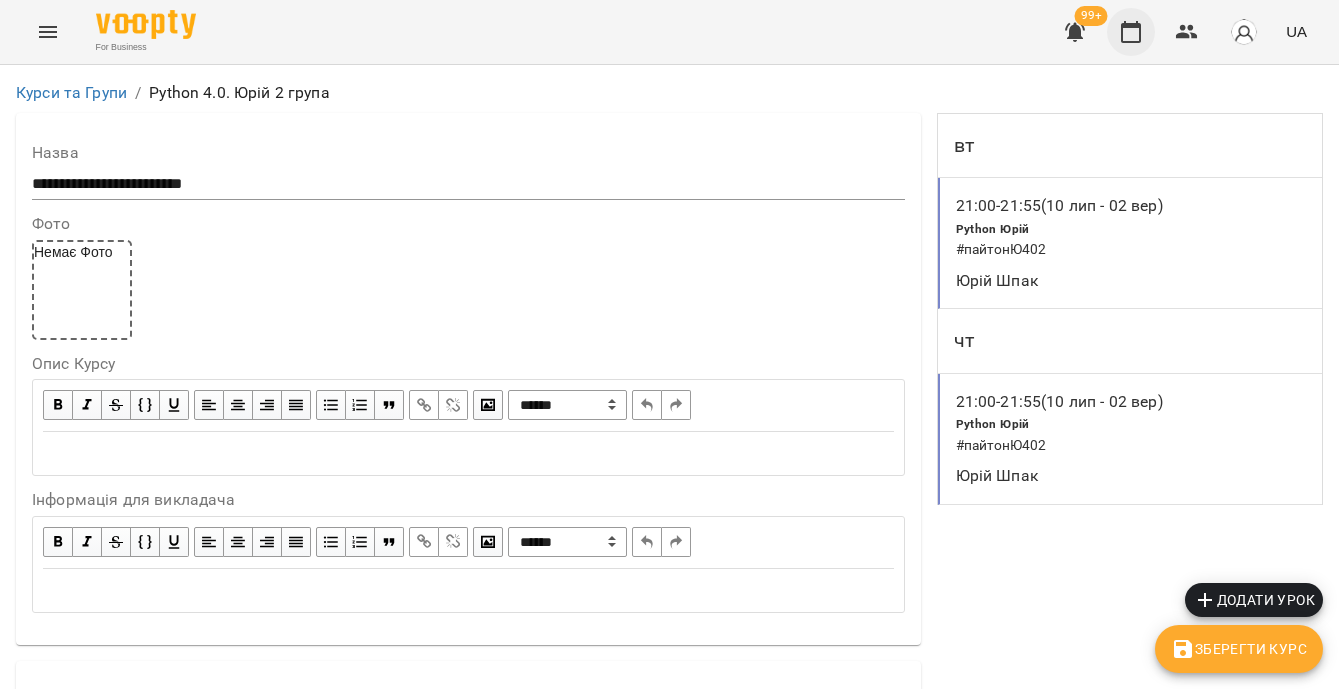 click 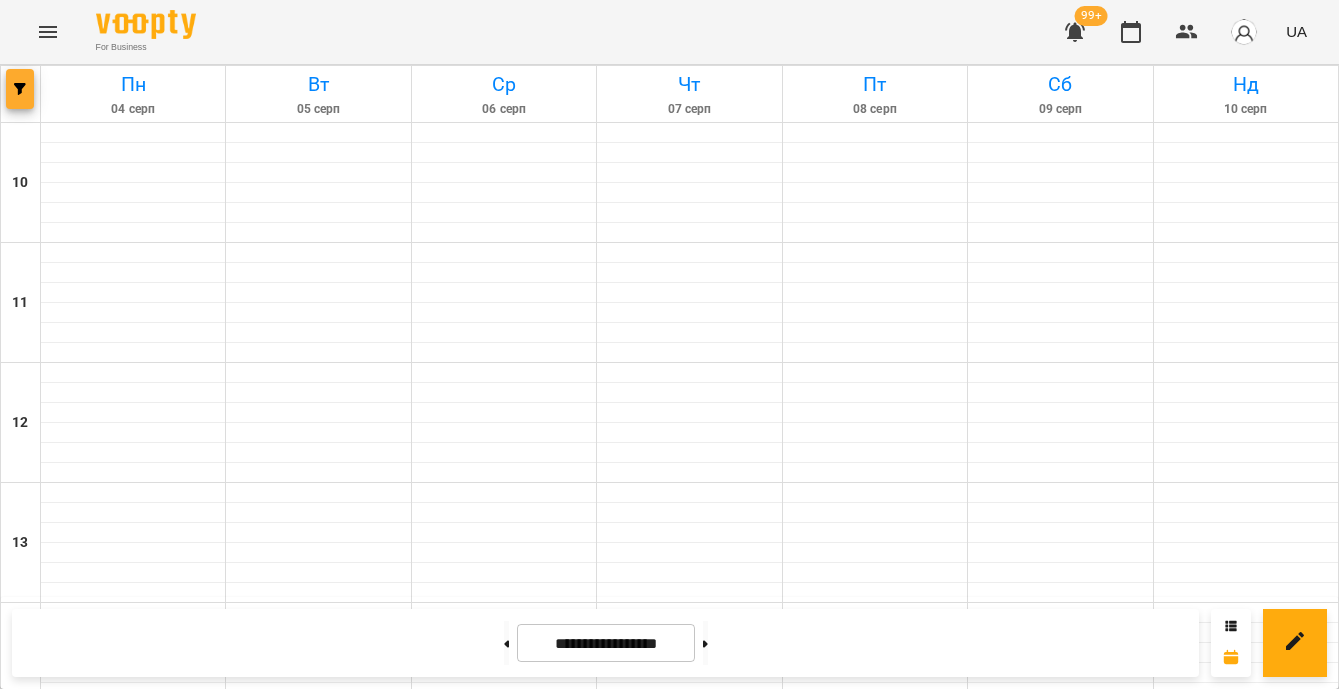 click 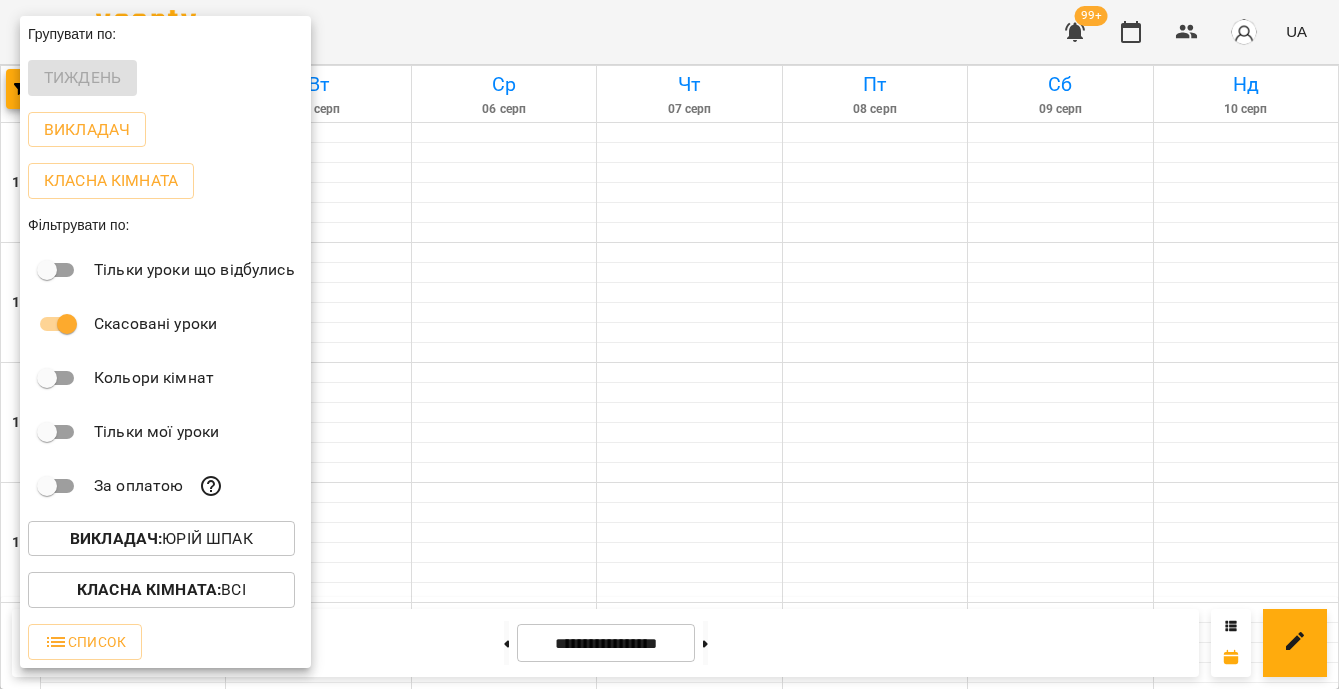 click on "Викладач :  Юрій Шпак" at bounding box center [161, 539] 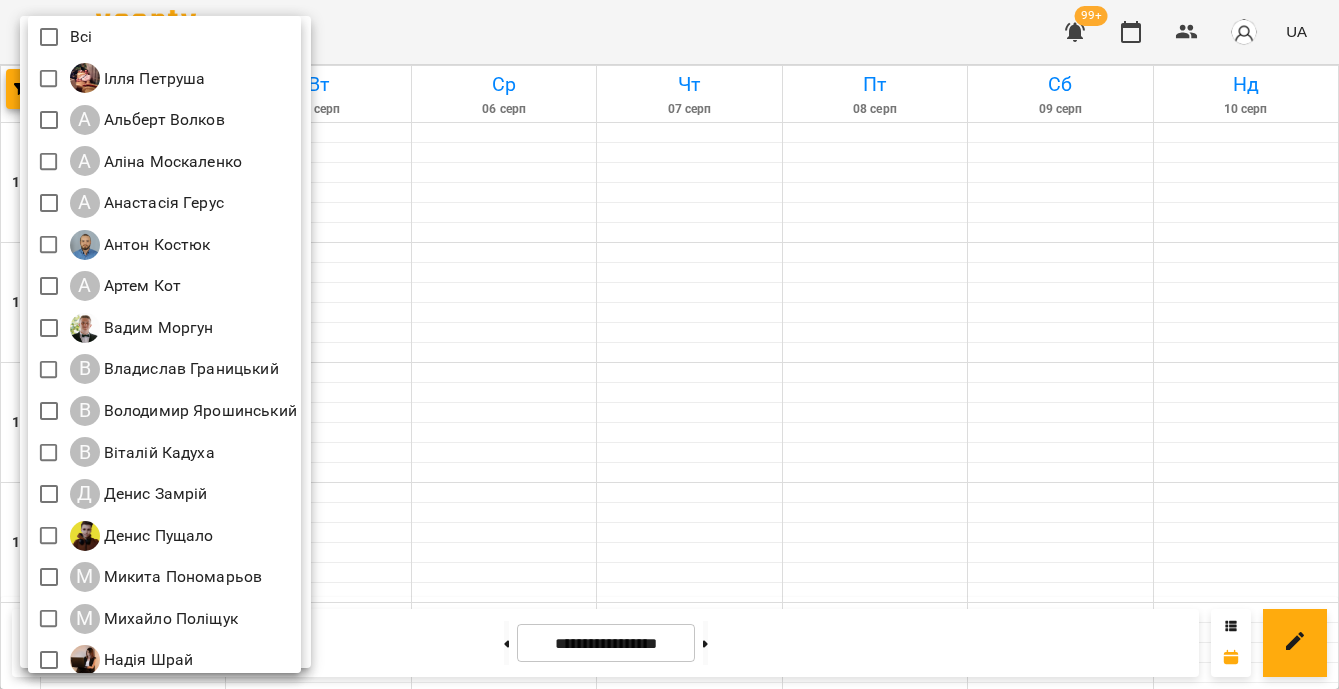 scroll, scrollTop: 178, scrollLeft: 0, axis: vertical 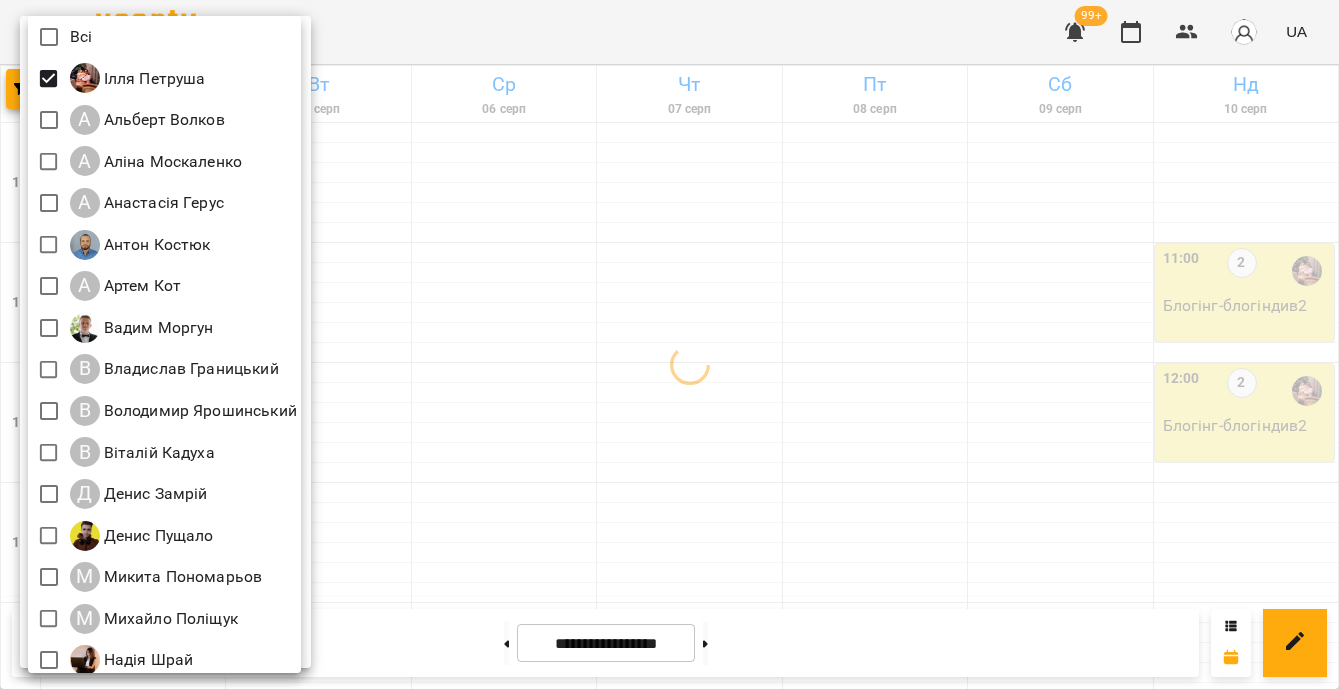 click at bounding box center (669, 344) 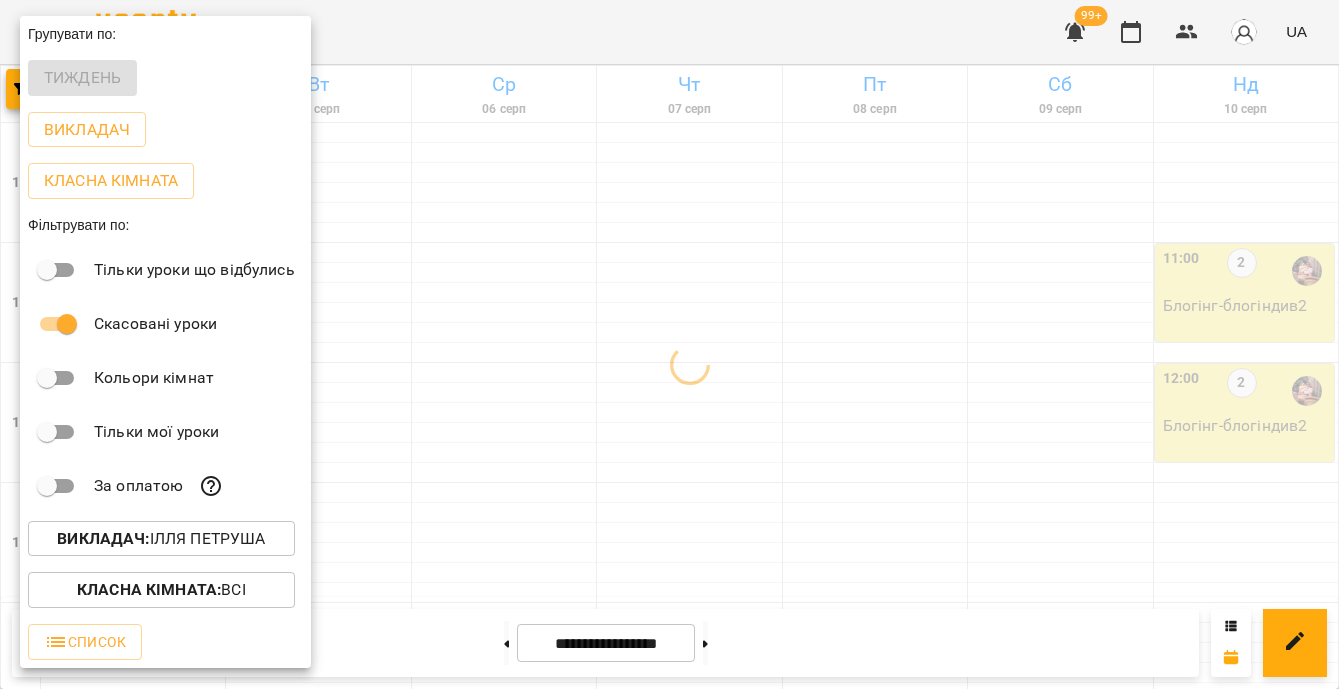 click at bounding box center [669, 344] 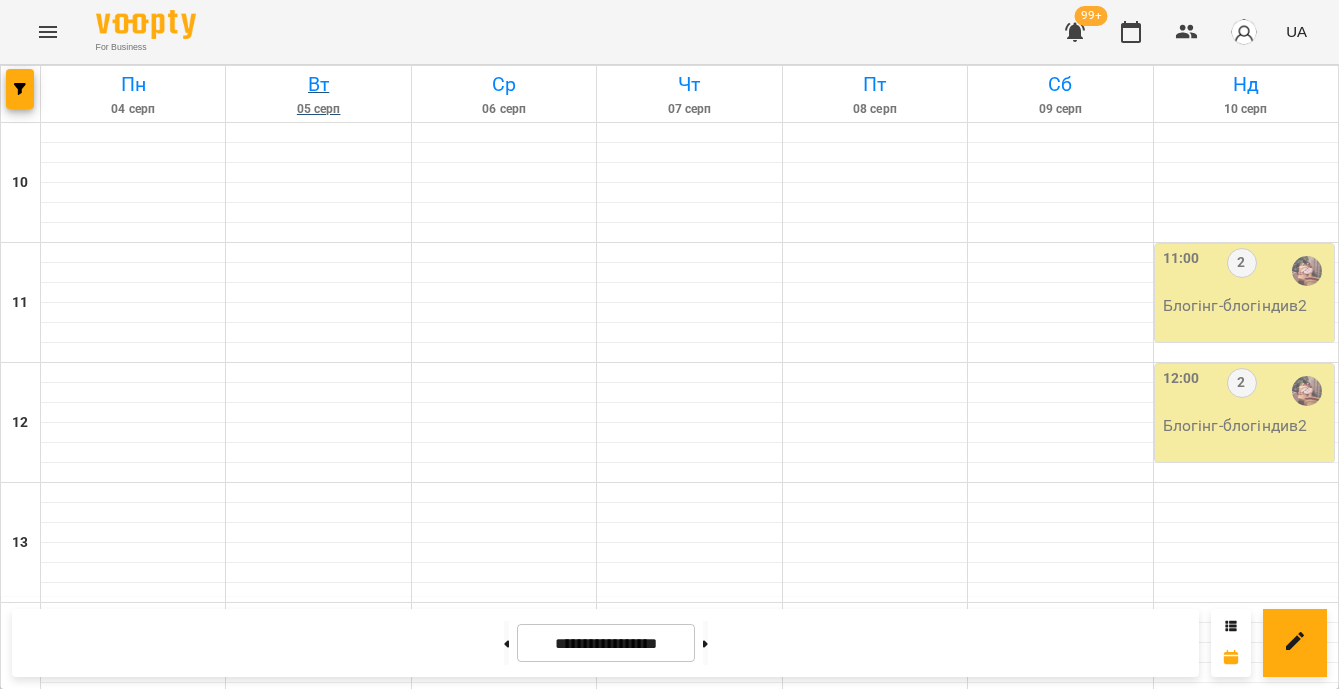 scroll, scrollTop: 922, scrollLeft: 0, axis: vertical 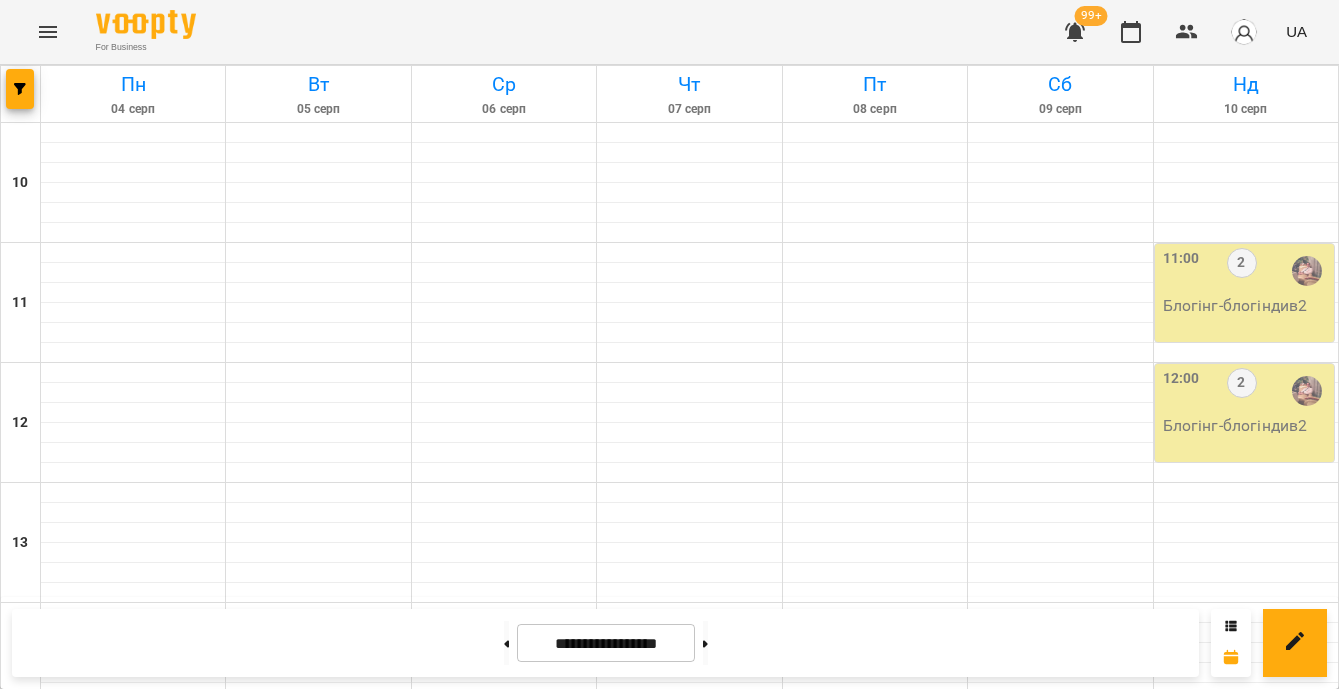 click on "3" at bounding box center (133, 1146) 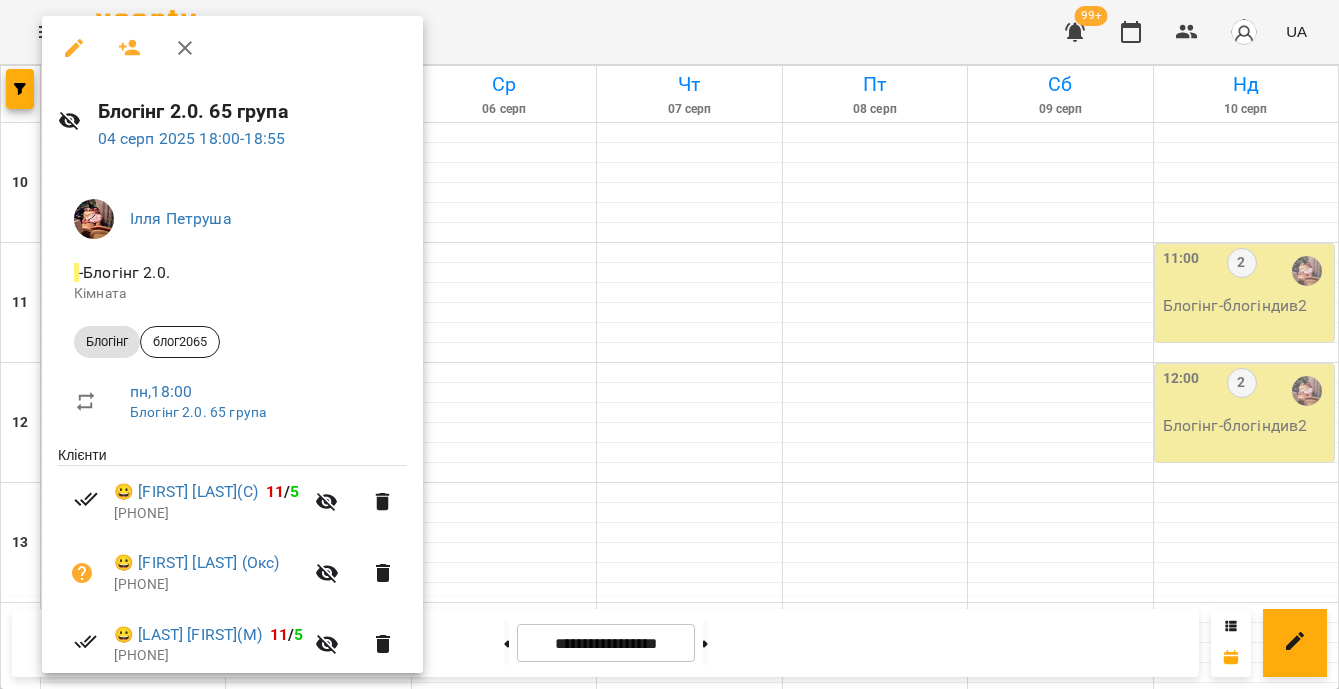 scroll, scrollTop: 149, scrollLeft: 0, axis: vertical 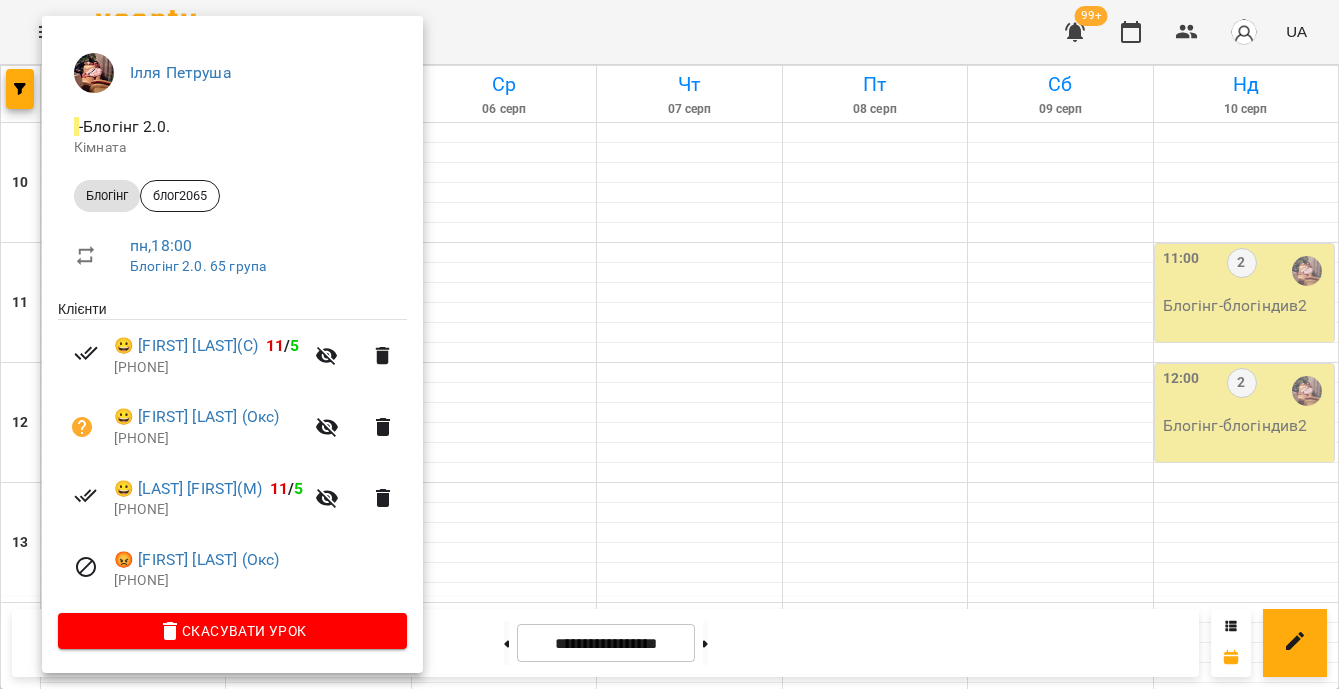 click at bounding box center (669, 344) 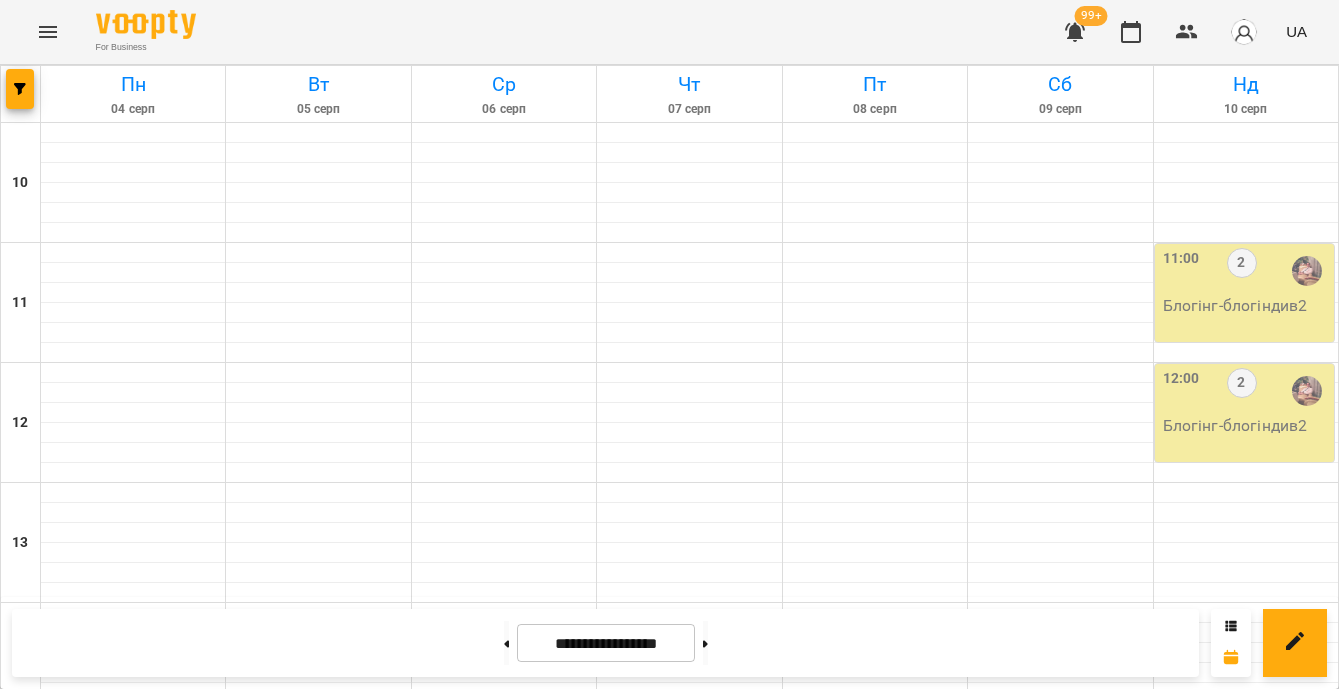 click on "Блогінг  (блог2066)" at bounding box center [133, 1050] 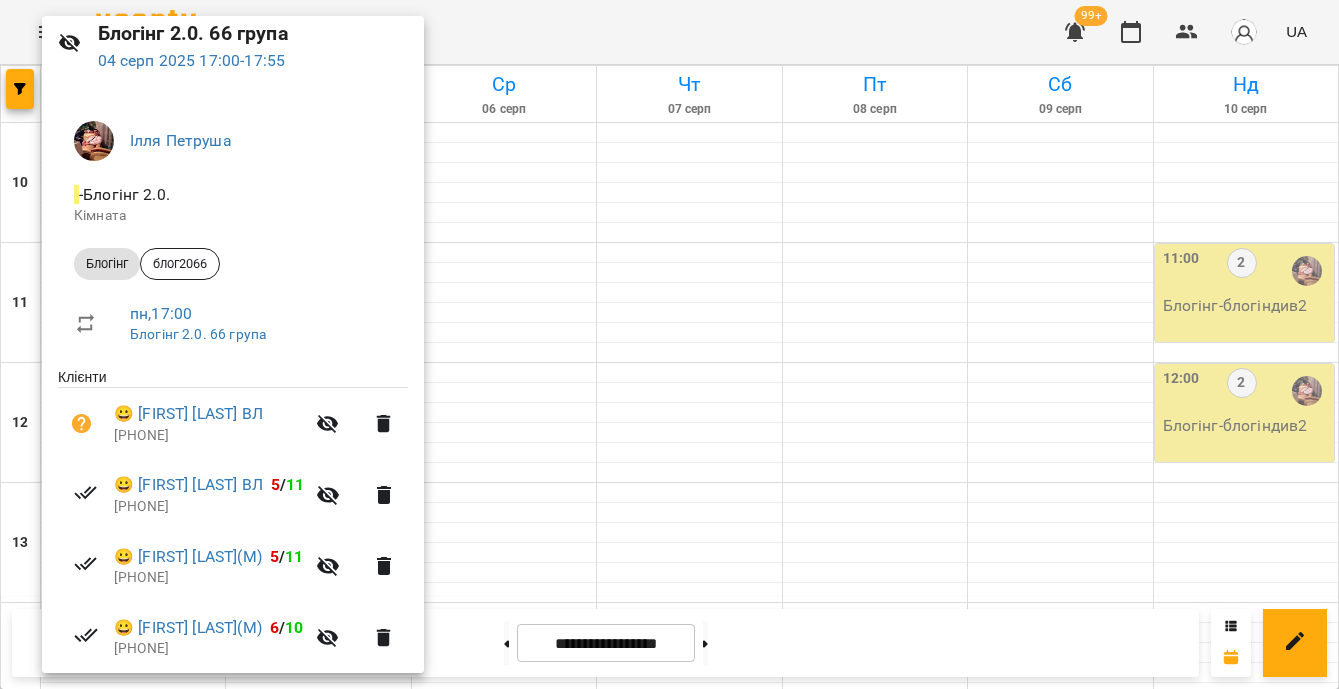 scroll, scrollTop: 220, scrollLeft: 0, axis: vertical 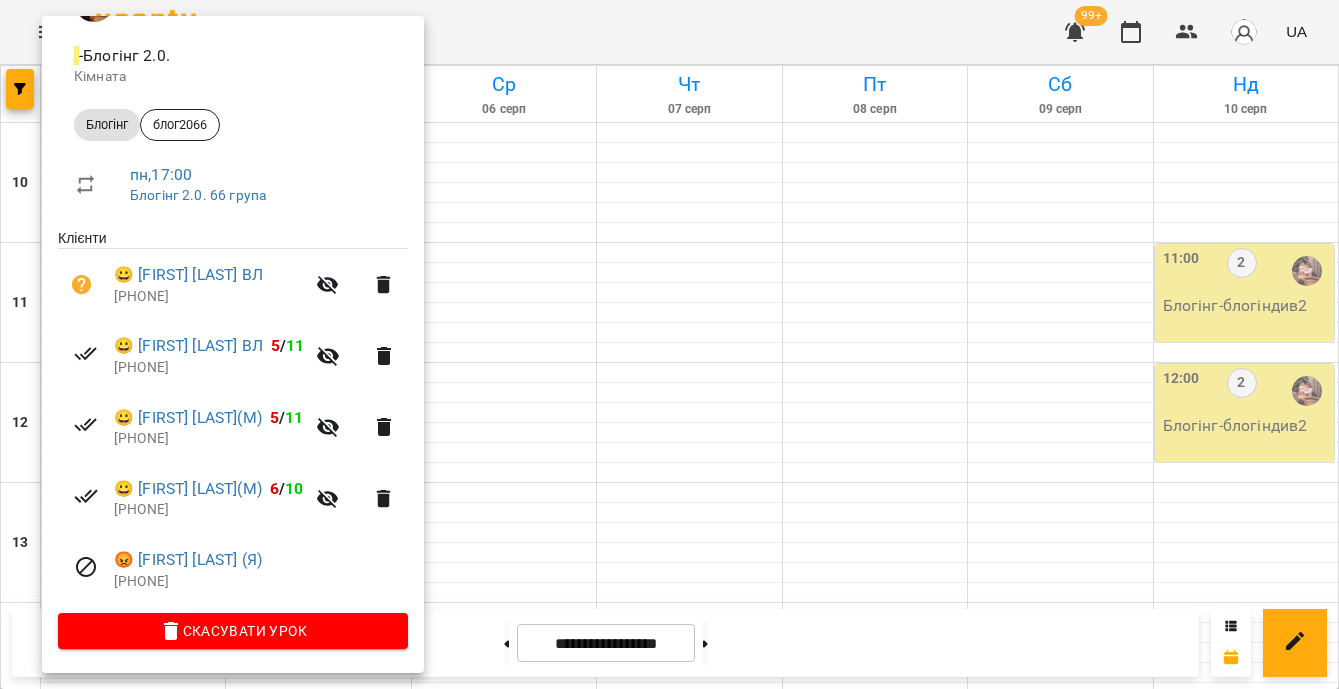 click at bounding box center [669, 344] 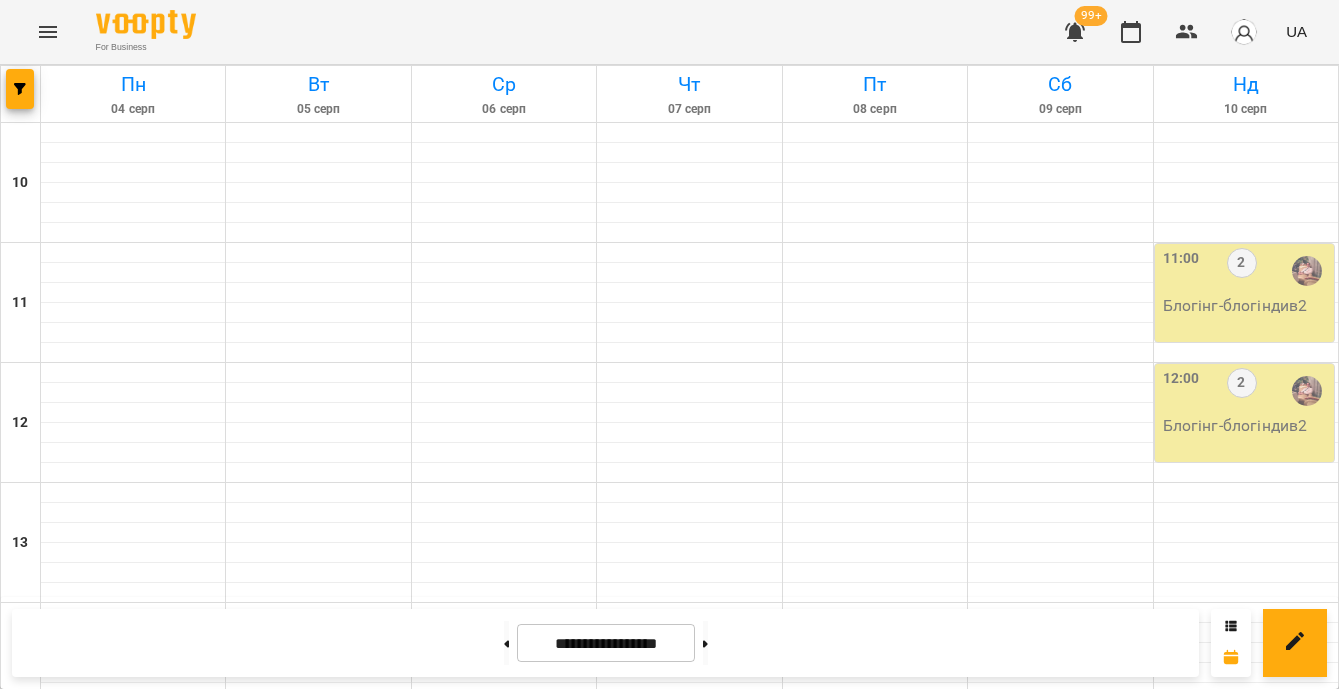 scroll, scrollTop: 552, scrollLeft: 0, axis: vertical 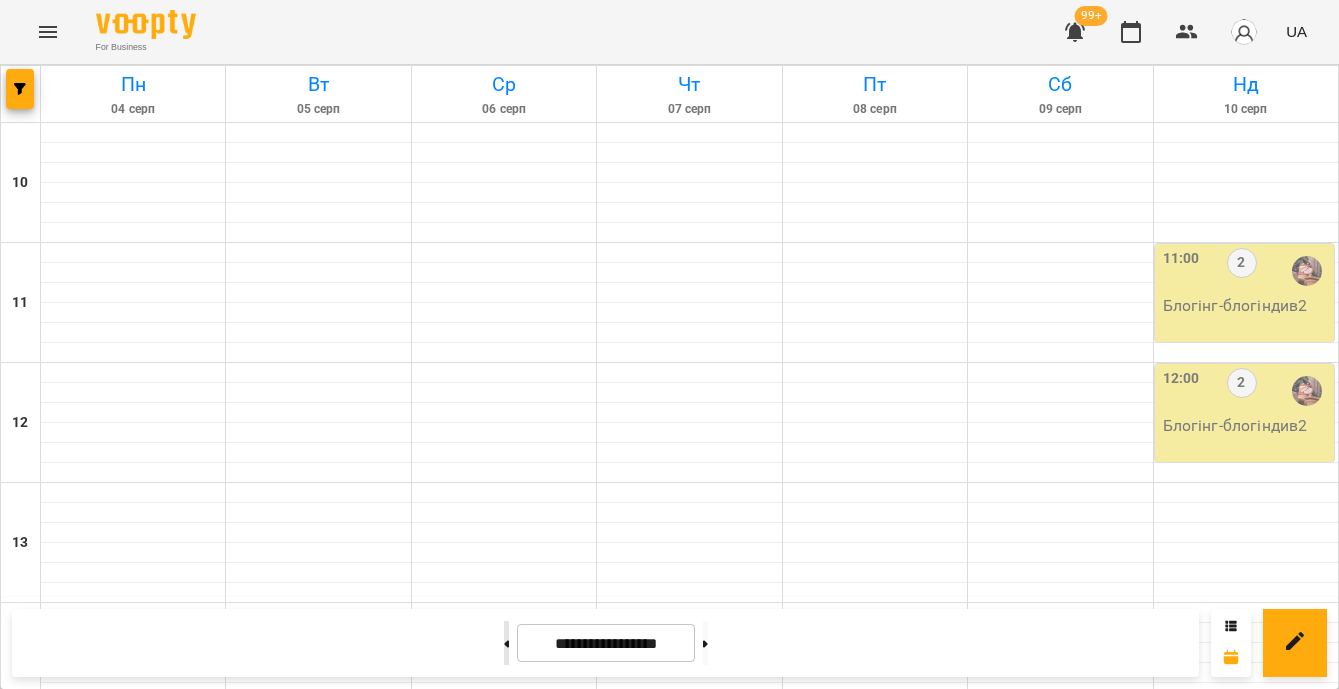 click at bounding box center [506, 643] 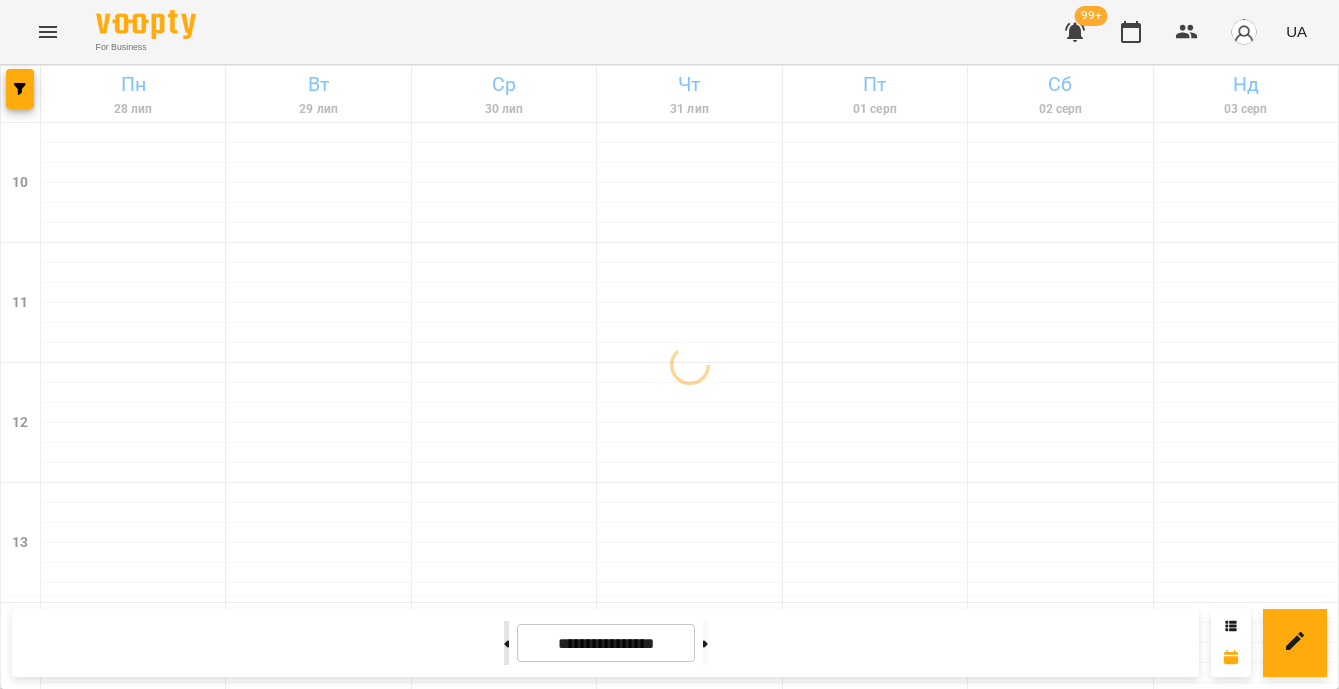 click at bounding box center [506, 643] 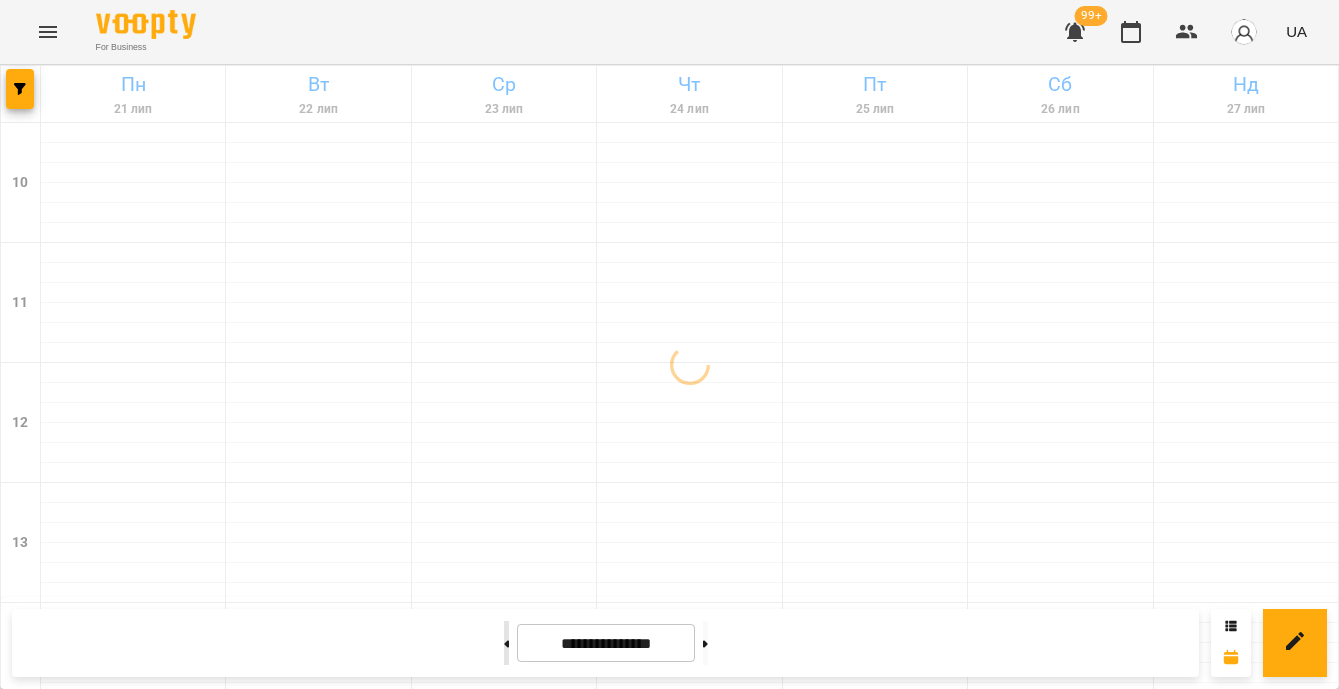 click at bounding box center (506, 643) 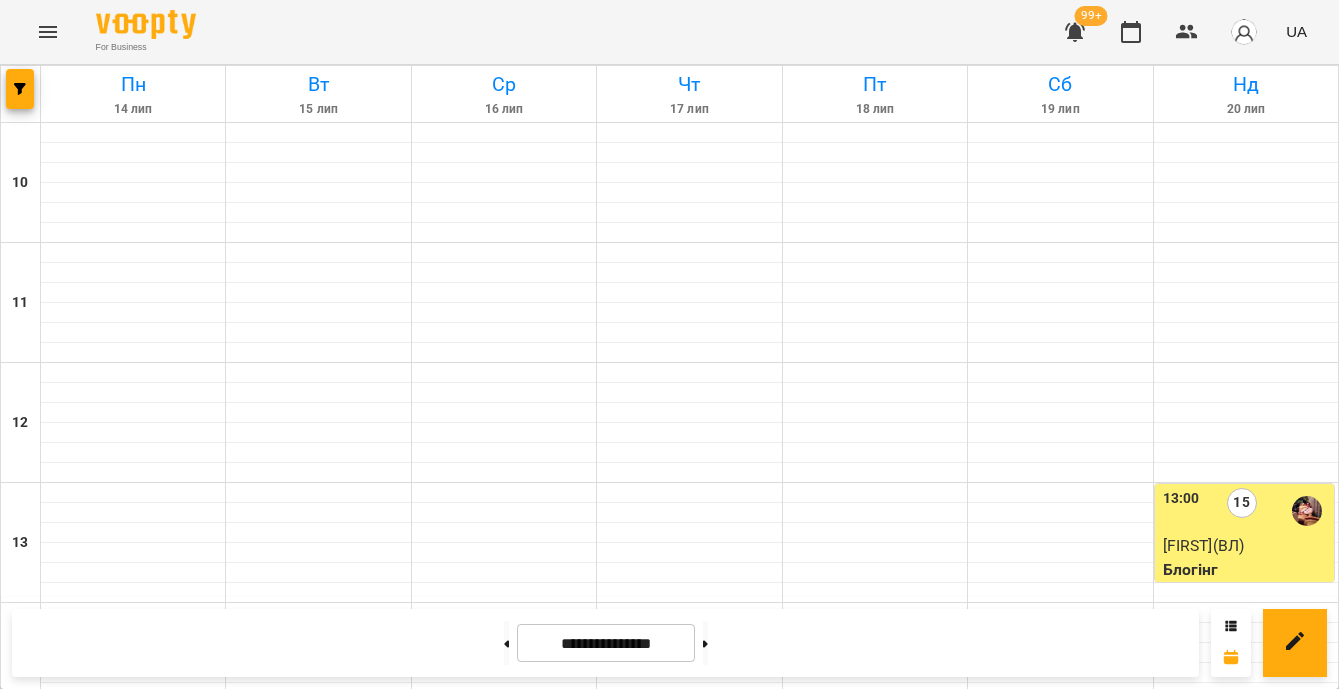 scroll, scrollTop: 229, scrollLeft: 0, axis: vertical 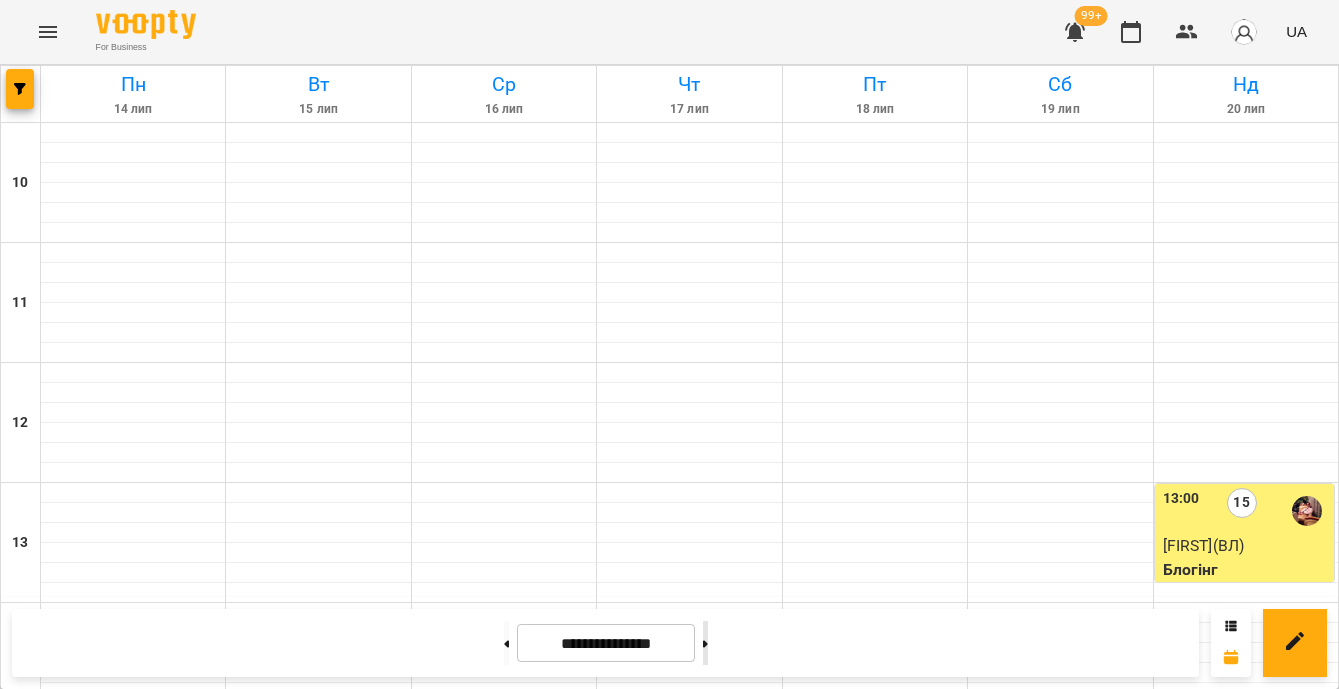 click at bounding box center [705, 643] 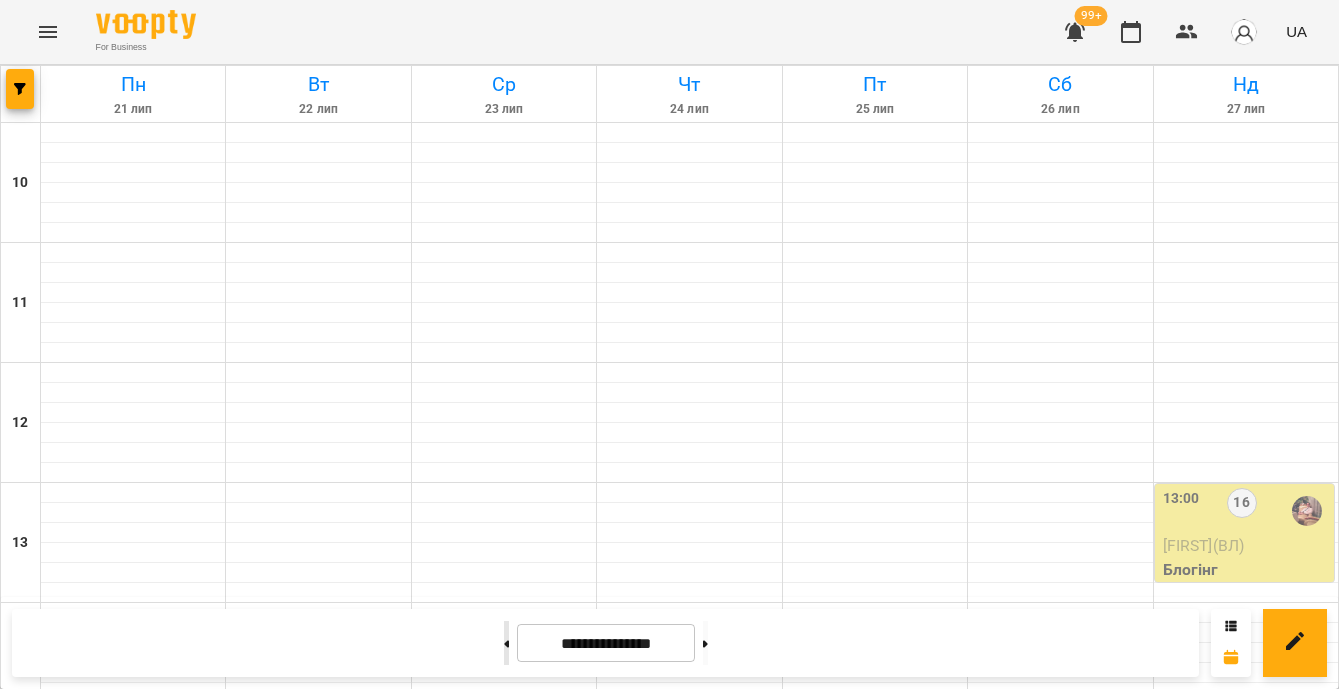 click 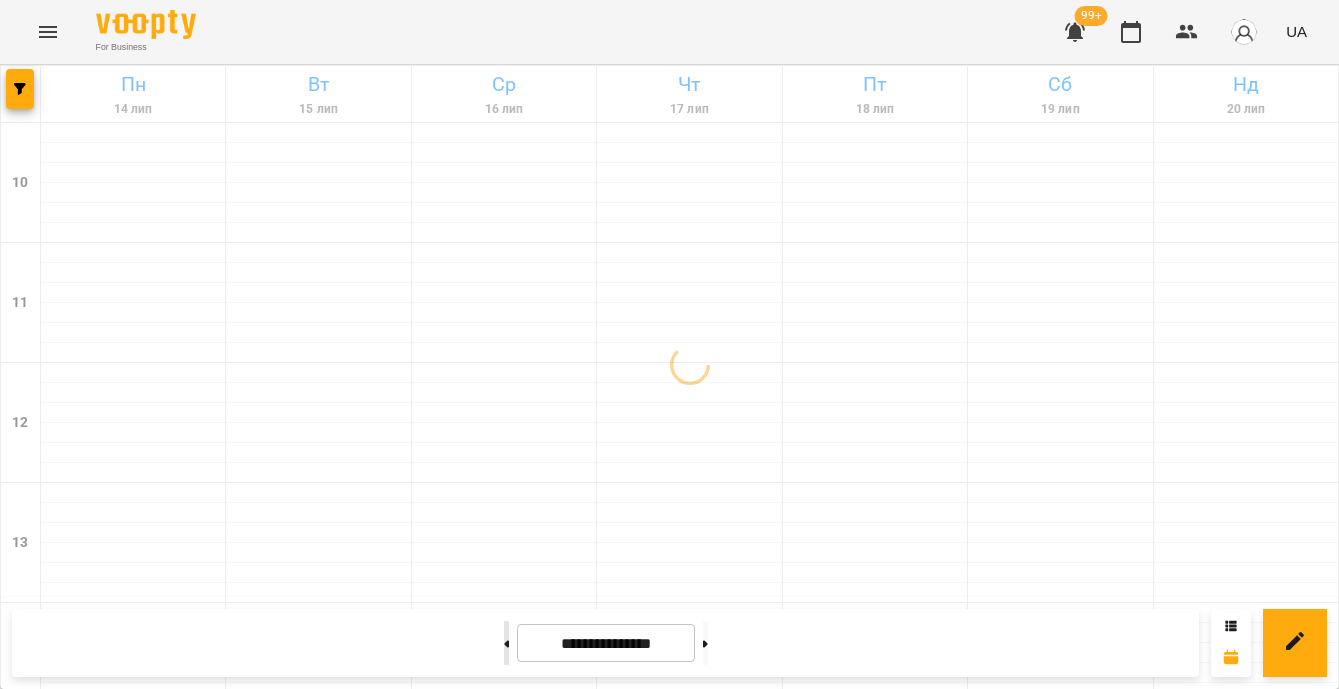 click at bounding box center (506, 643) 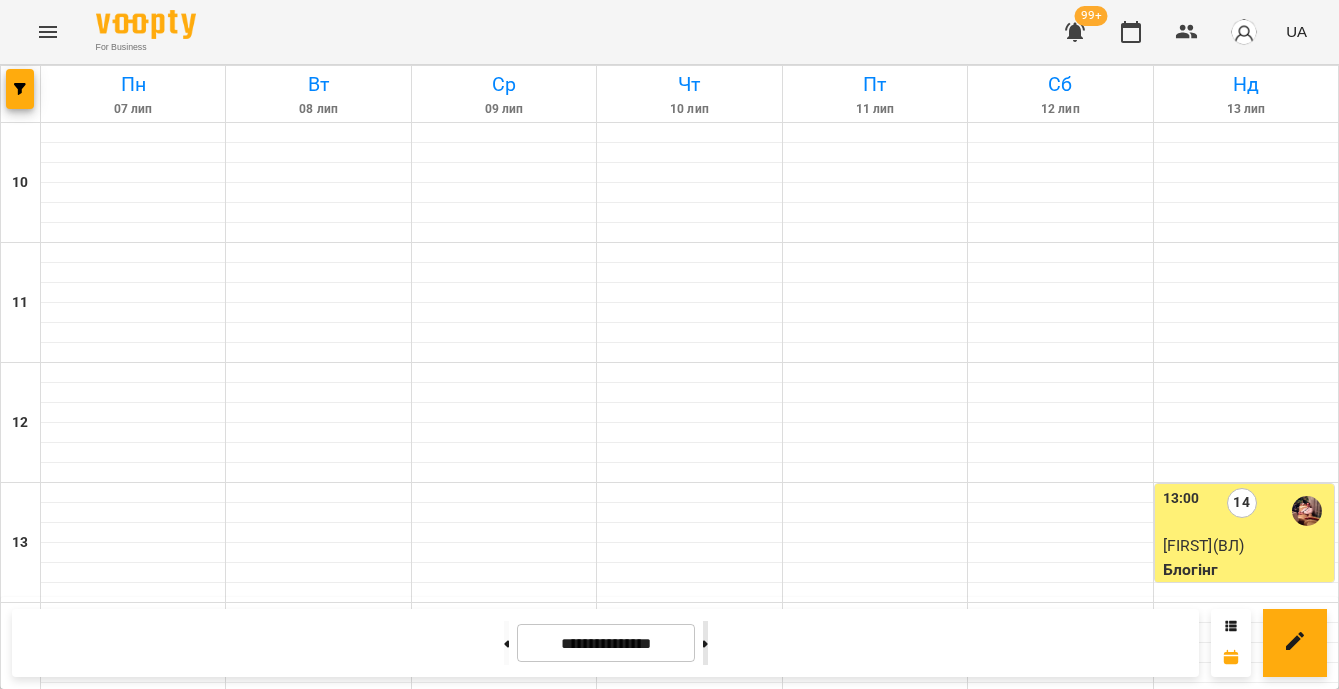 click at bounding box center (705, 643) 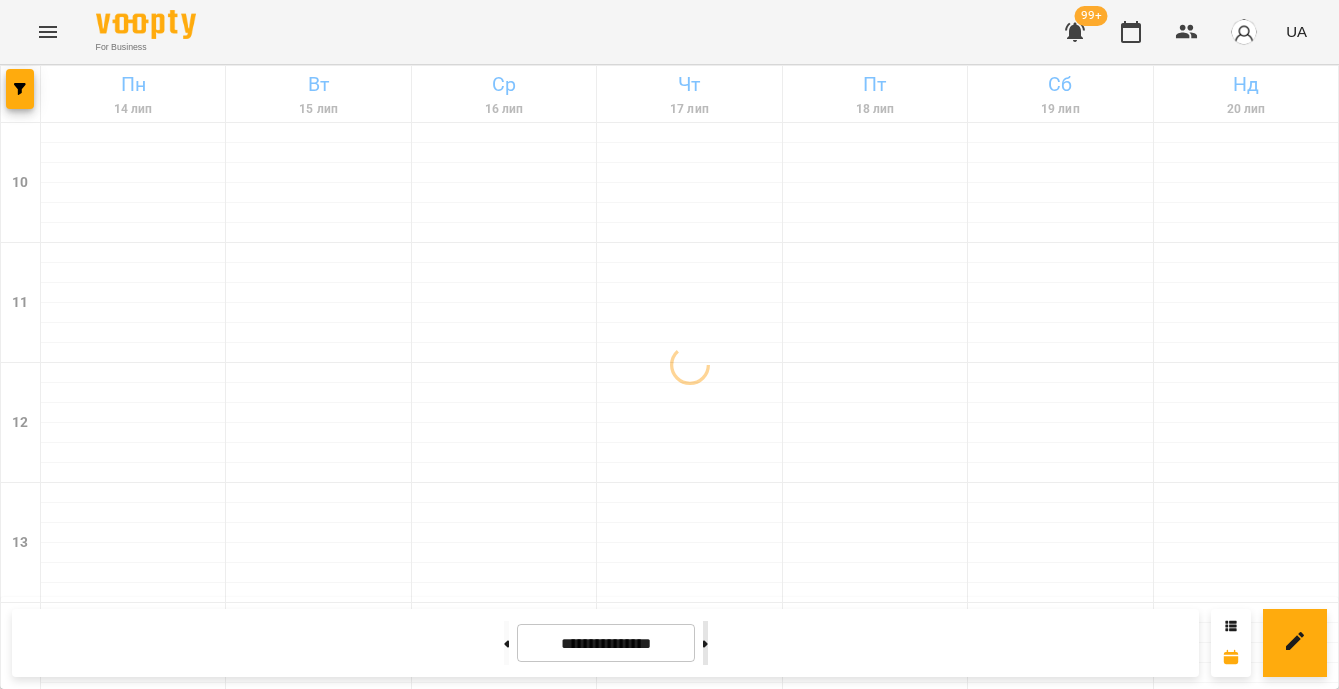 click at bounding box center [705, 643] 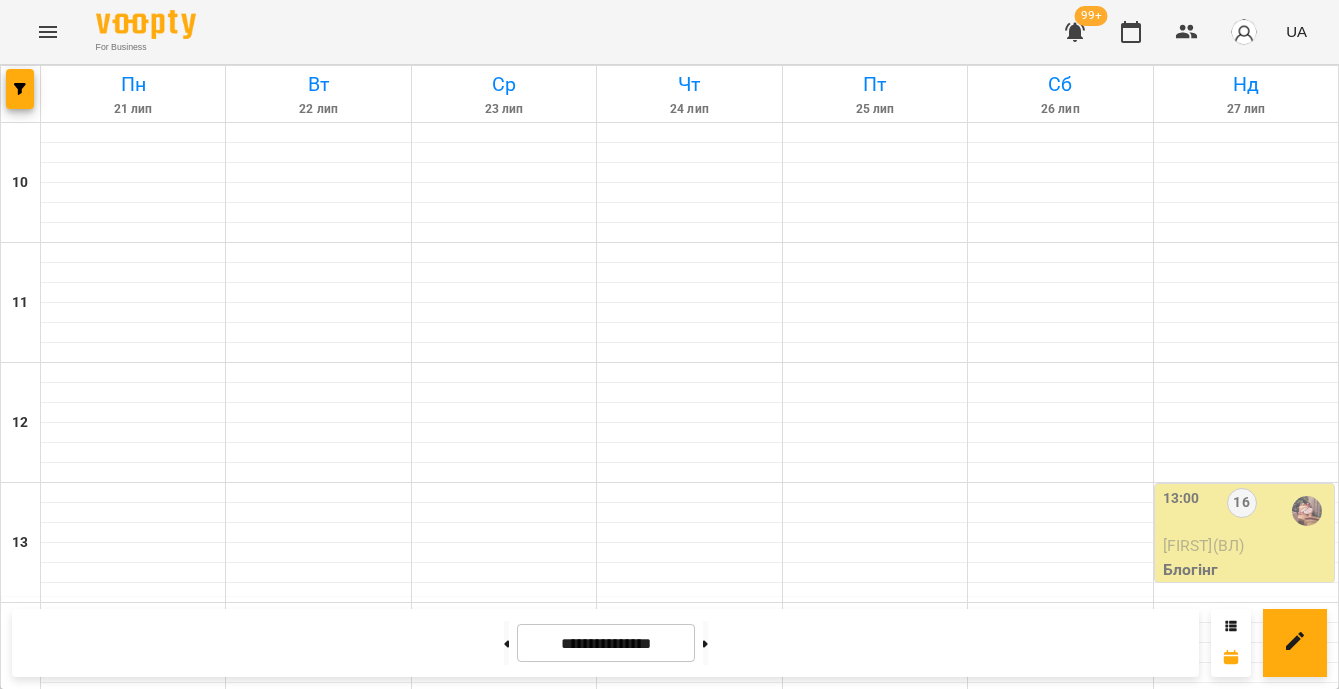 scroll, scrollTop: 140, scrollLeft: 0, axis: vertical 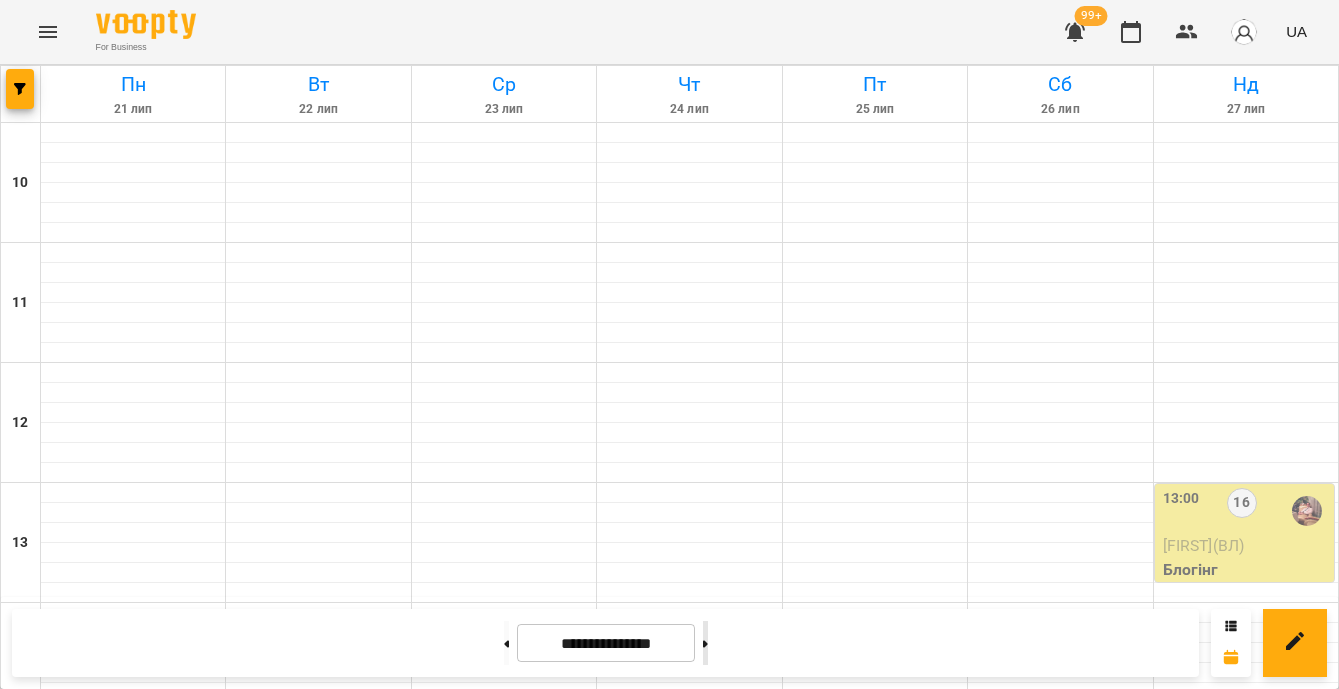 click 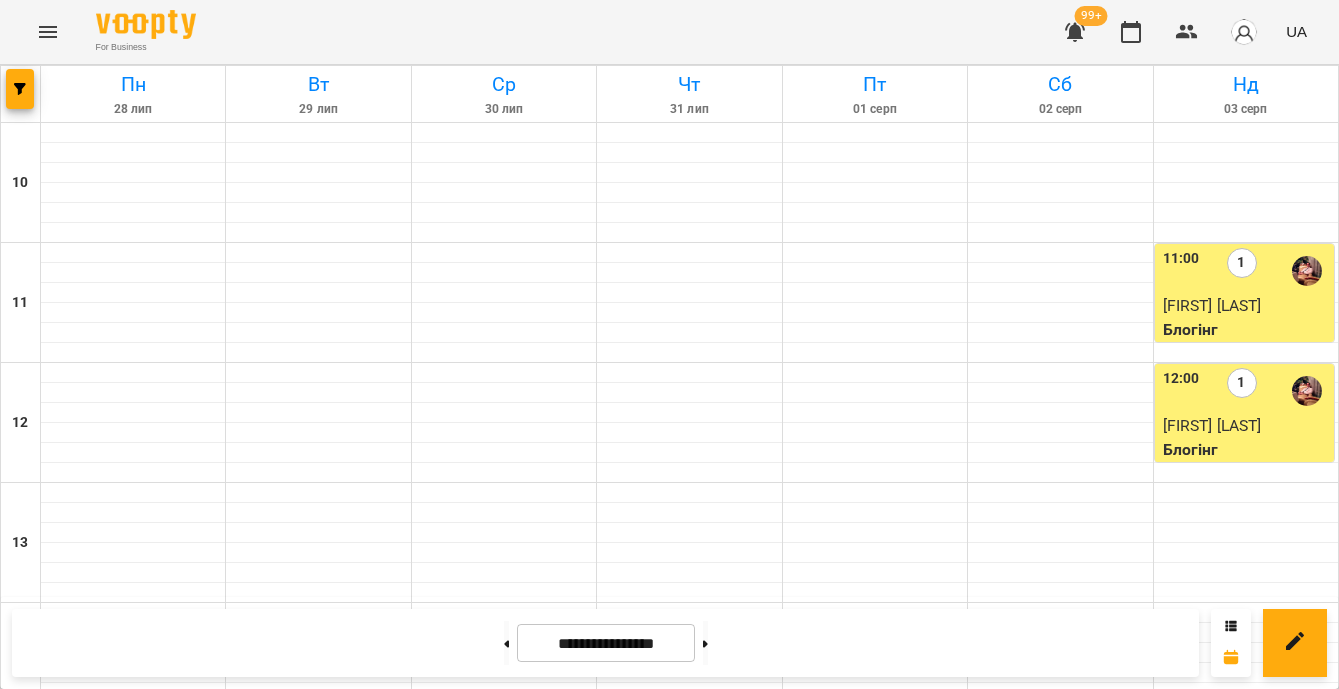 scroll, scrollTop: 8, scrollLeft: 0, axis: vertical 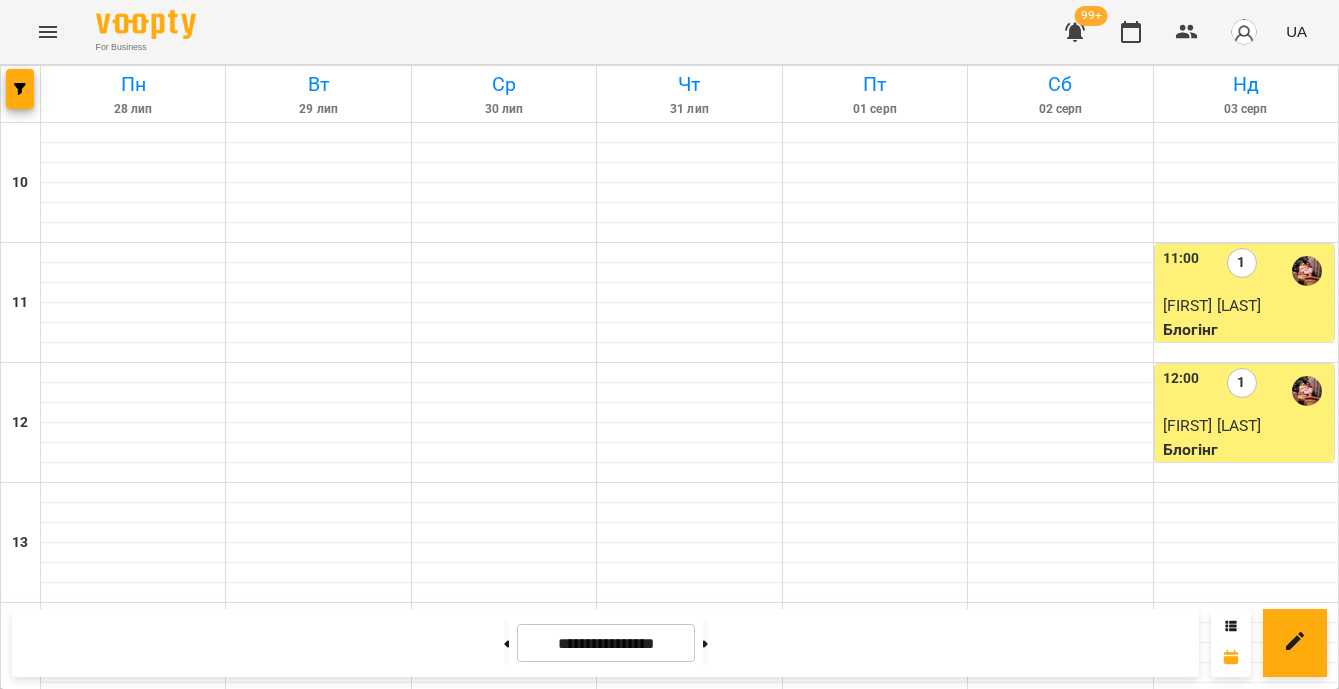 click 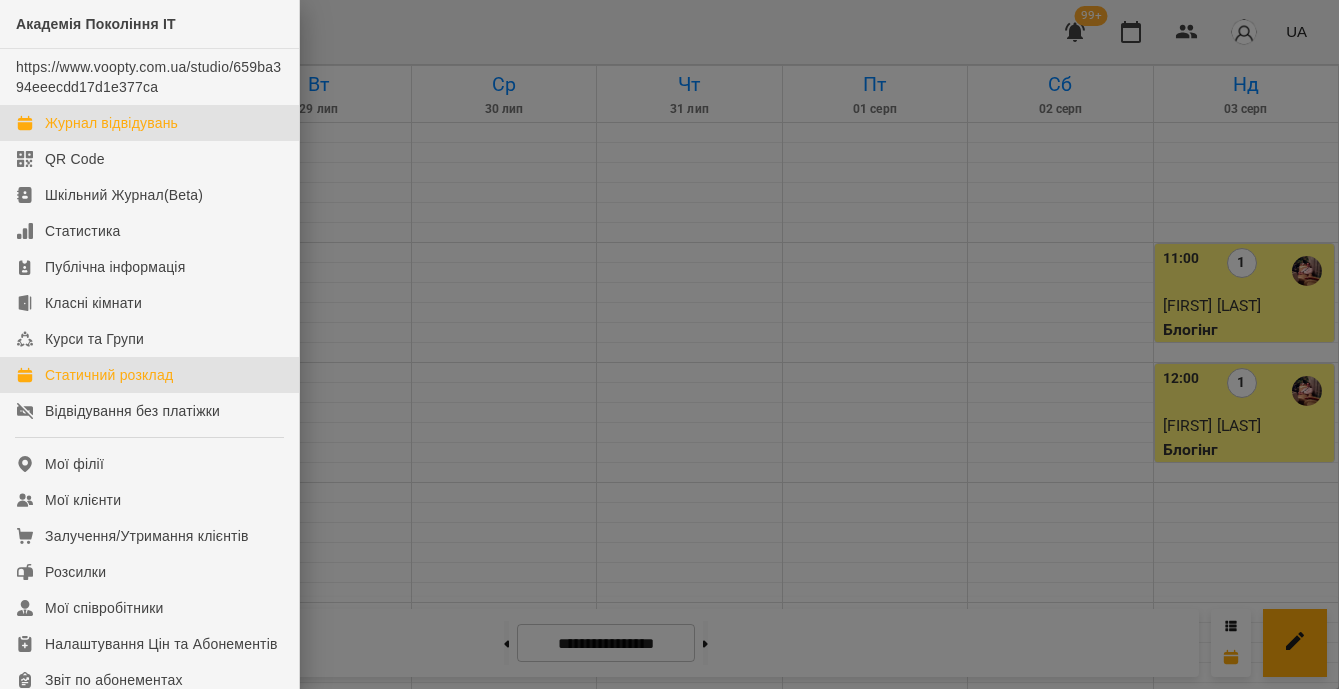 click on "Статичний розклад" at bounding box center [149, 375] 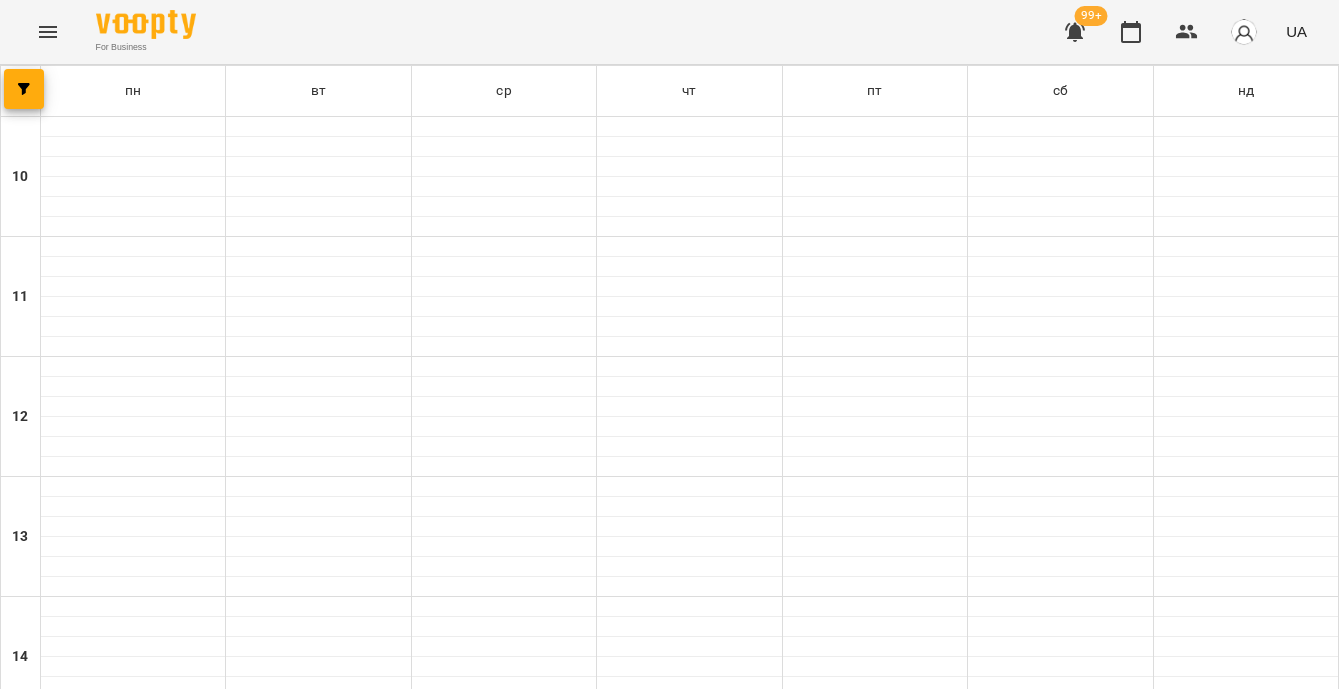scroll, scrollTop: 980, scrollLeft: 0, axis: vertical 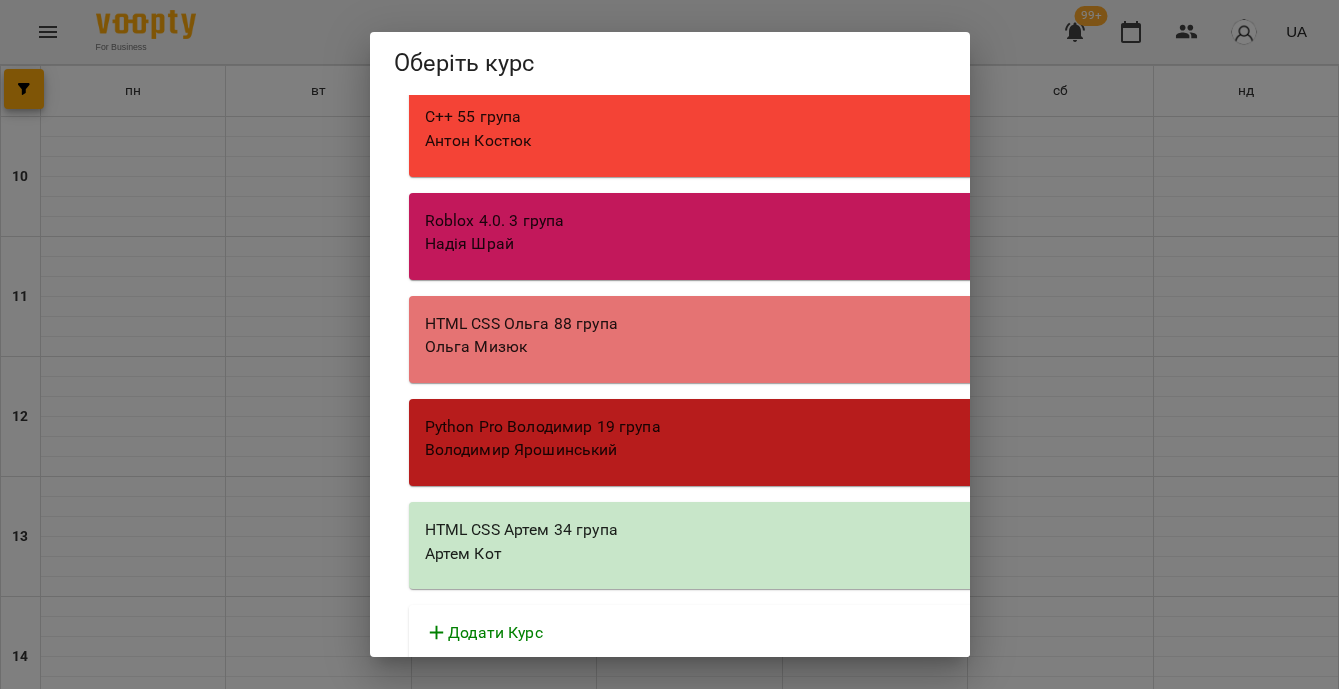 click on "HTML CSS Артем  34  група" at bounding box center [979, 530] 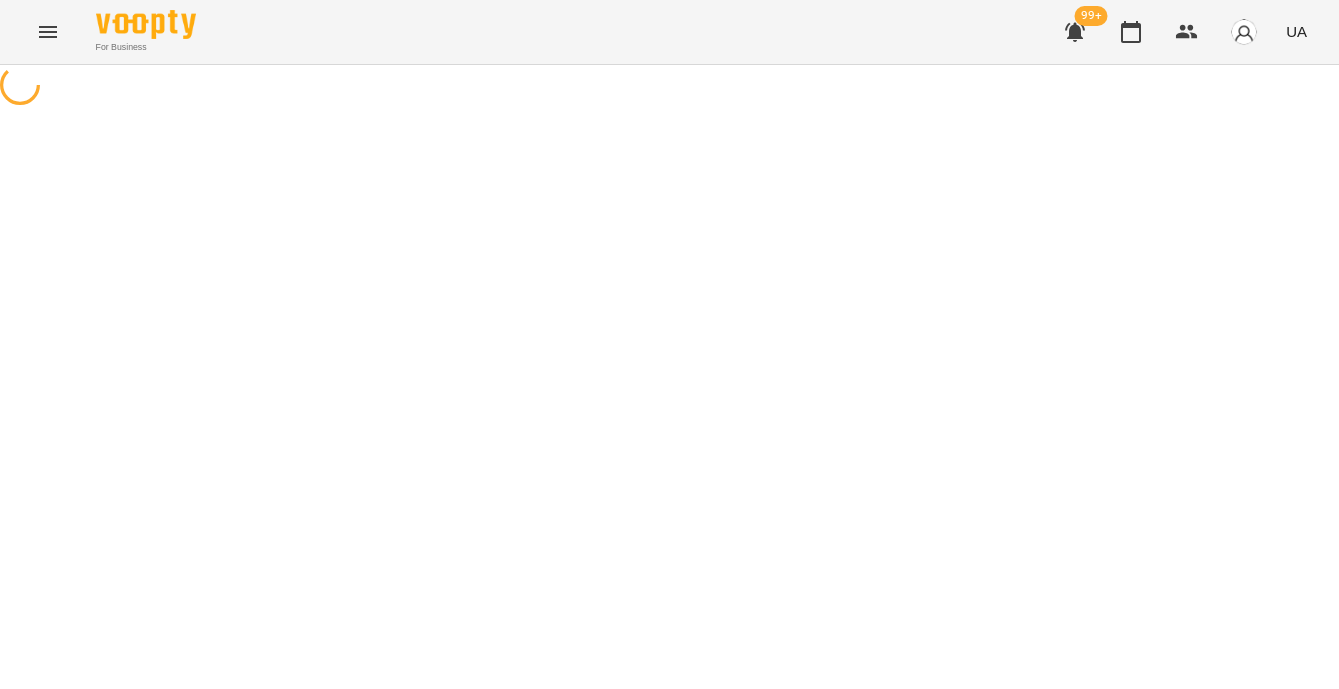 select on "**********" 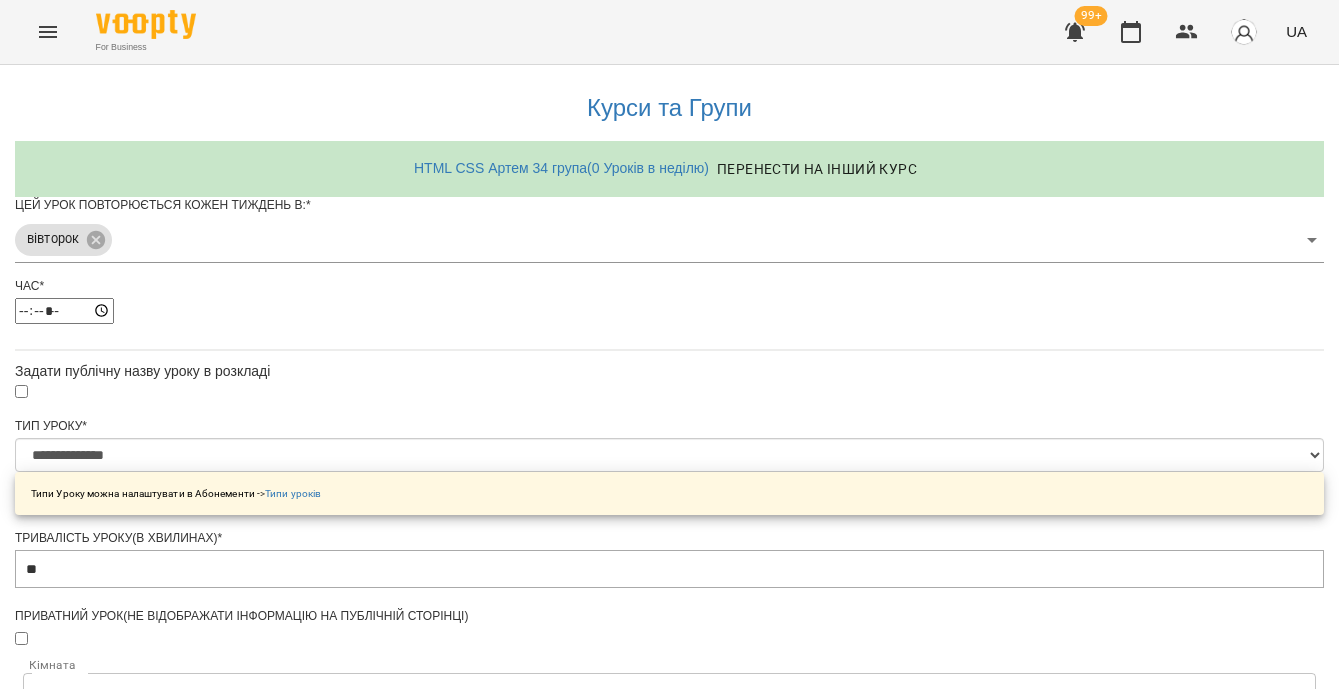 click on "**********" at bounding box center (669, 647) 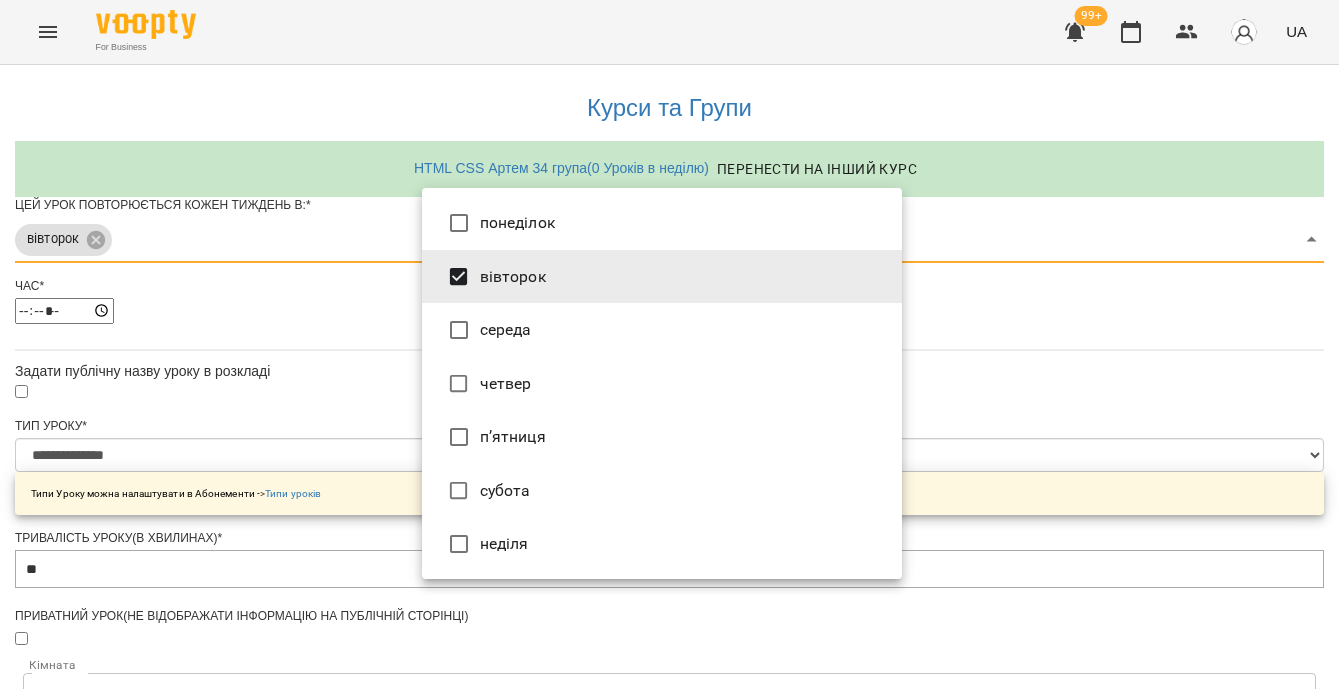 click on "четвер" at bounding box center [662, 384] 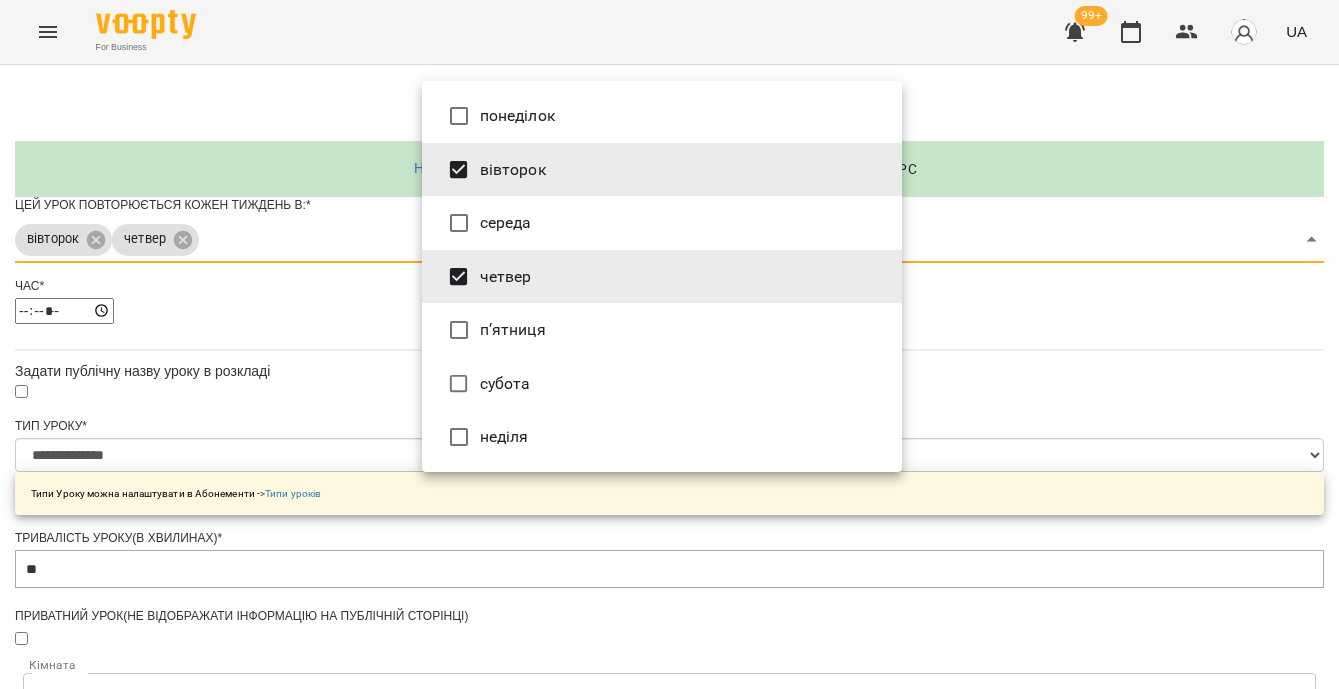 click at bounding box center [669, 344] 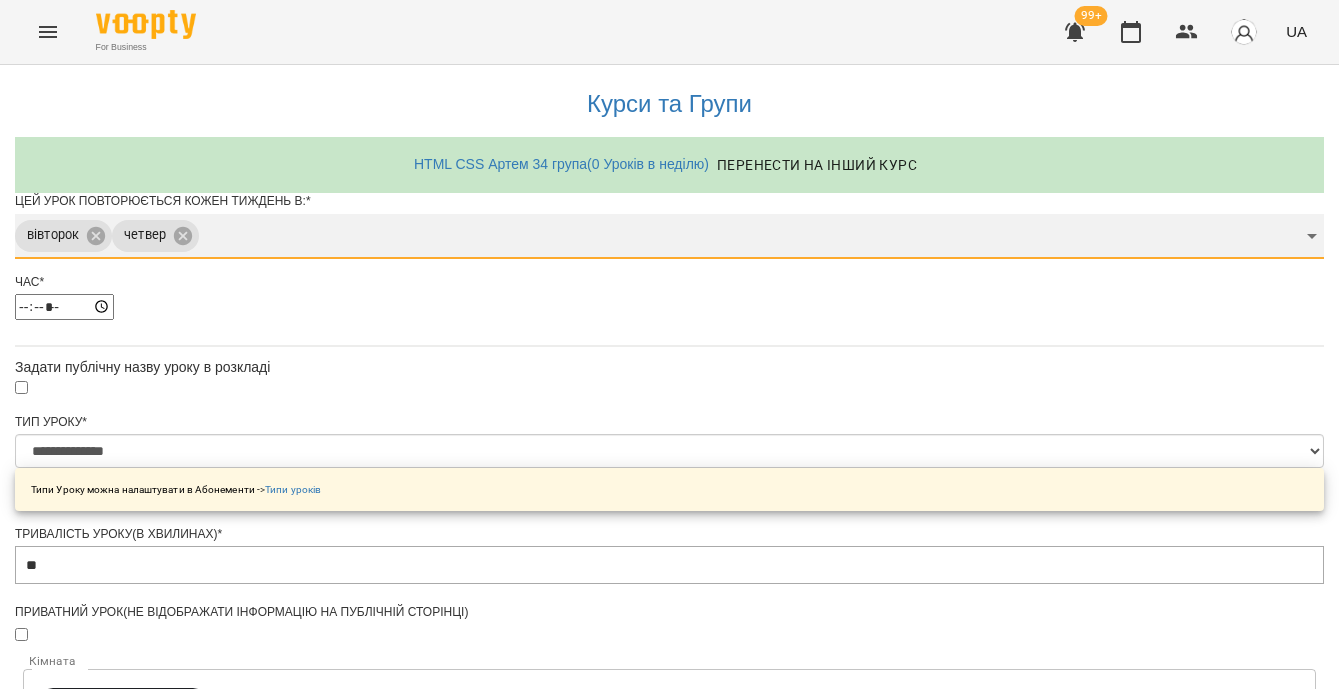 scroll, scrollTop: 706, scrollLeft: 0, axis: vertical 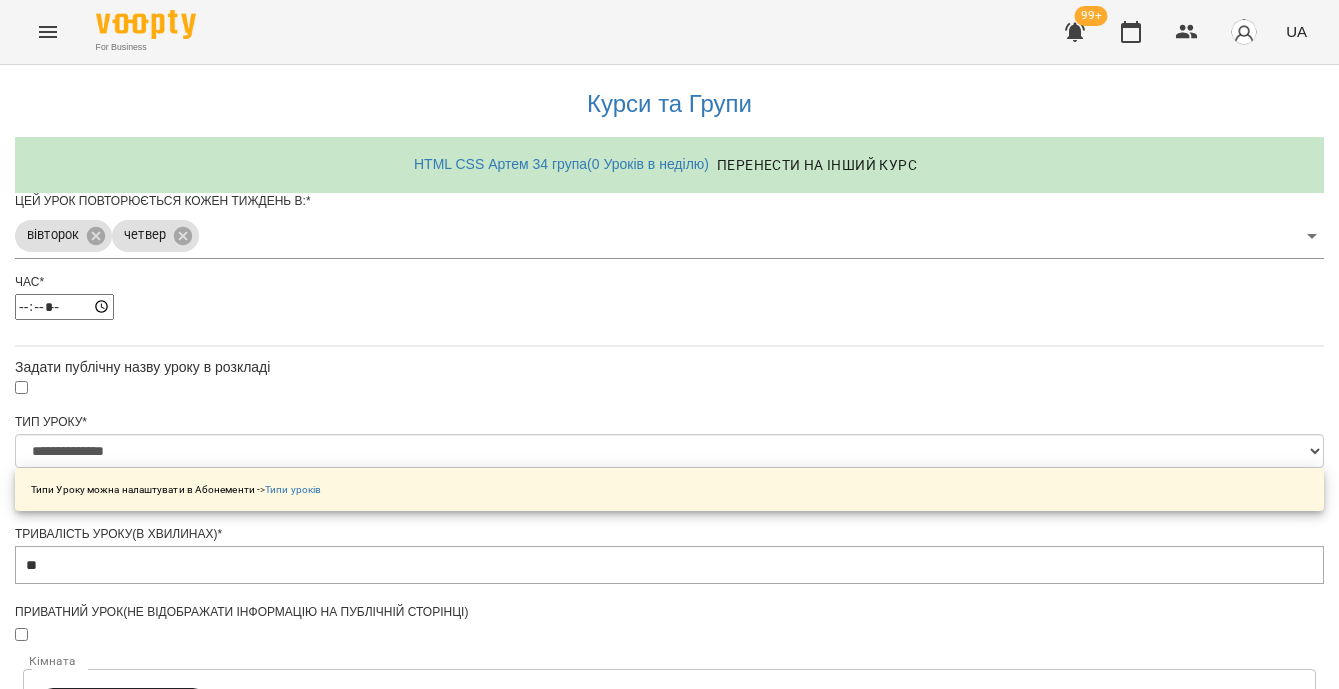 click on "**********" at bounding box center (108, 1216) 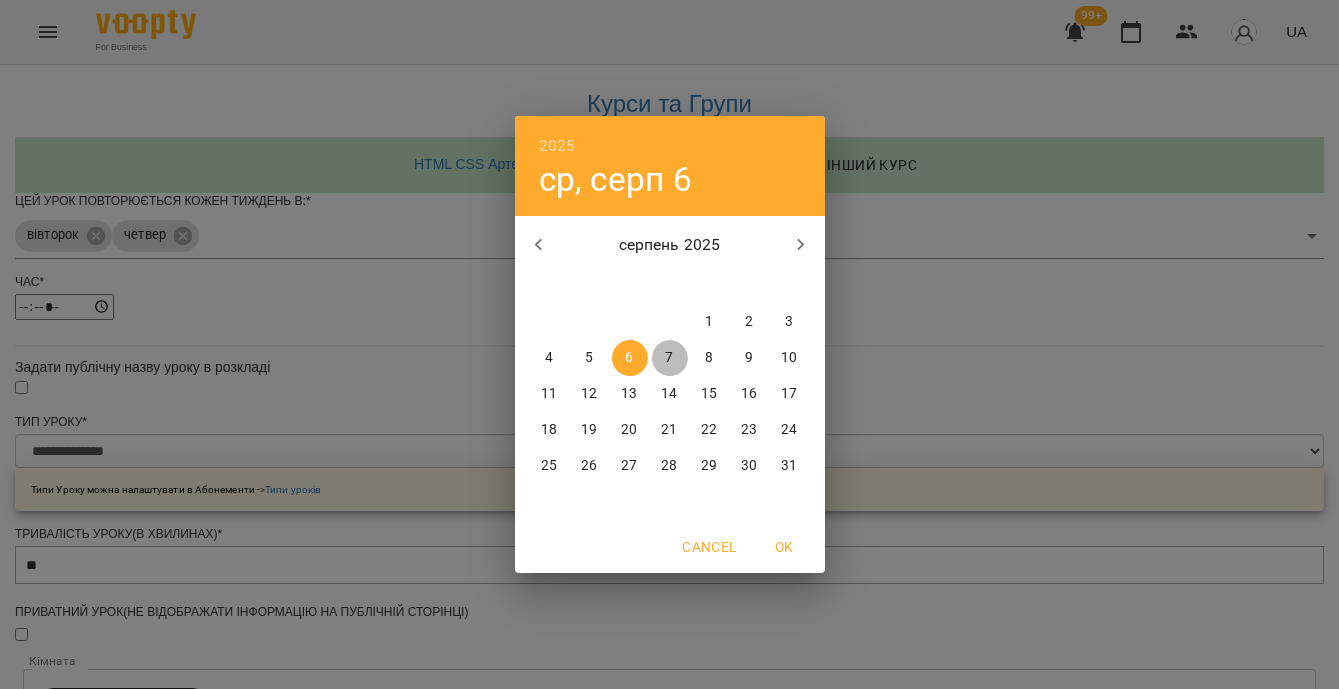 click on "7" at bounding box center [670, 358] 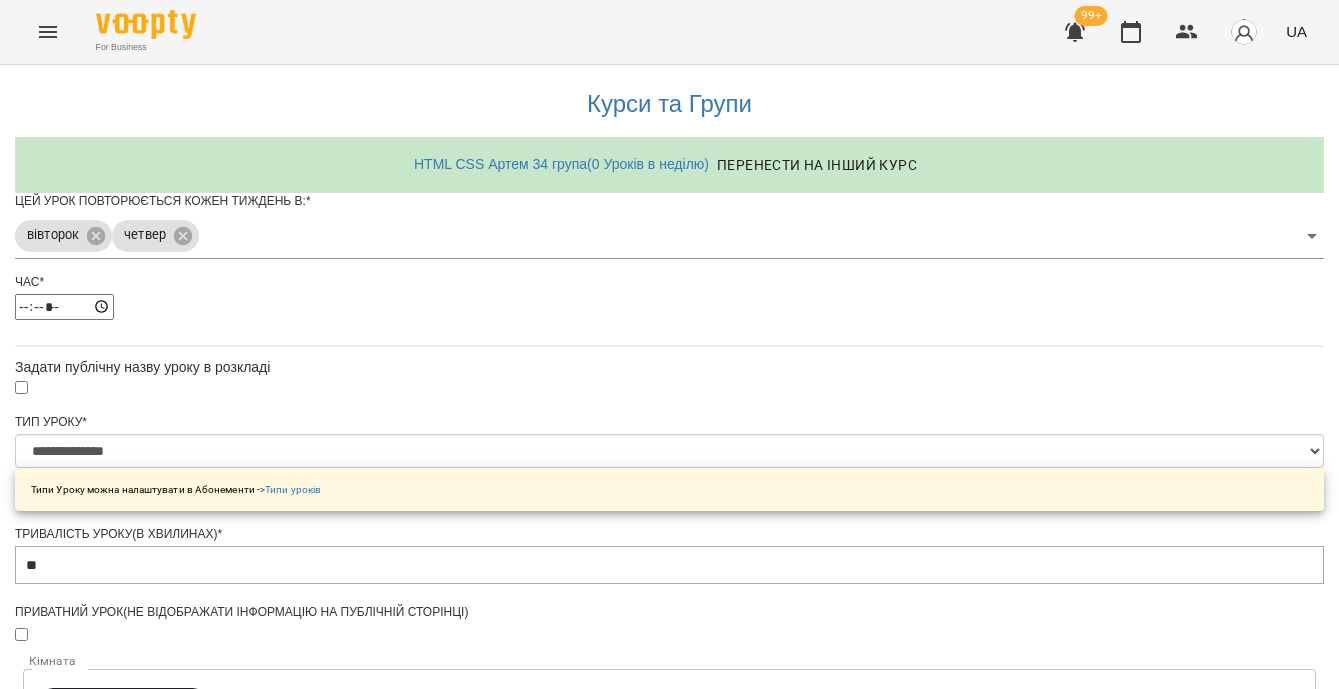 click at bounding box center [669, 1274] 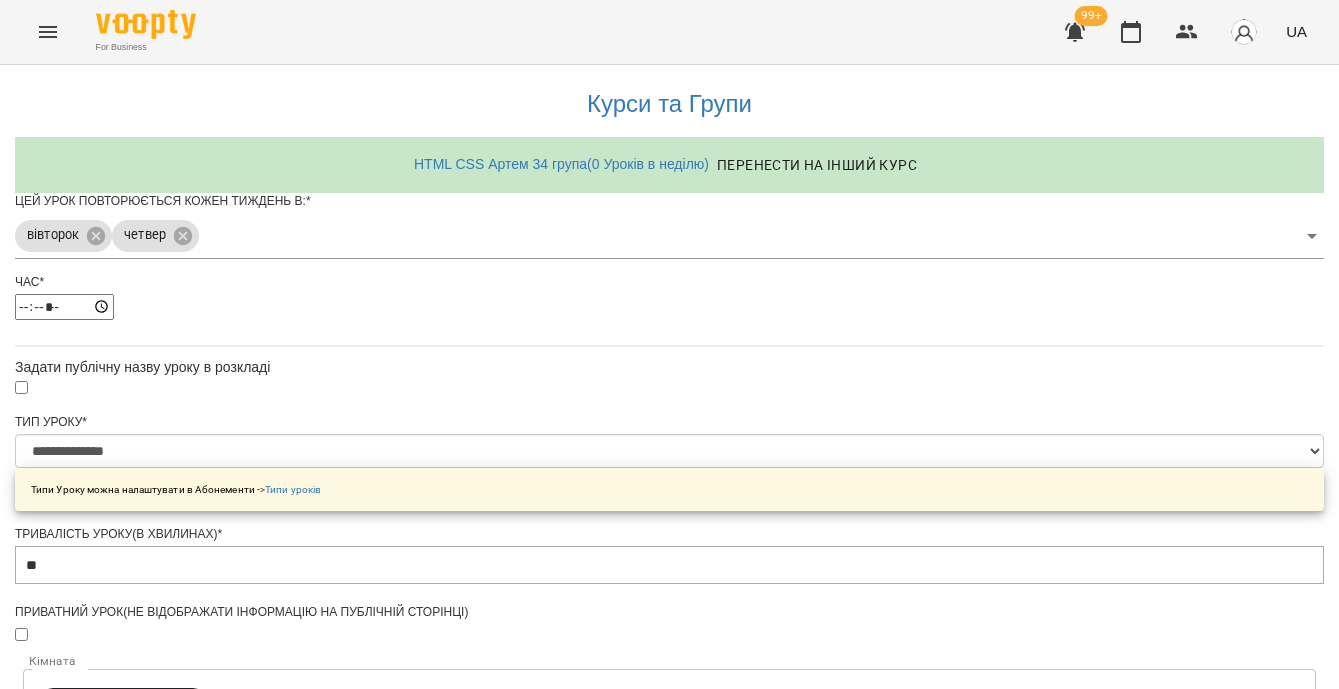scroll, scrollTop: 833, scrollLeft: 0, axis: vertical 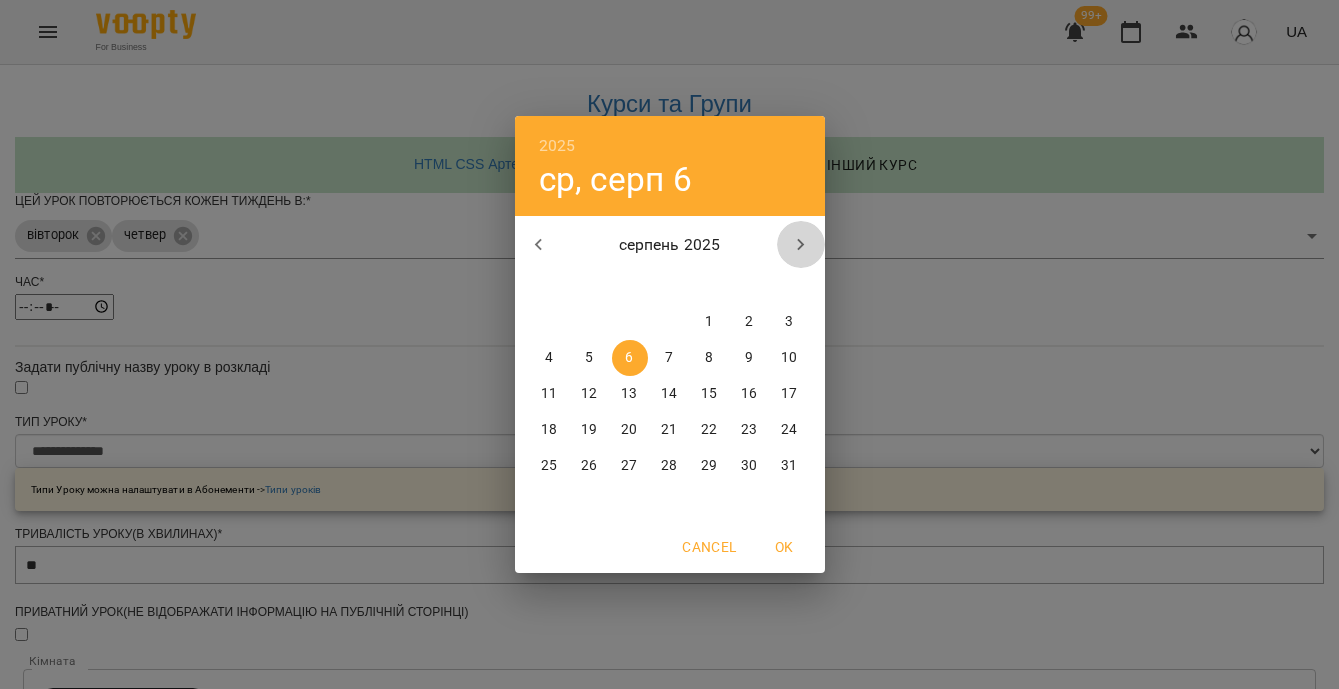 click 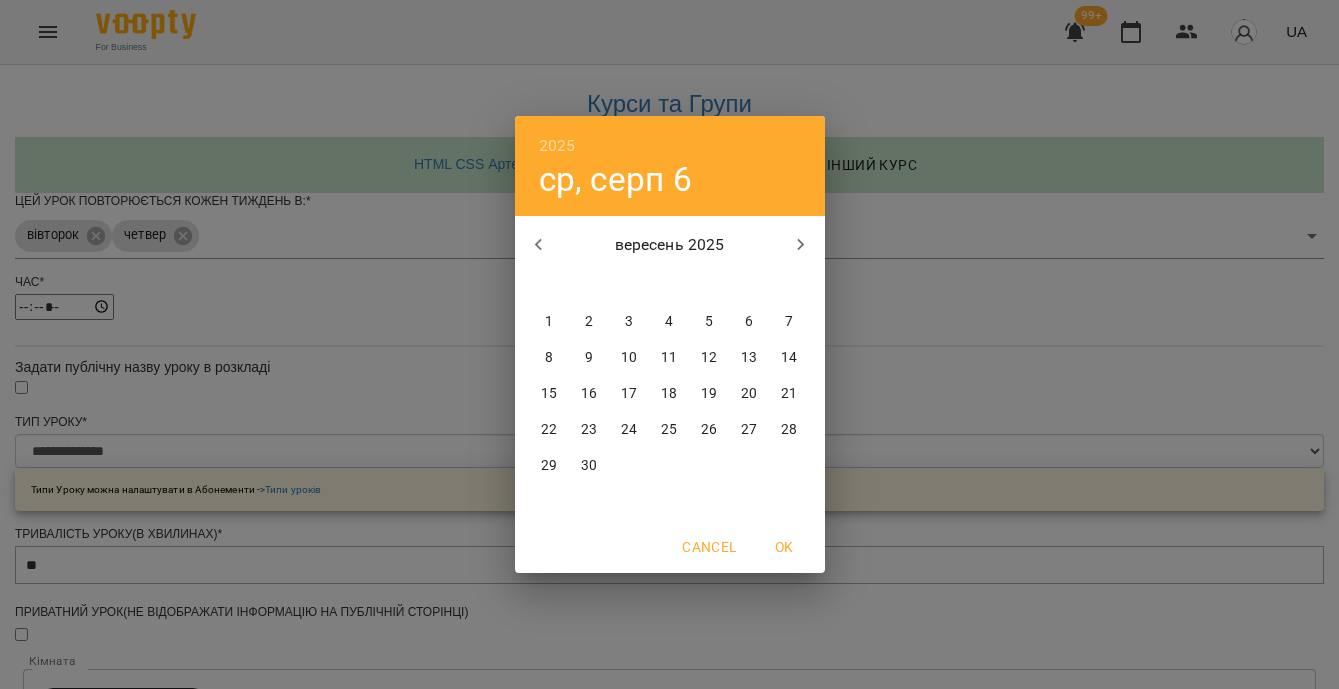 click on "30" at bounding box center [589, 466] 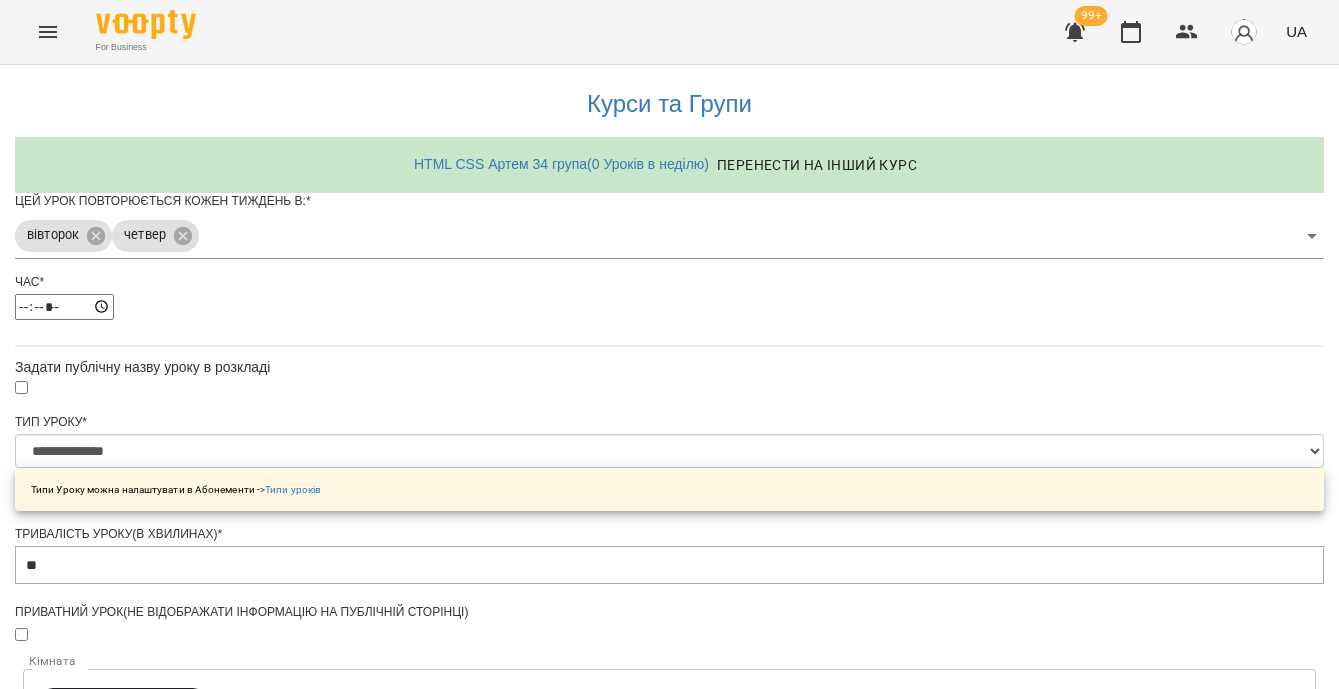click on "Зберегти" at bounding box center (669, 1389) 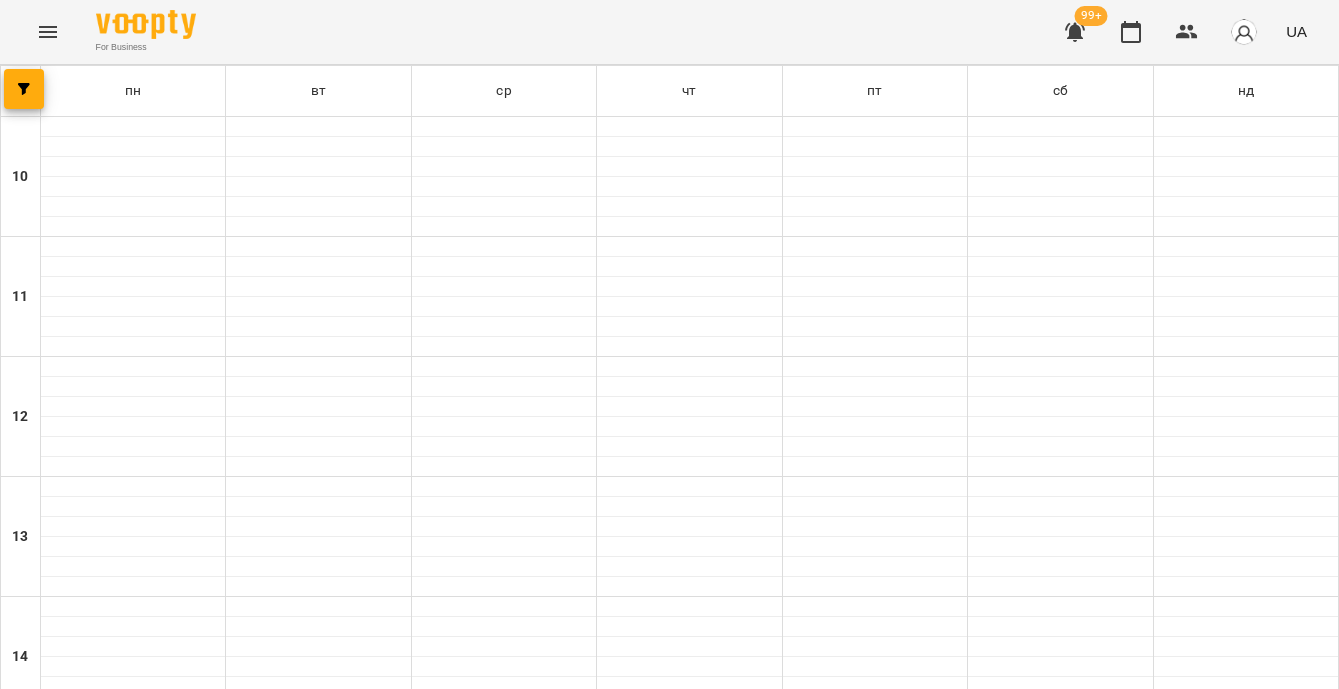 scroll, scrollTop: 0, scrollLeft: 0, axis: both 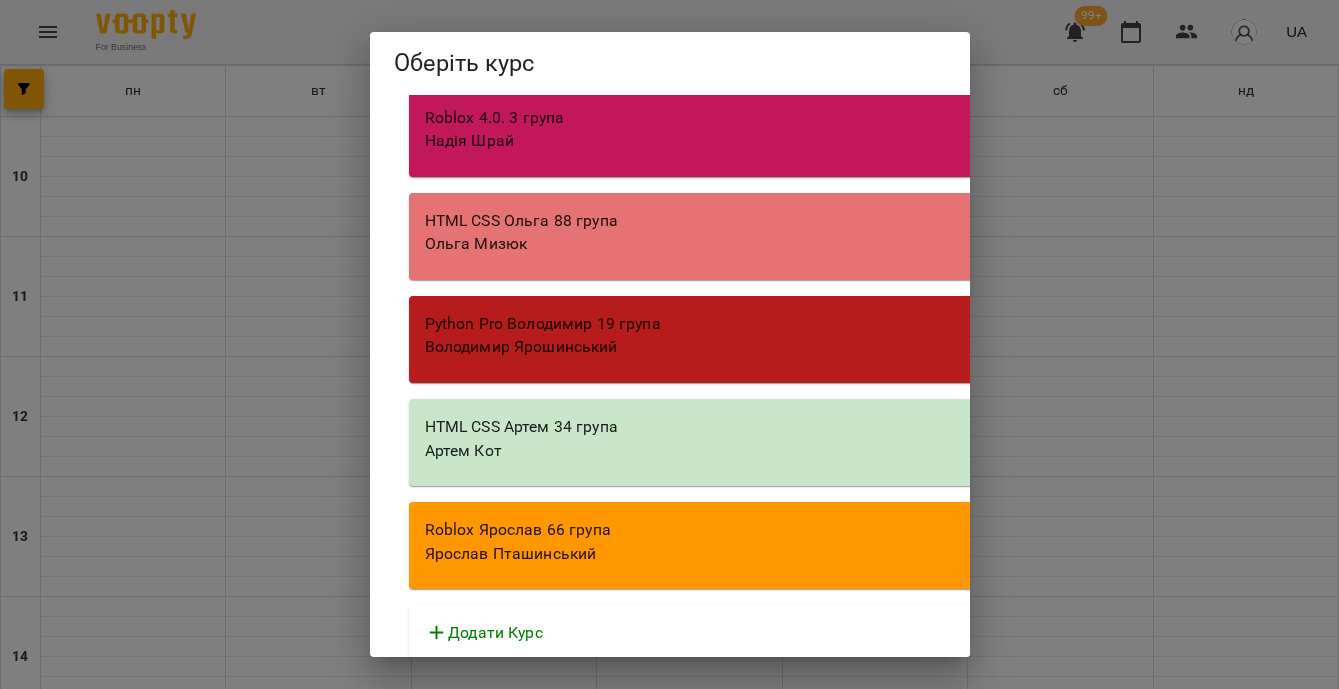 click on "Ярослав Пташинський" at bounding box center [979, 554] 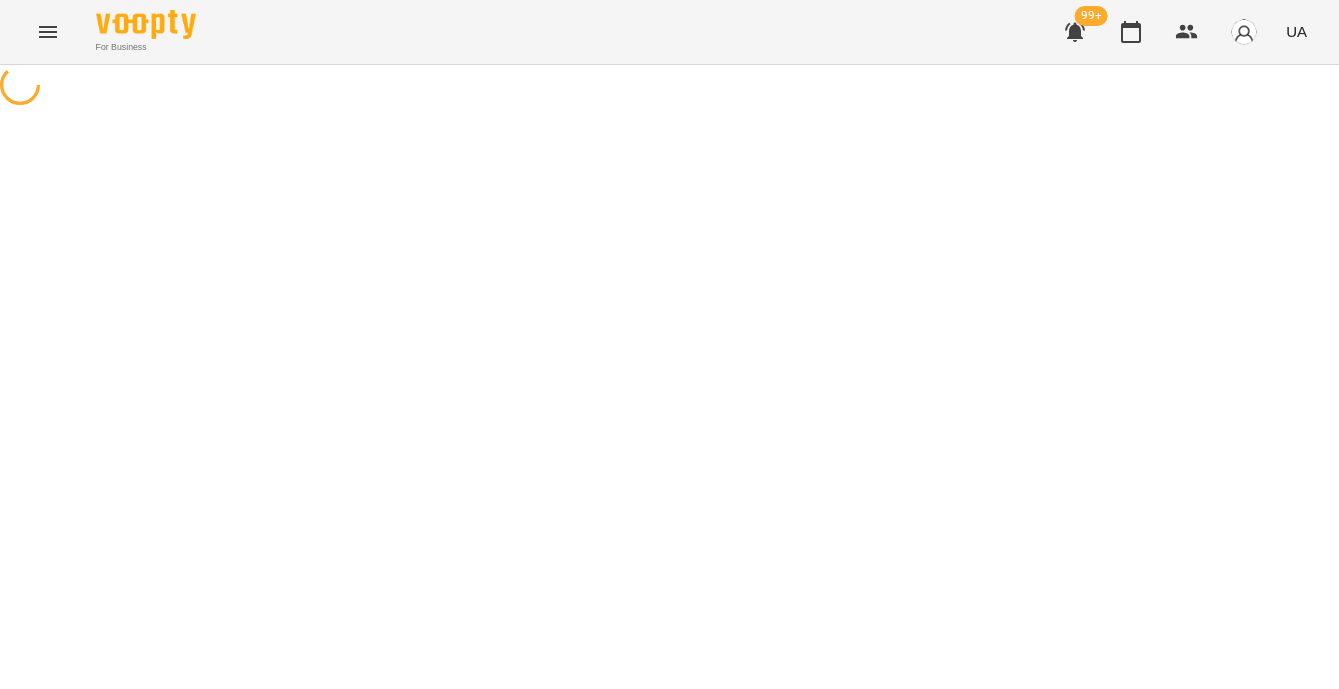 select on "**********" 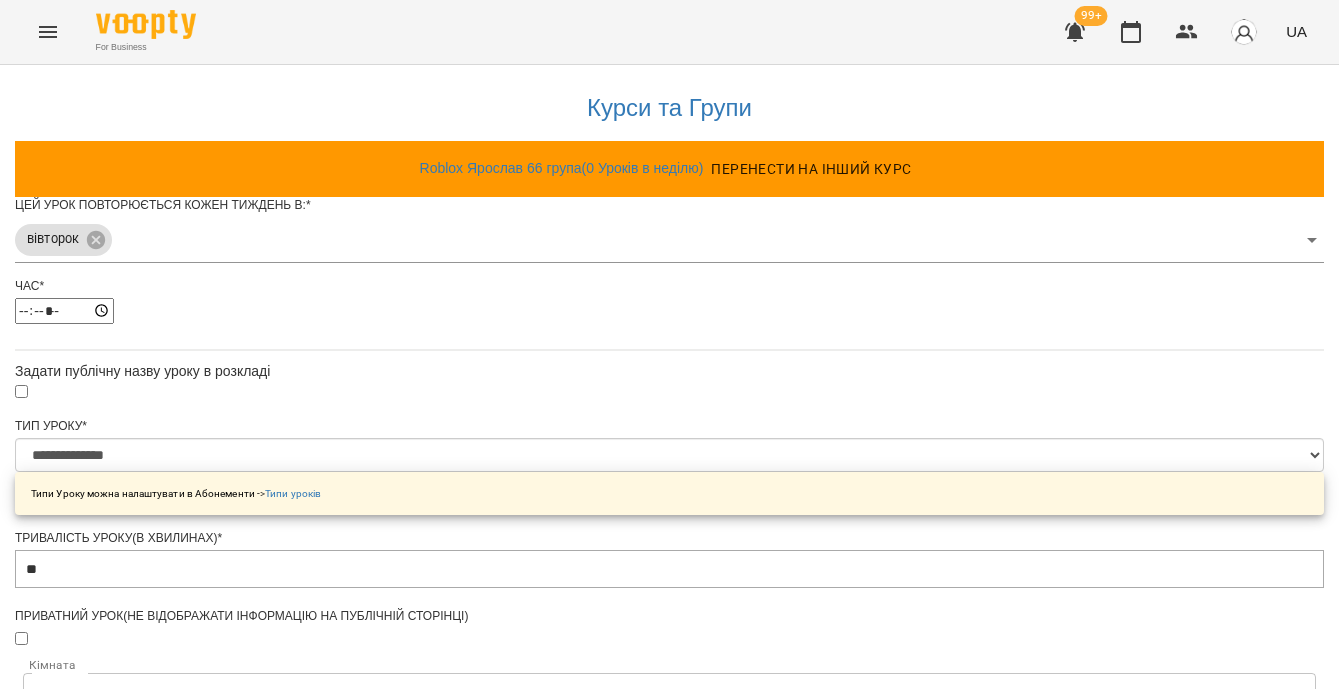 click on "**********" at bounding box center [669, 647] 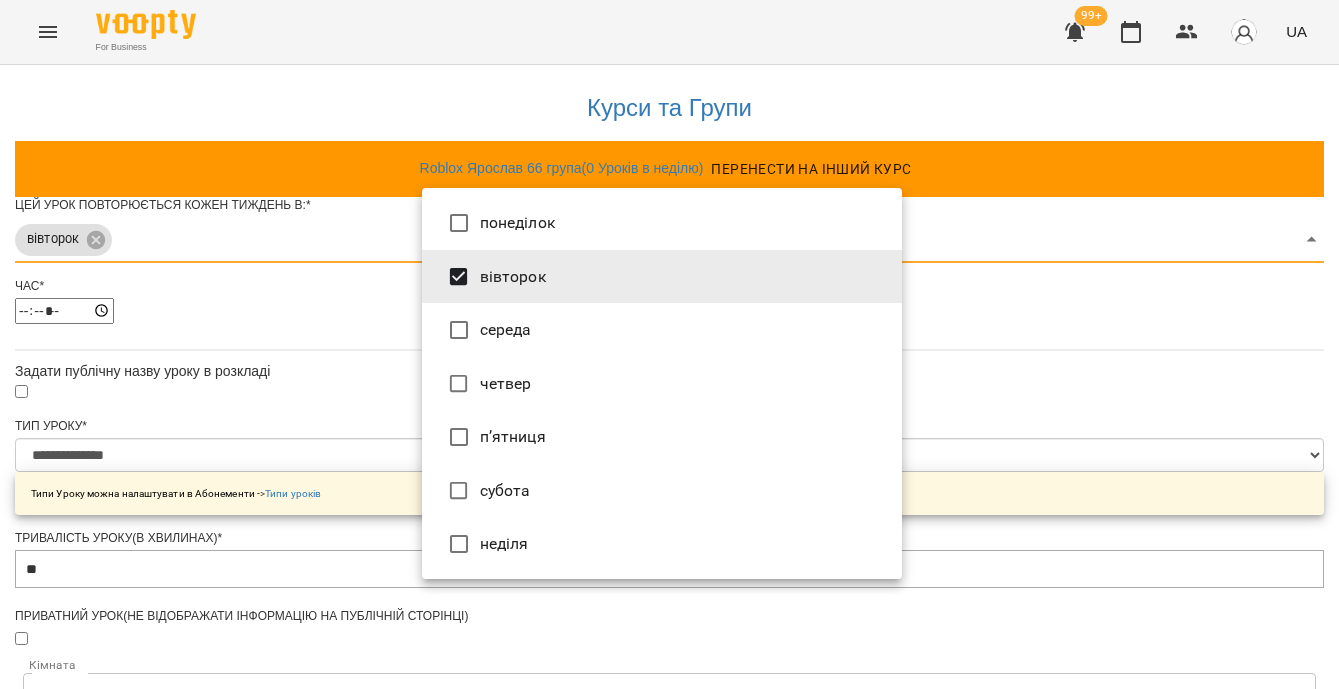 click on "четвер" at bounding box center [662, 384] 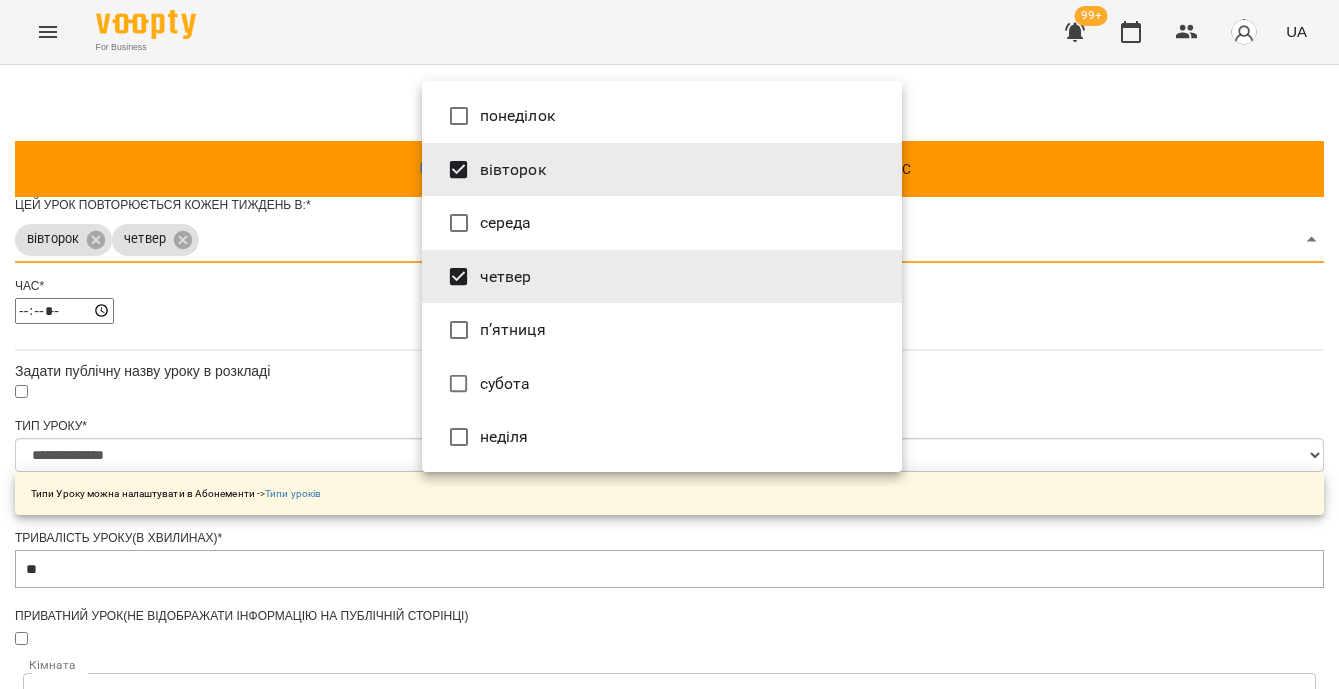 click at bounding box center (669, 344) 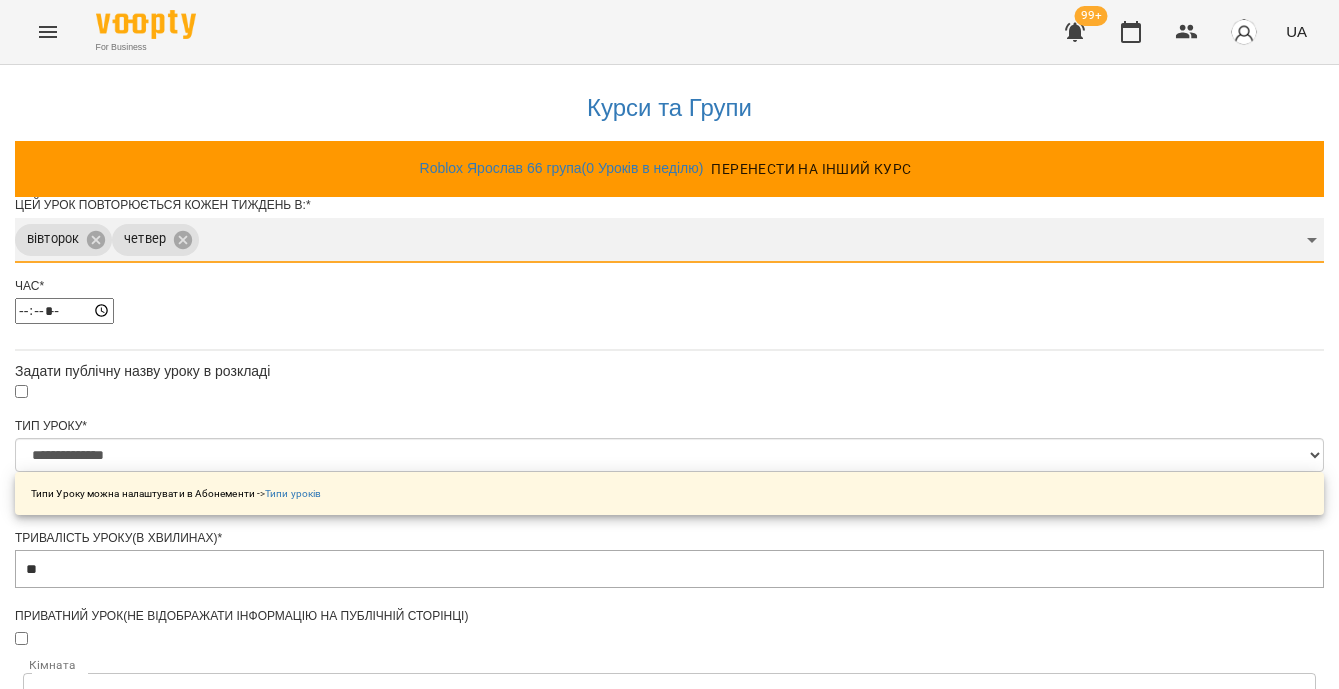 scroll, scrollTop: 706, scrollLeft: 0, axis: vertical 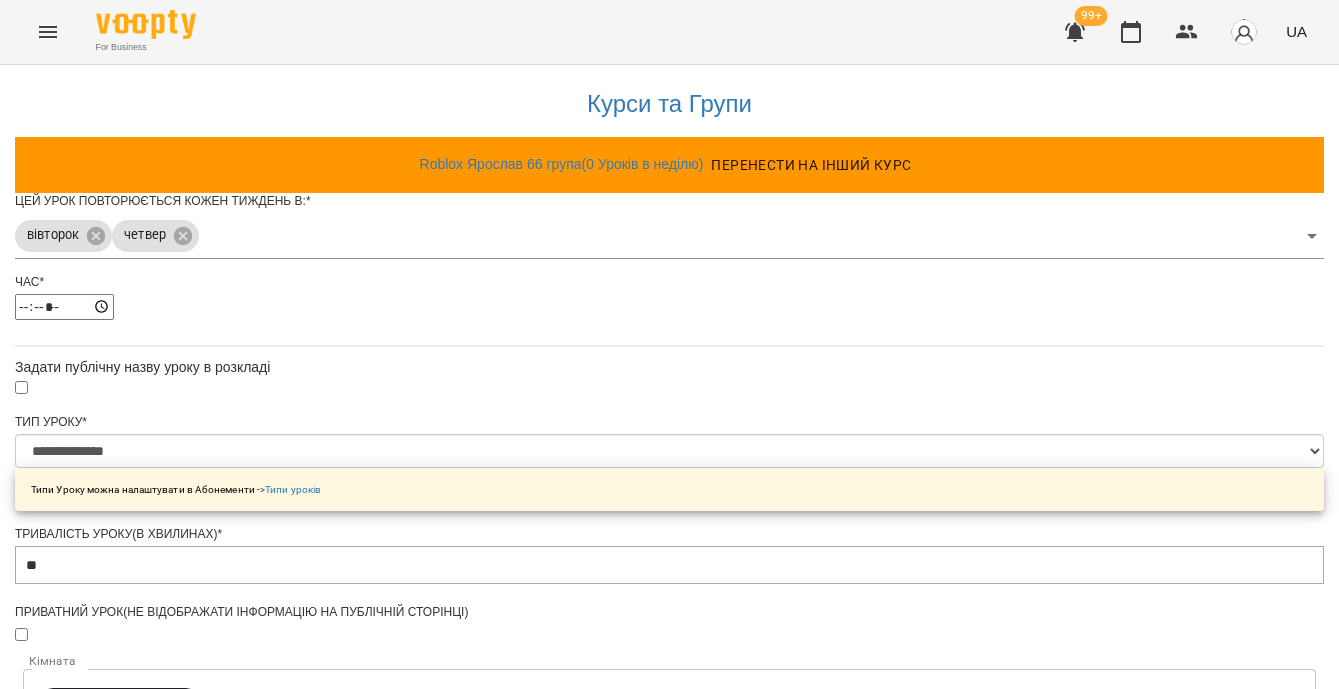 click on "**********" at bounding box center (108, 1216) 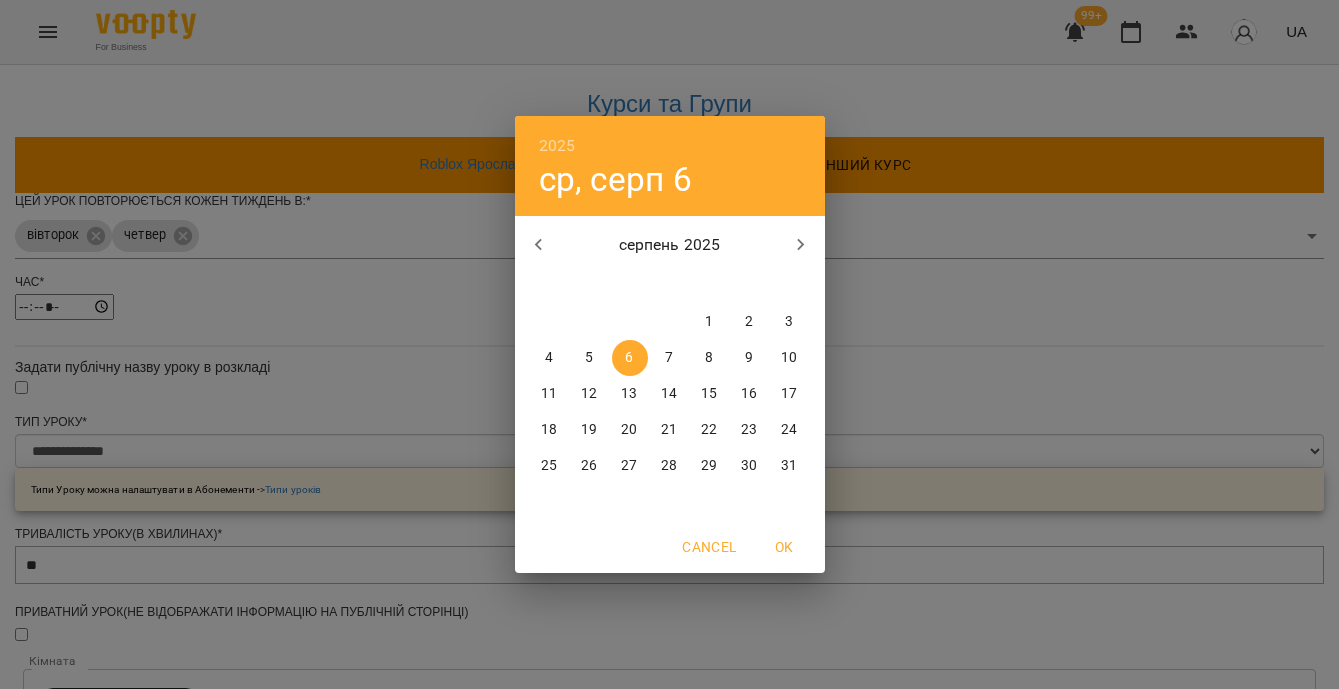 click on "7" at bounding box center (669, 358) 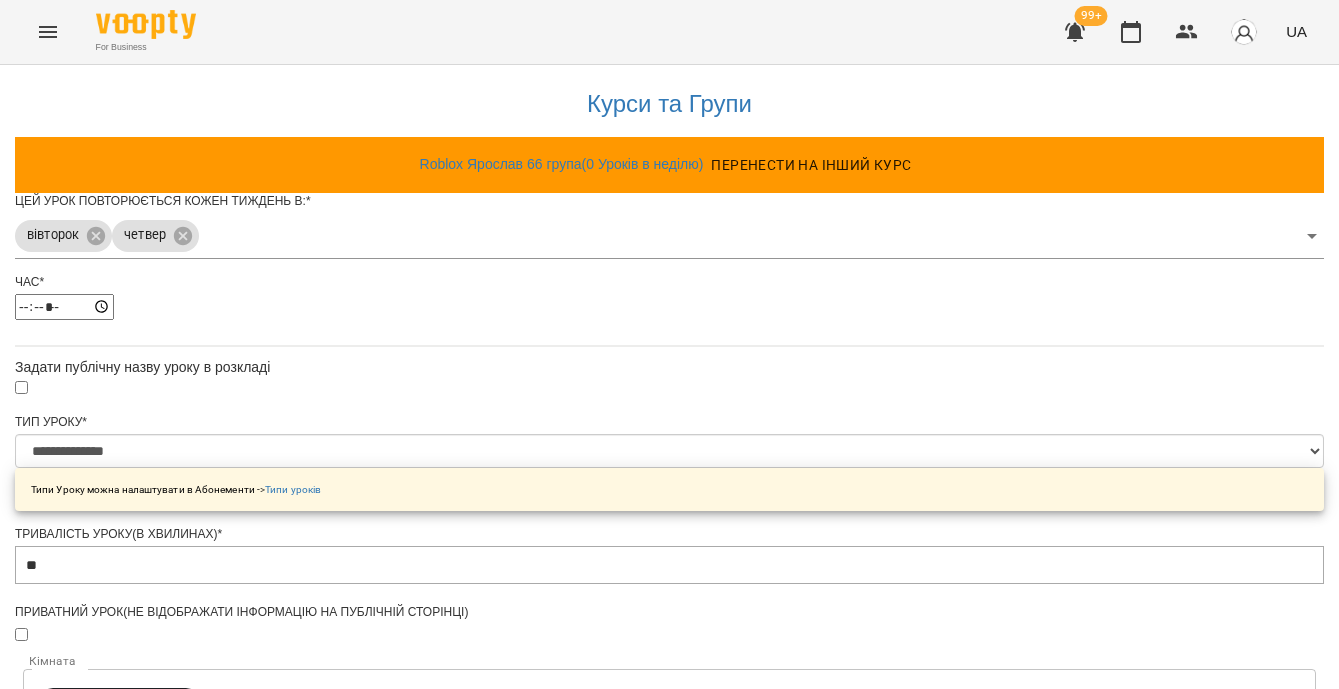 scroll, scrollTop: 833, scrollLeft: 0, axis: vertical 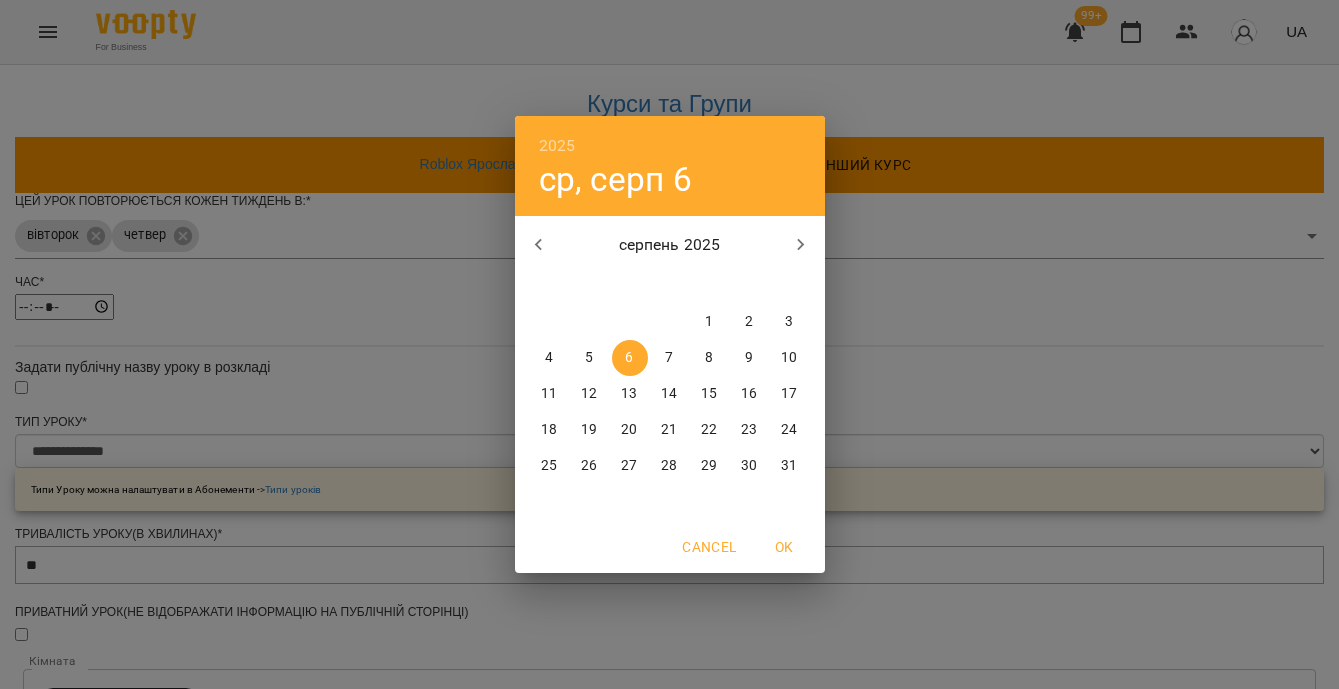 click 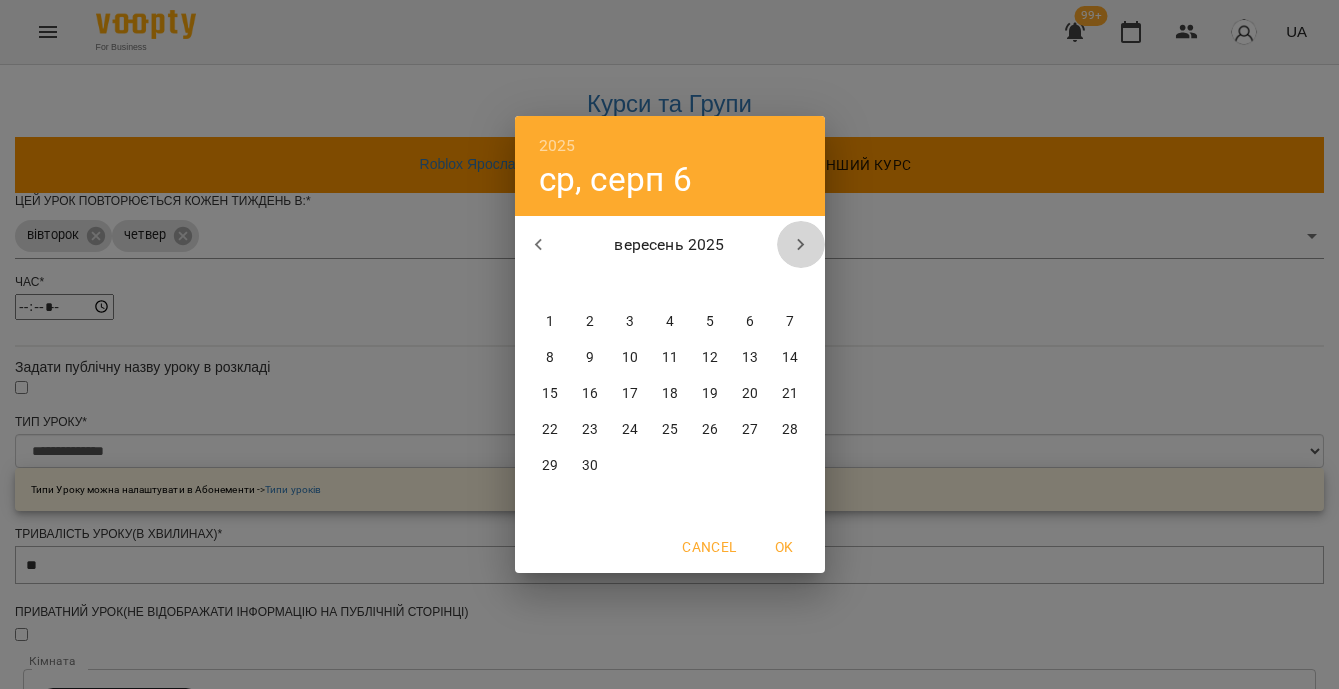 click 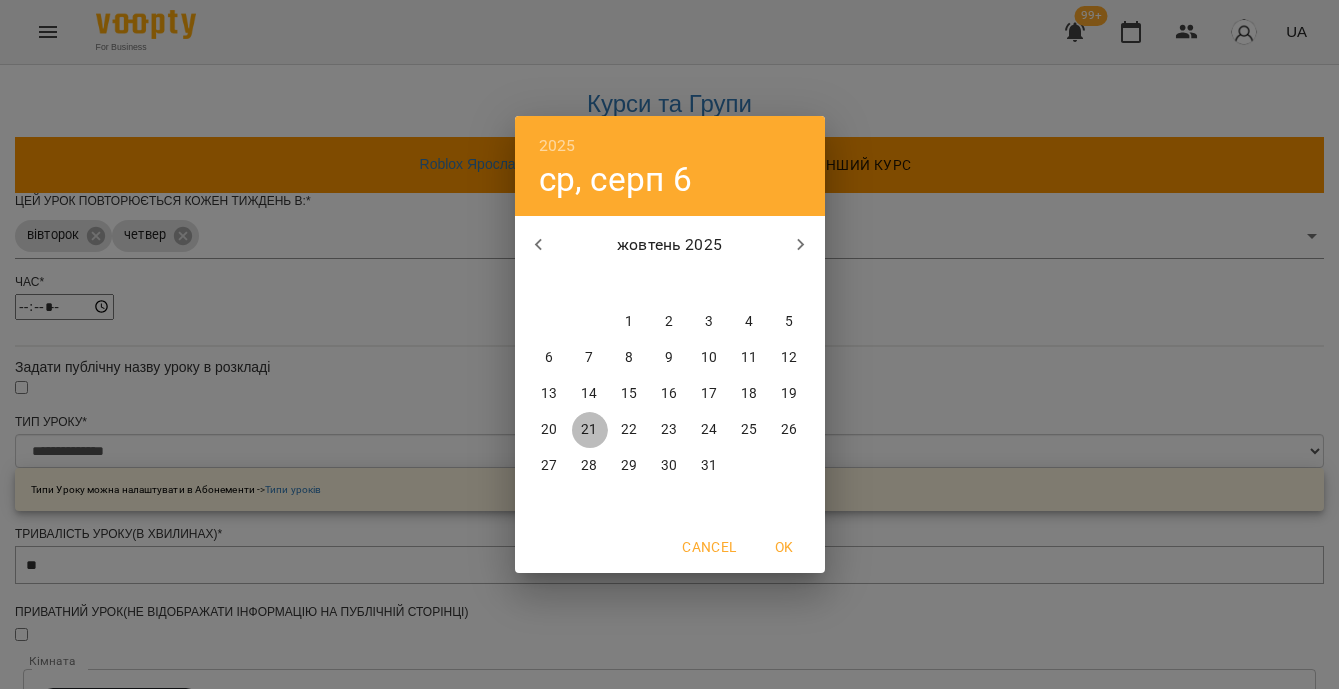 click on "21" at bounding box center (589, 430) 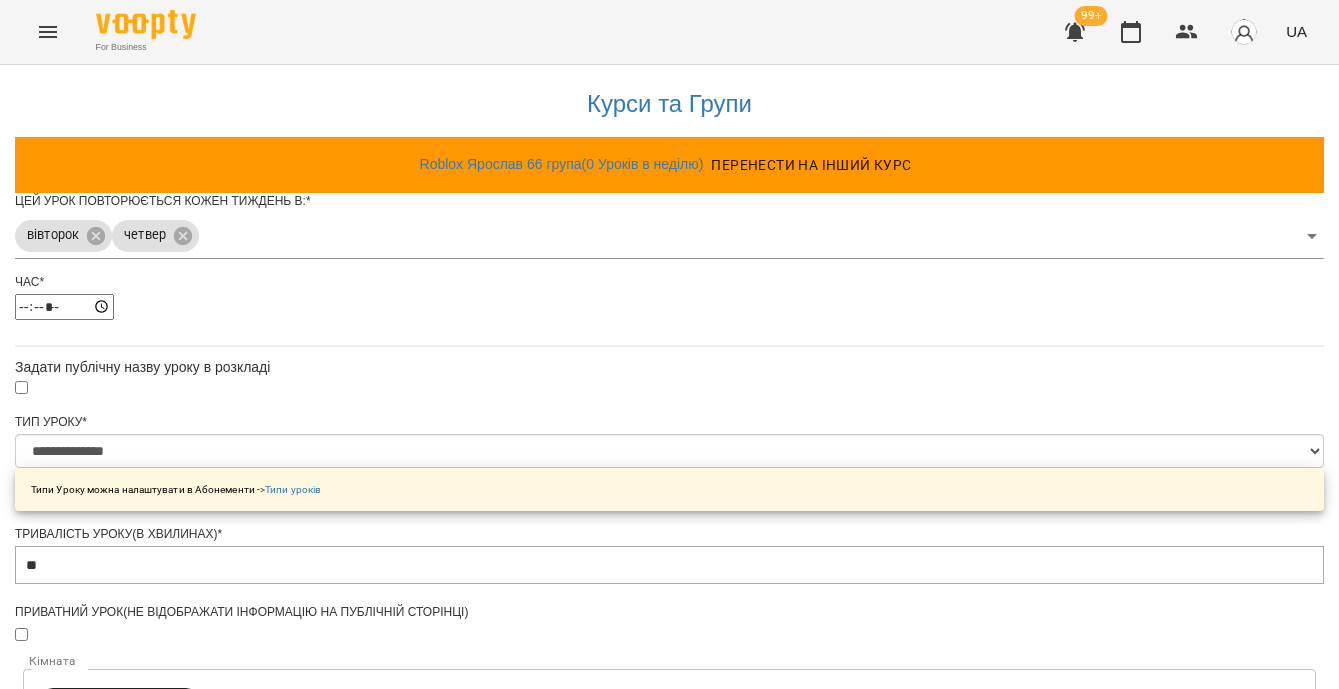 click on "Зберегти" at bounding box center (669, 1389) 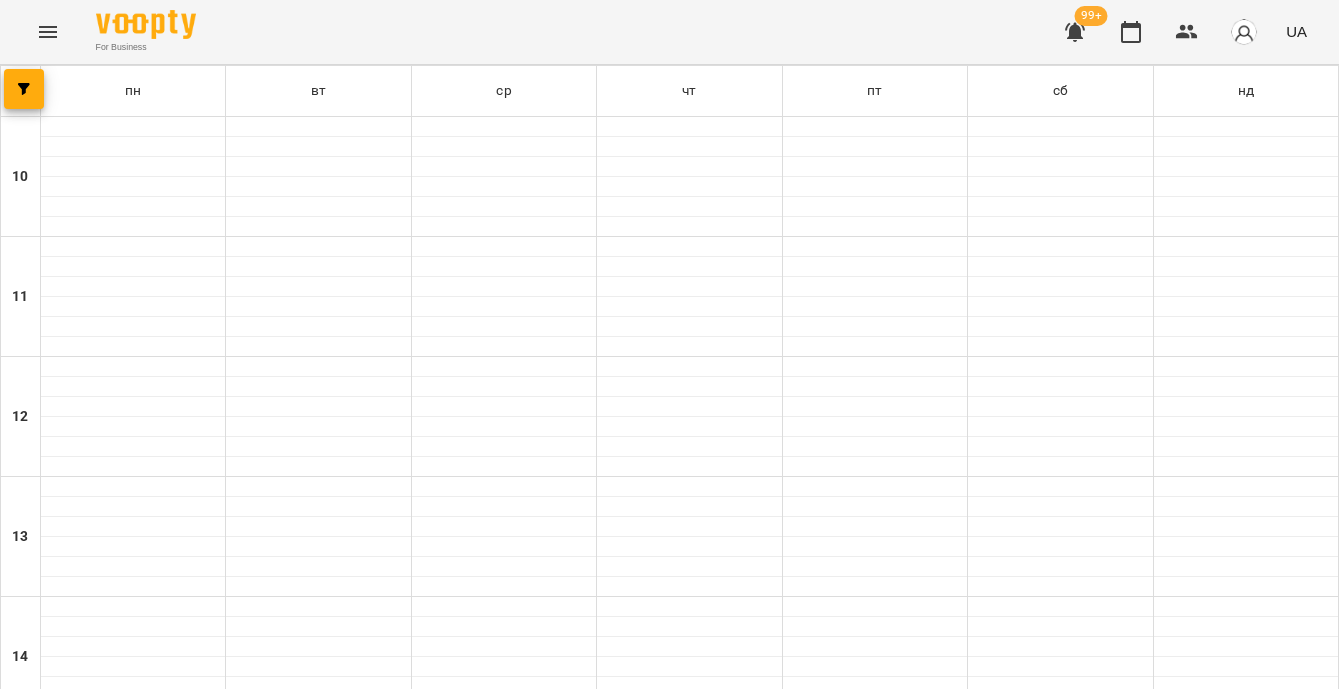 scroll, scrollTop: 0, scrollLeft: 0, axis: both 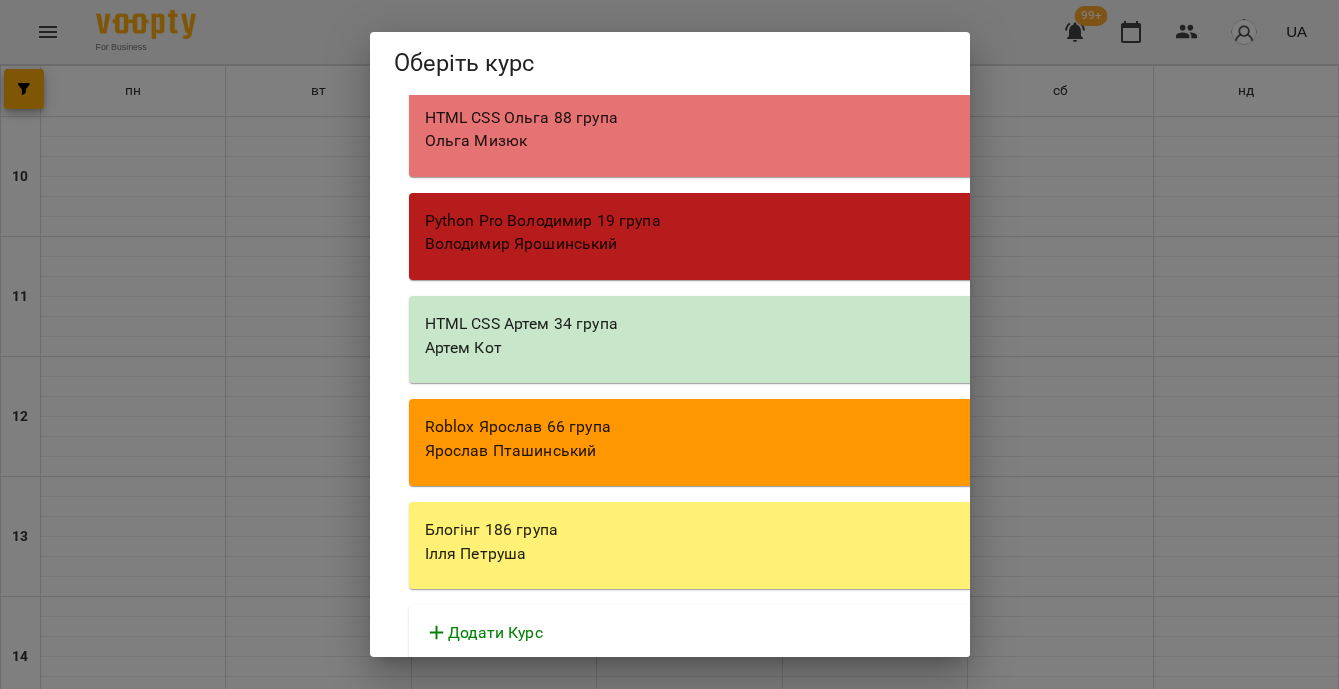 click on "Блогінг 186 група" at bounding box center (979, 530) 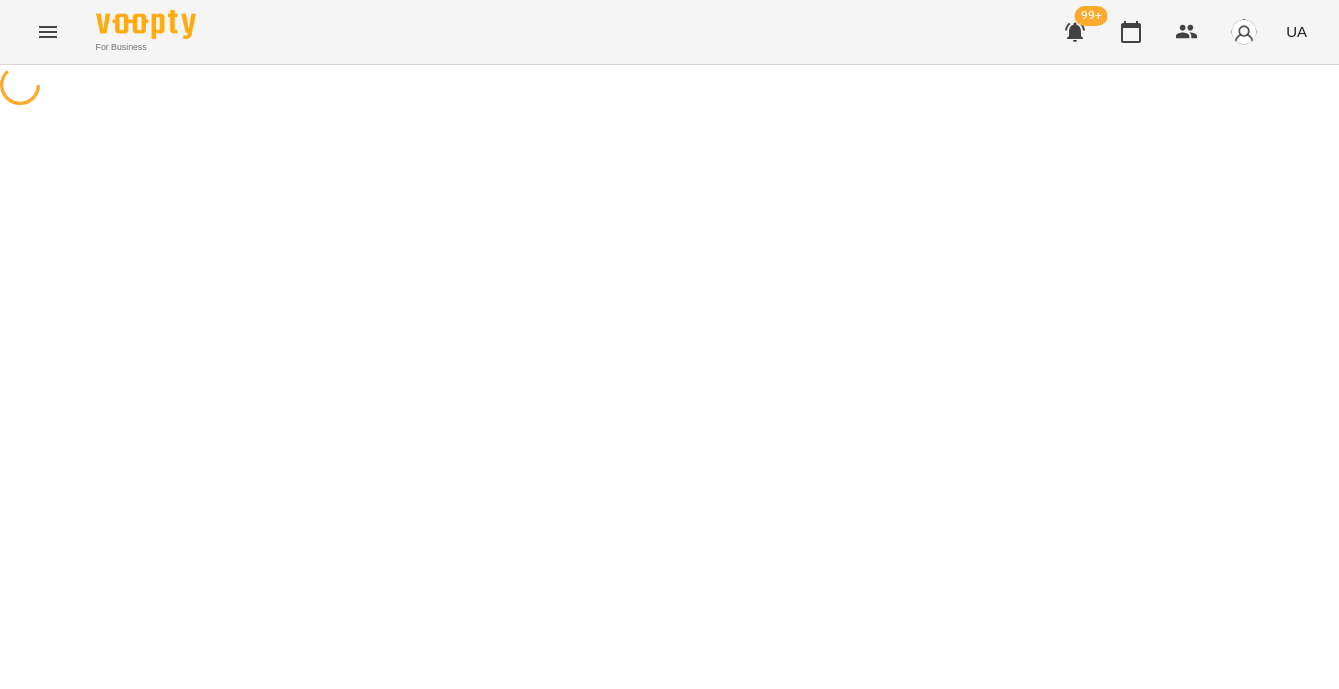 select on "*******" 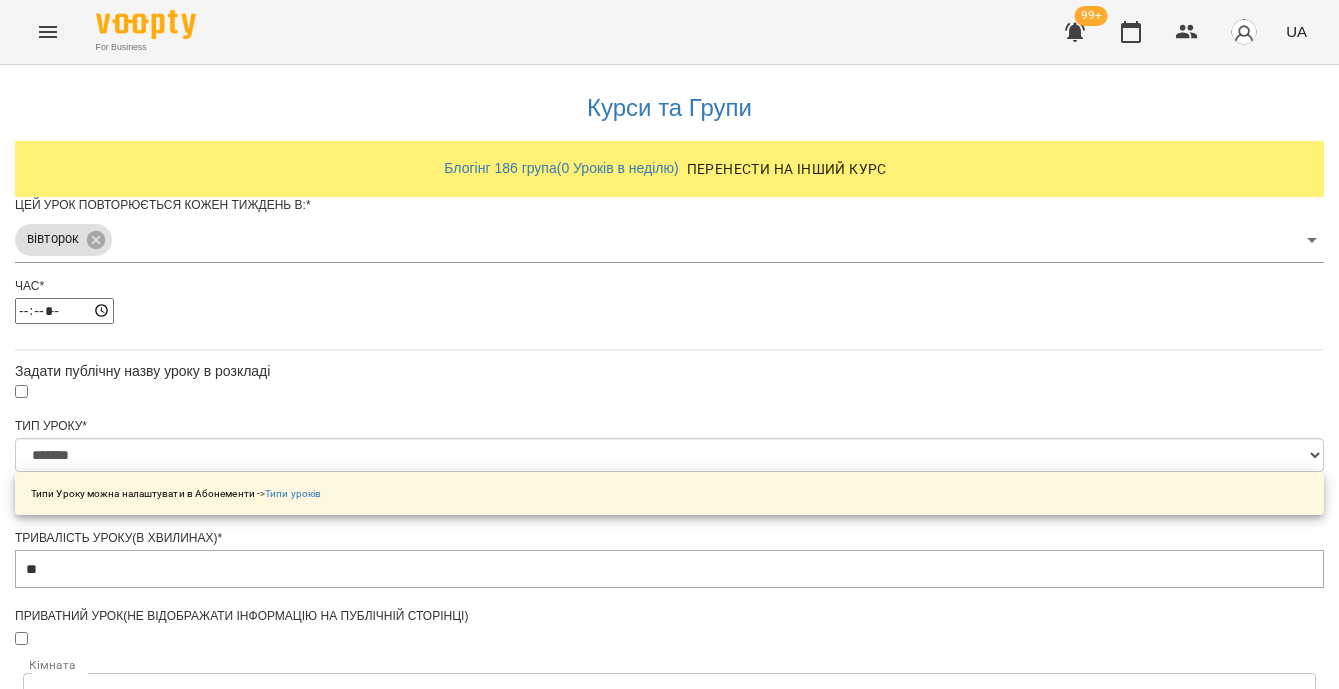 click on "**********" at bounding box center (669, 647) 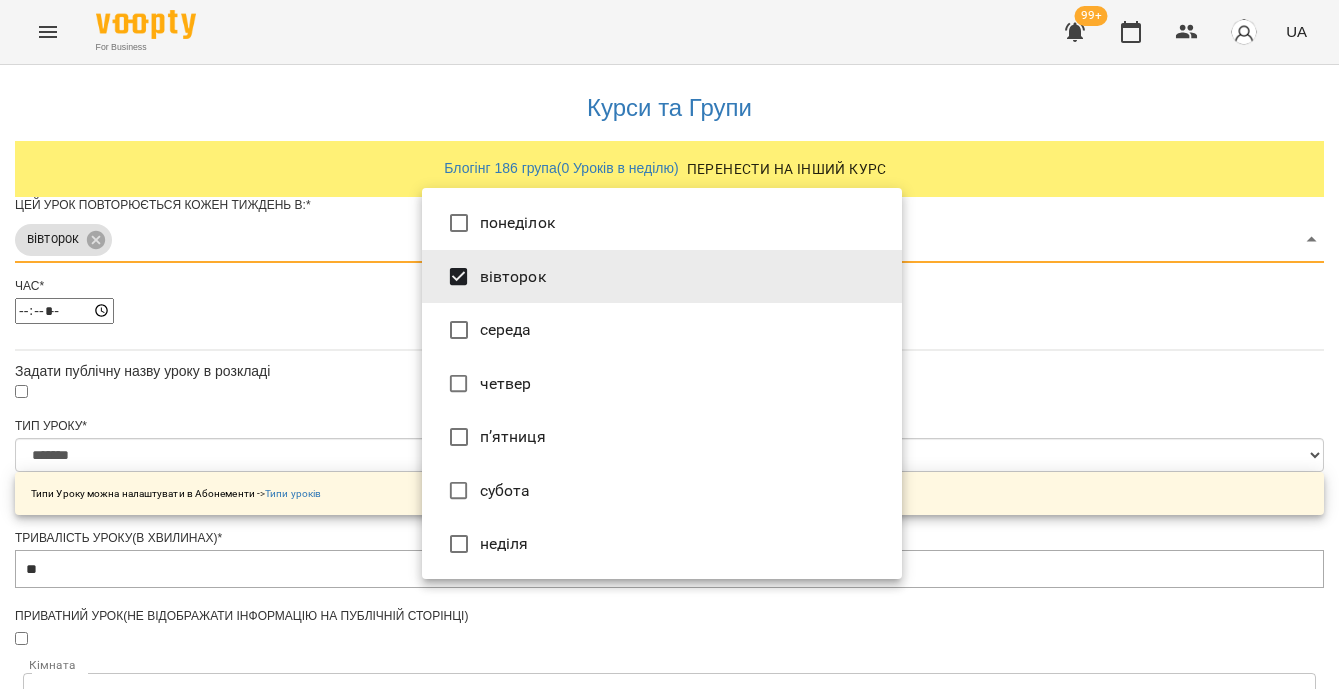 type on "***" 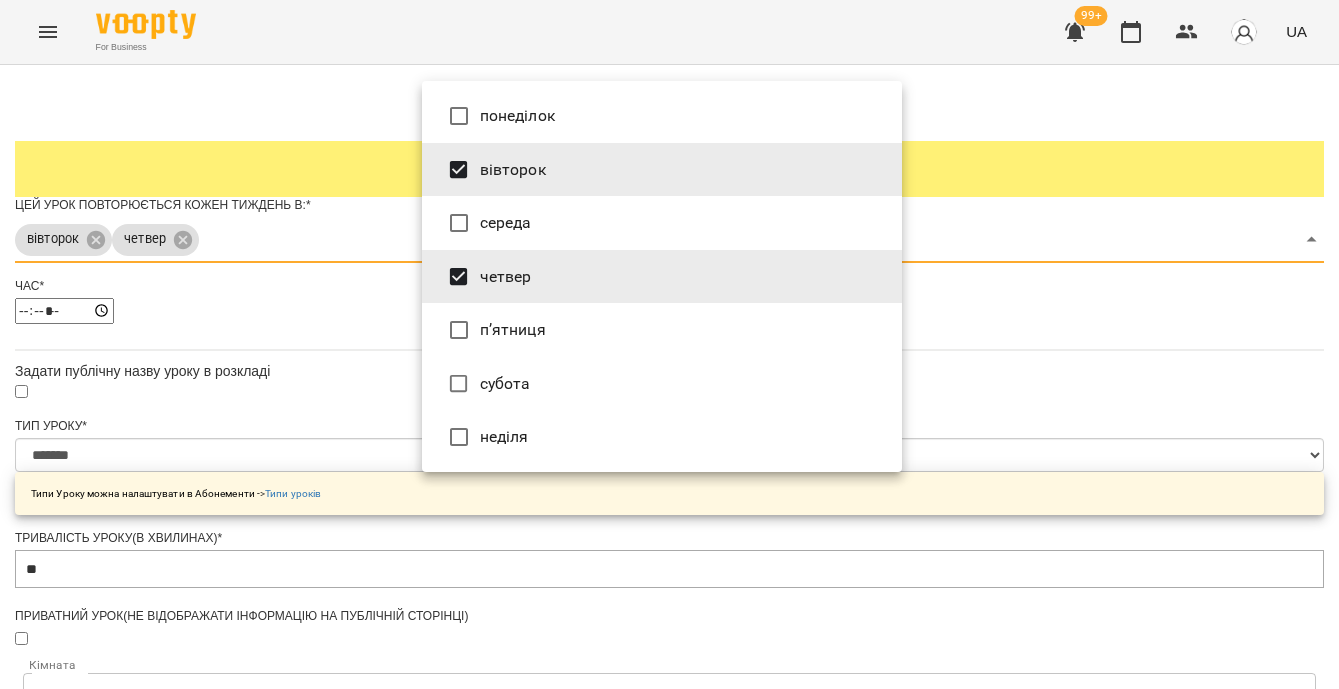 click at bounding box center (669, 344) 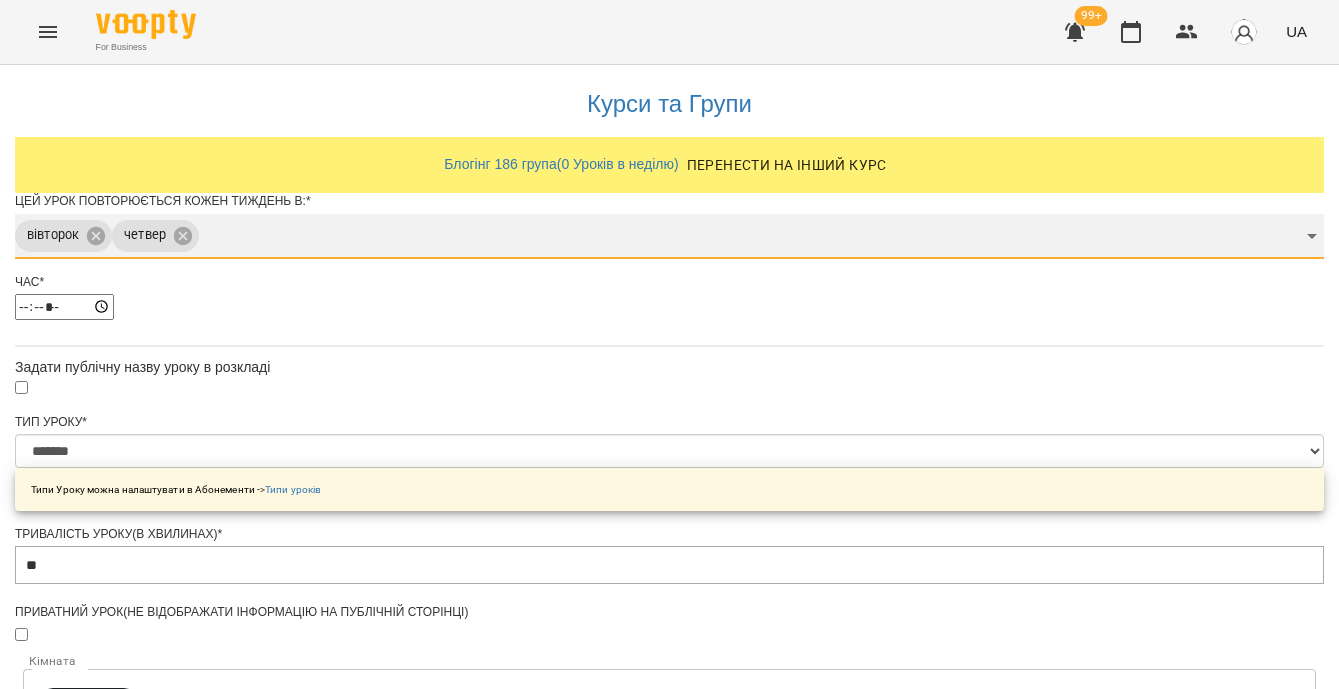 scroll, scrollTop: 706, scrollLeft: 0, axis: vertical 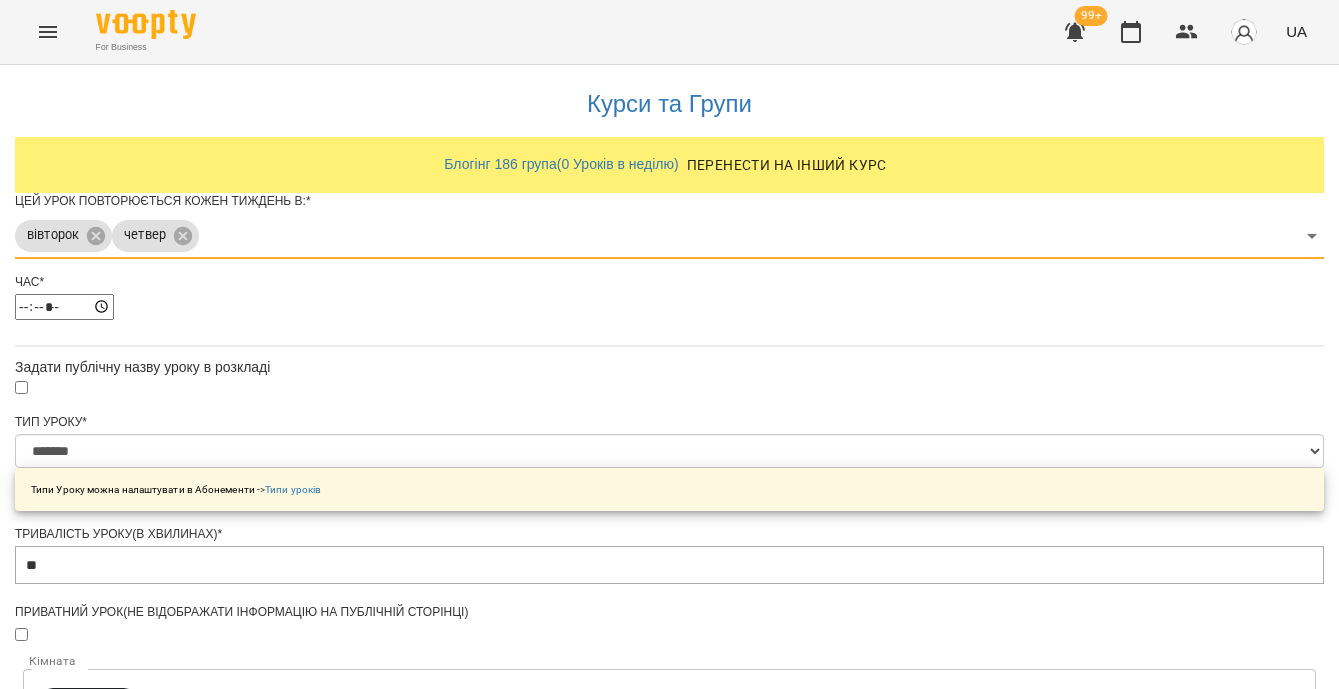 click at bounding box center [669, 1162] 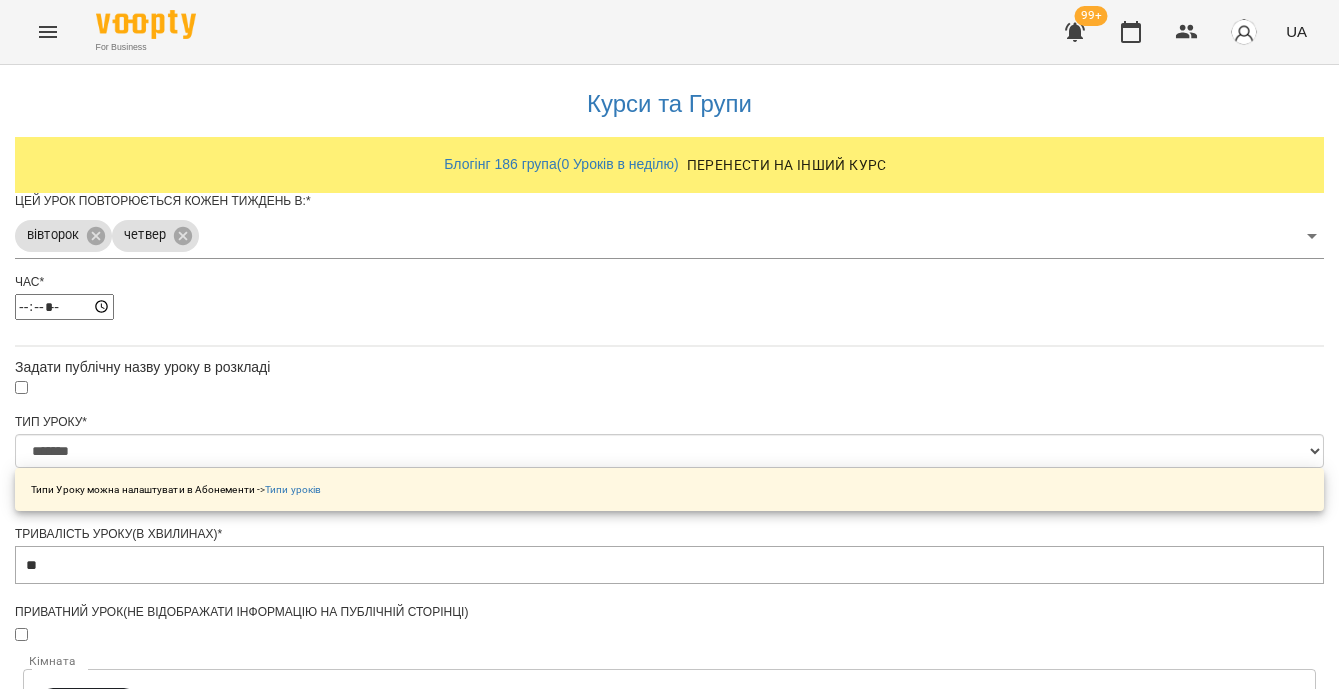 click on "**********" at bounding box center [108, 1216] 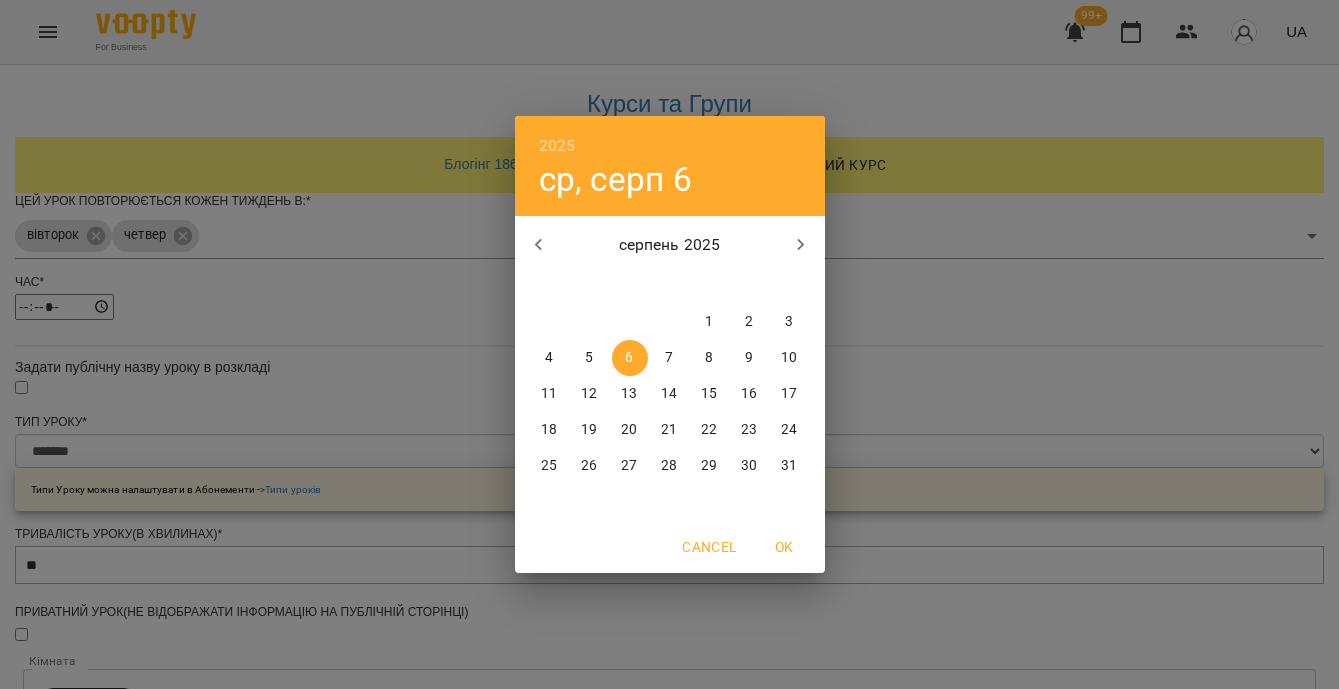 click on "7" at bounding box center [669, 358] 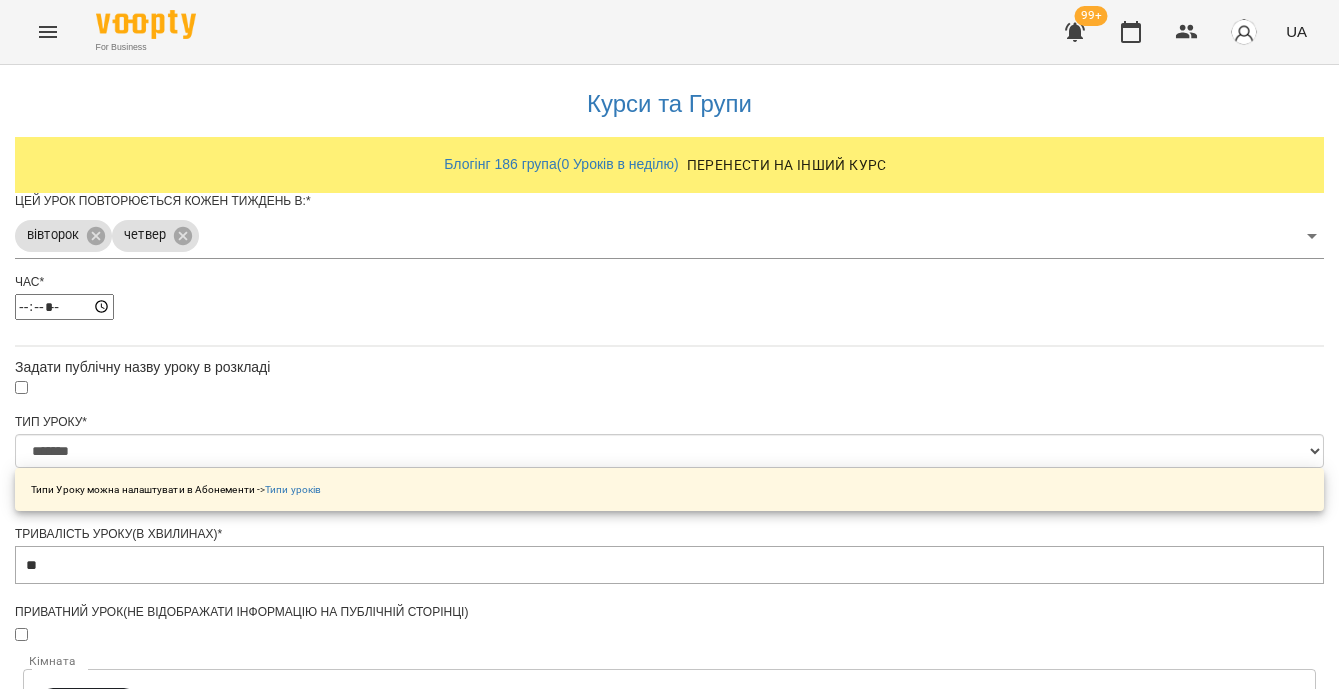 scroll, scrollTop: 833, scrollLeft: 0, axis: vertical 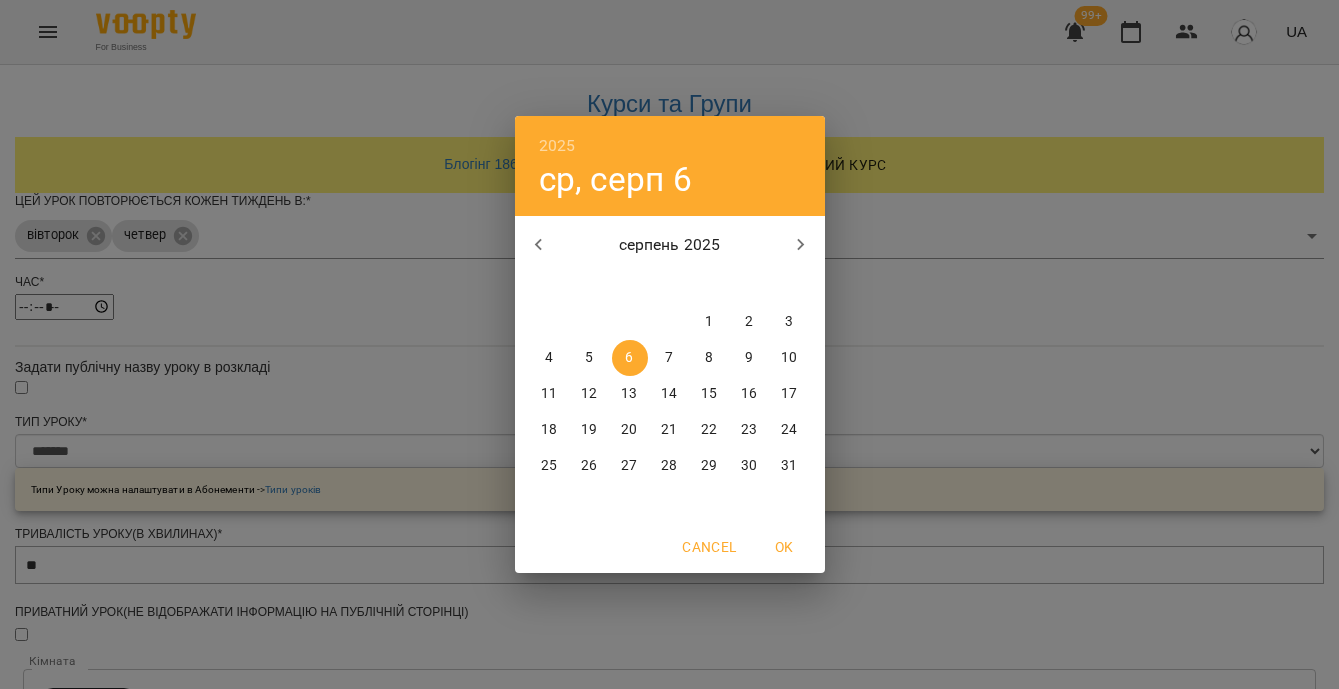 click at bounding box center (801, 245) 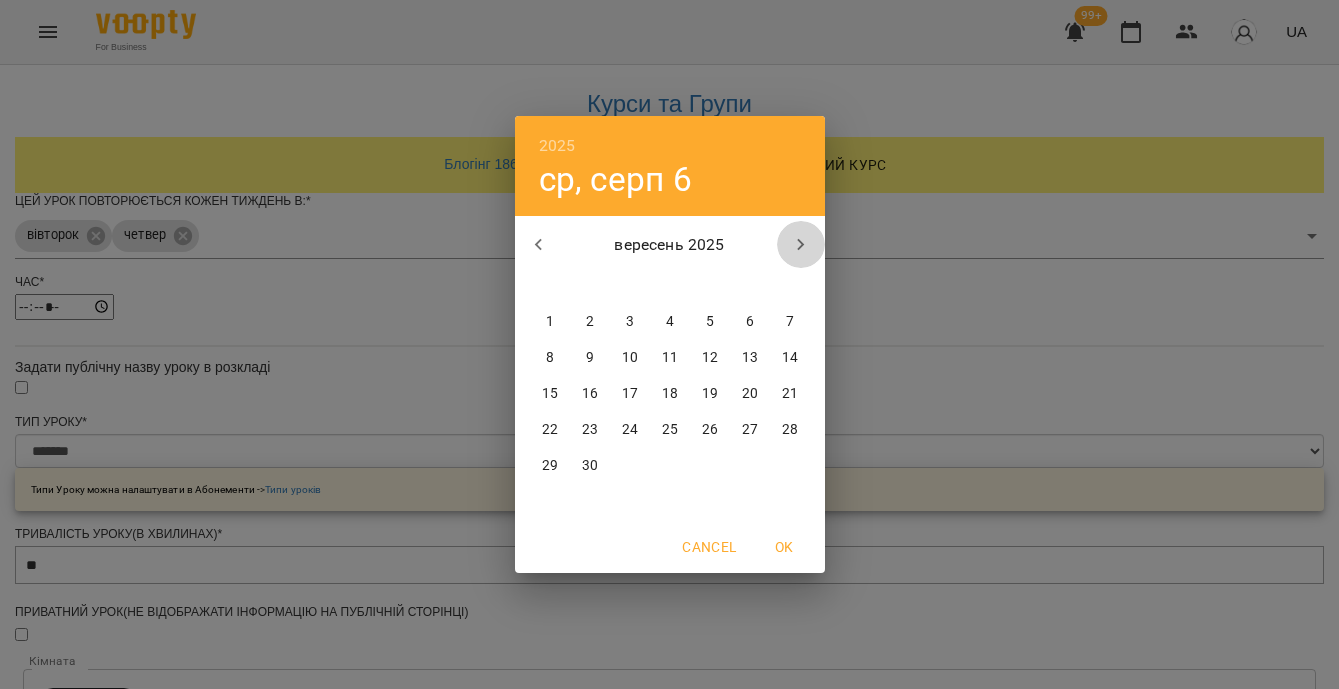 click at bounding box center (801, 245) 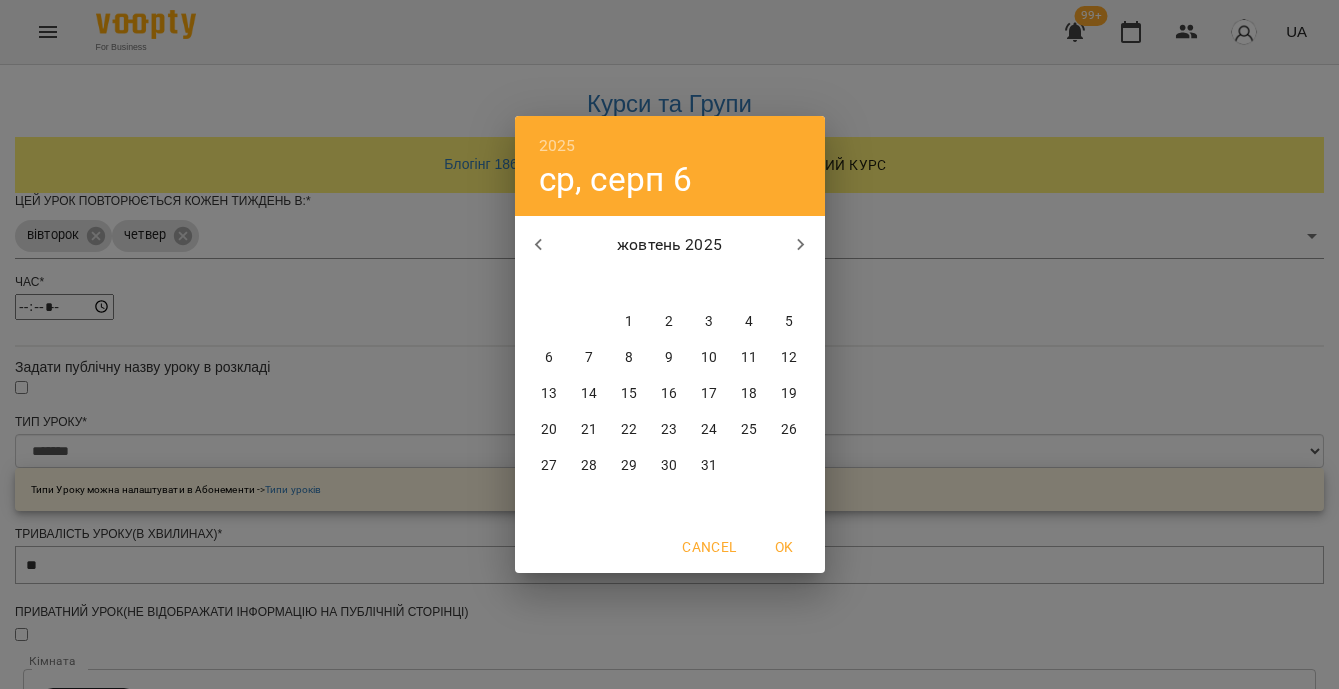 click 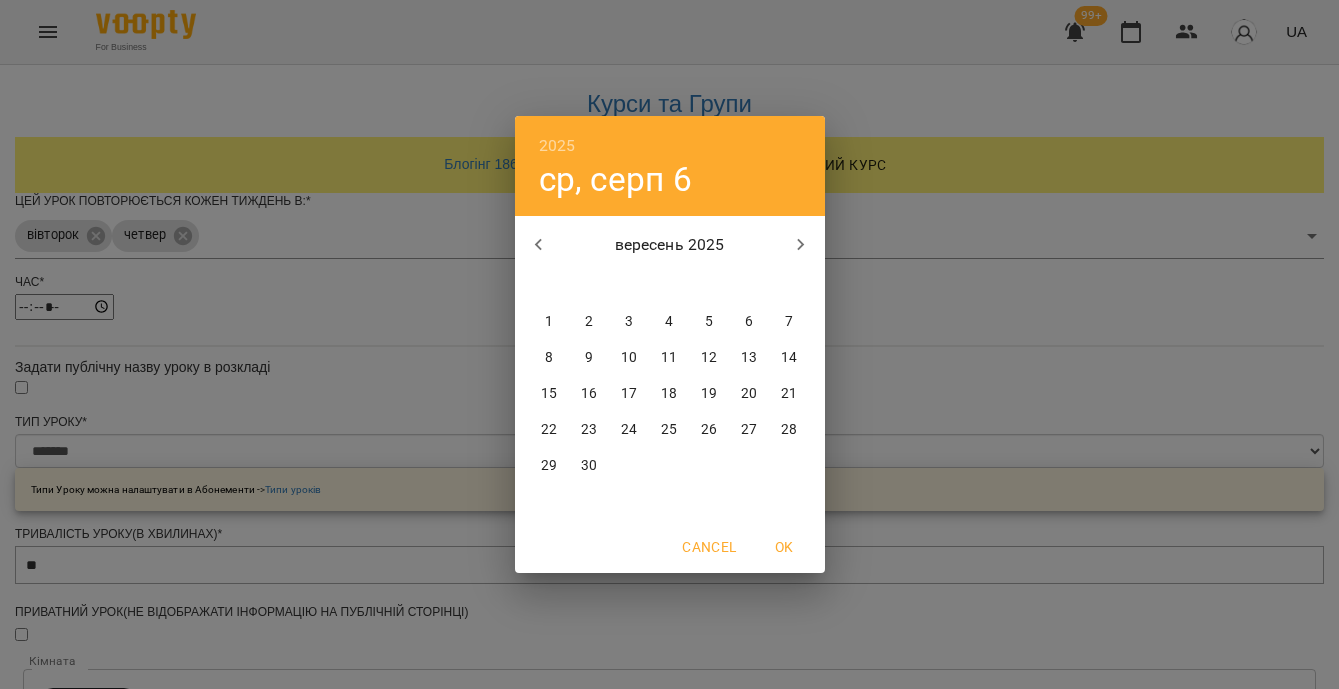 click on "30" at bounding box center [589, 466] 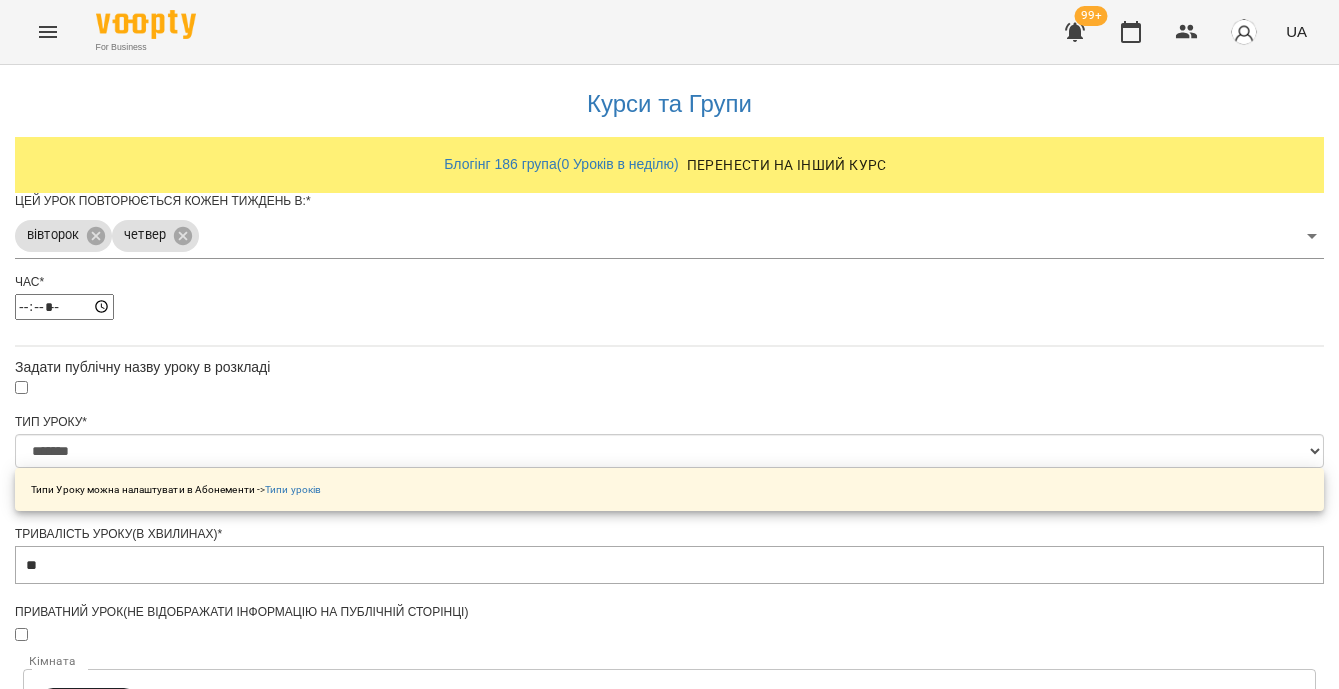 click on "Зберегти" at bounding box center (669, 1389) 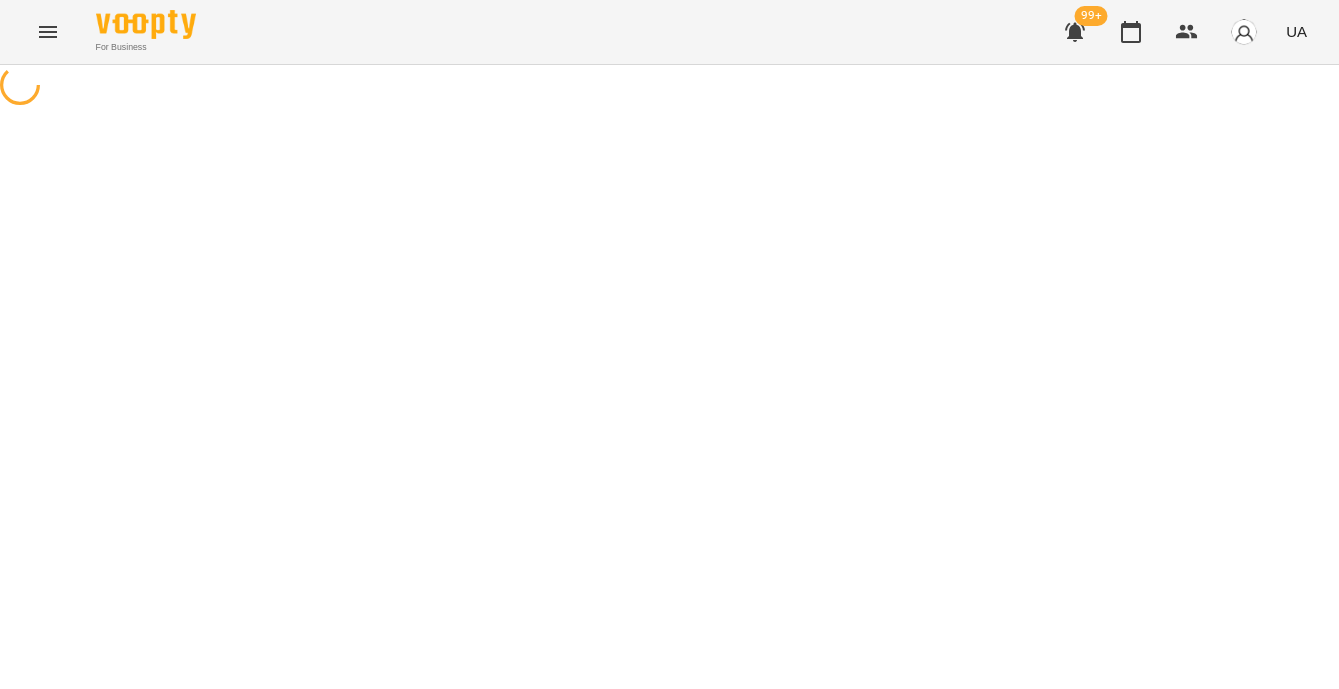 scroll, scrollTop: 0, scrollLeft: 0, axis: both 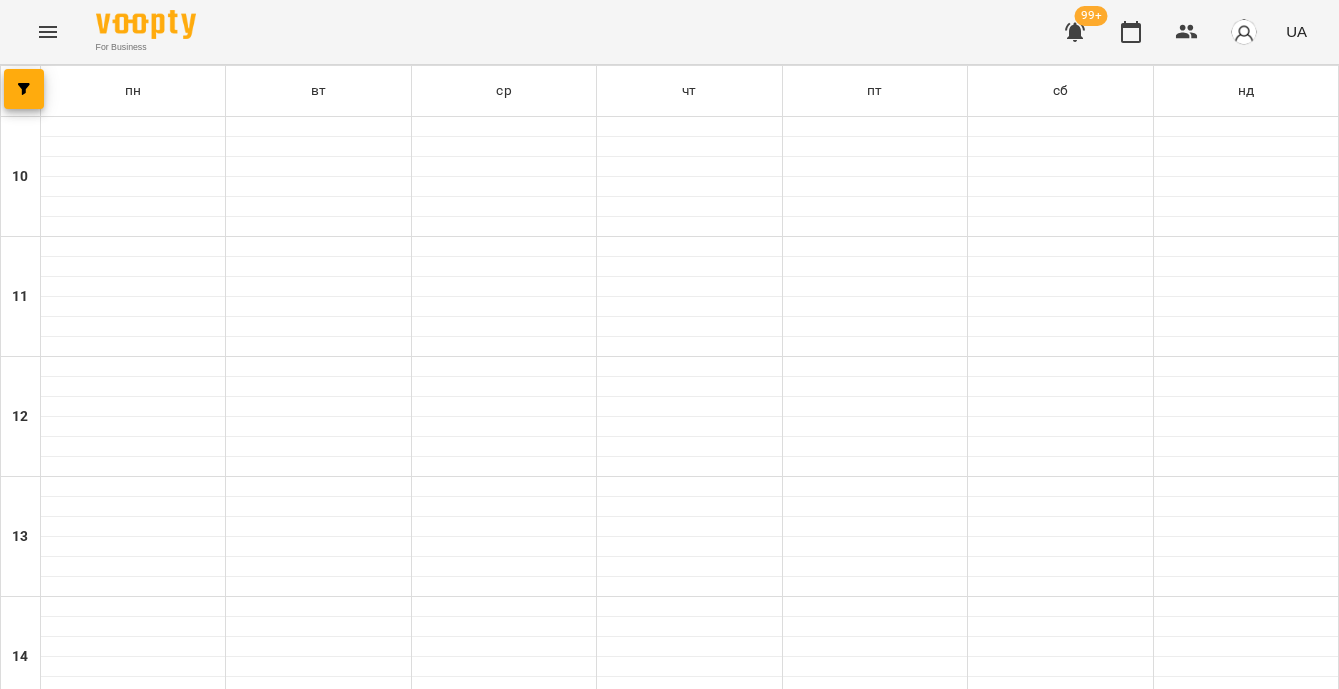 click at bounding box center (318, 1327) 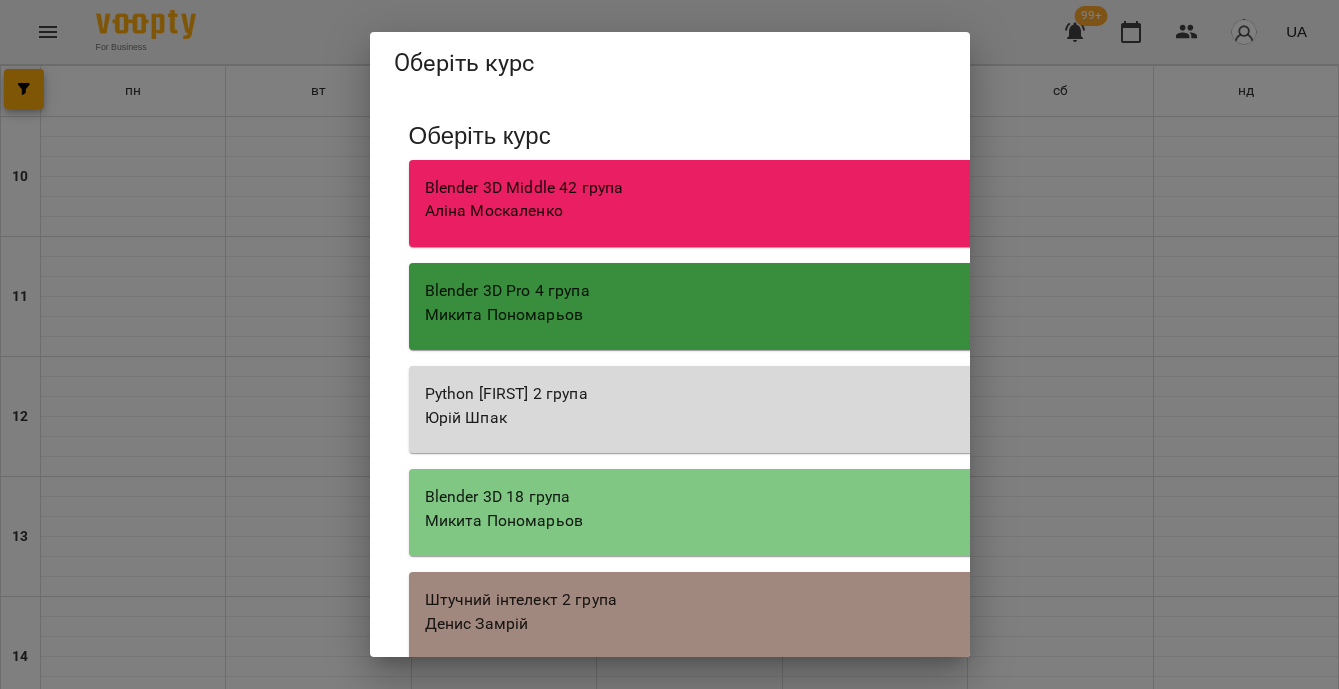 scroll, scrollTop: 973, scrollLeft: 0, axis: vertical 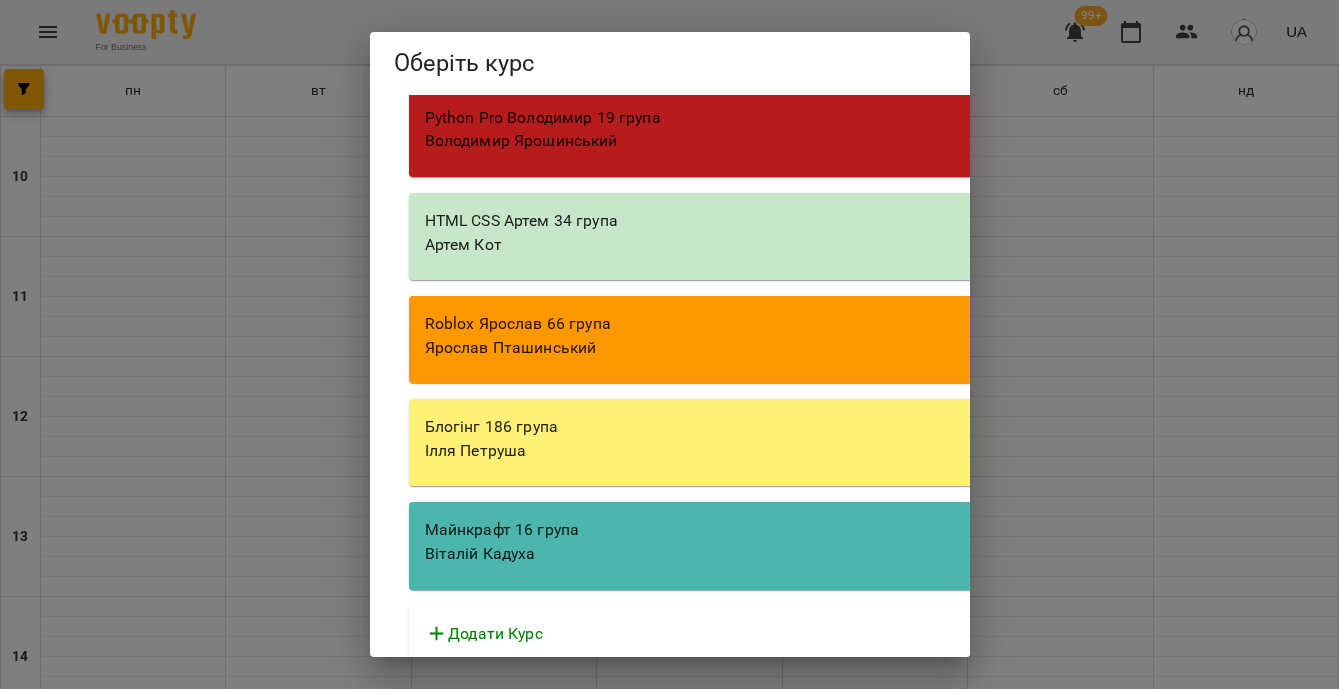 click on "Майнкрафт 16  група" at bounding box center (979, 530) 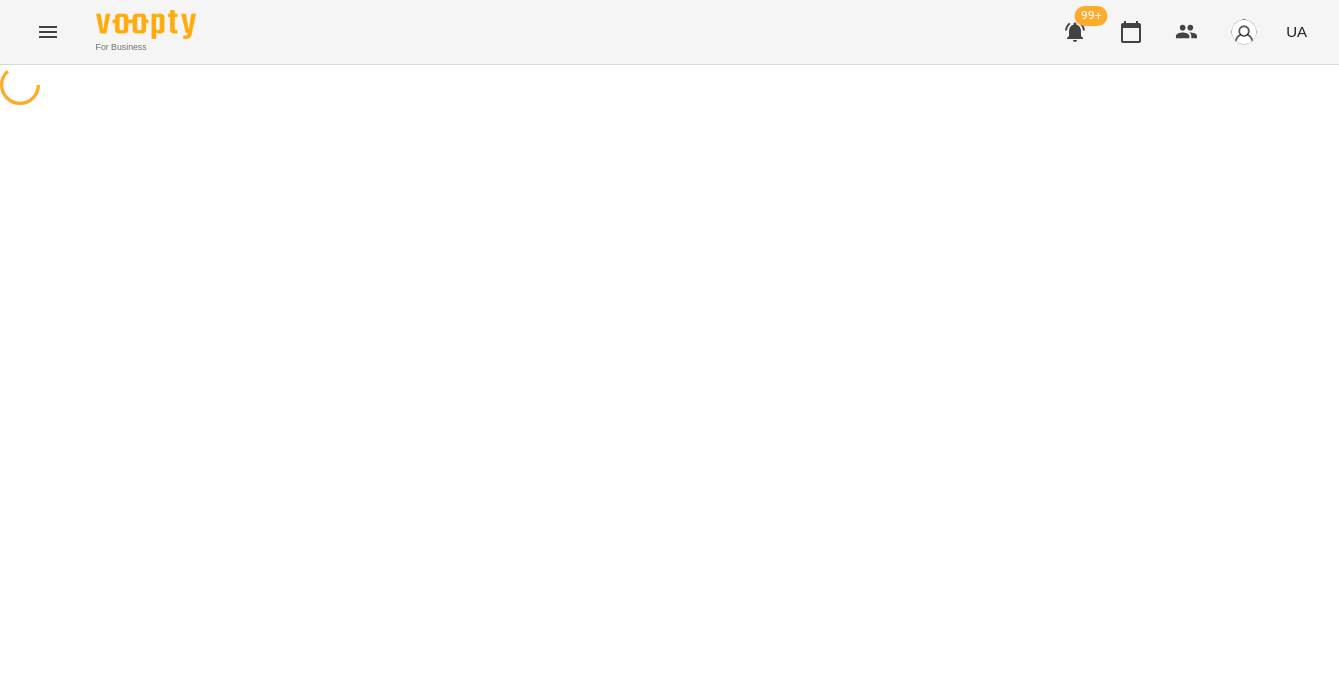 select on "**********" 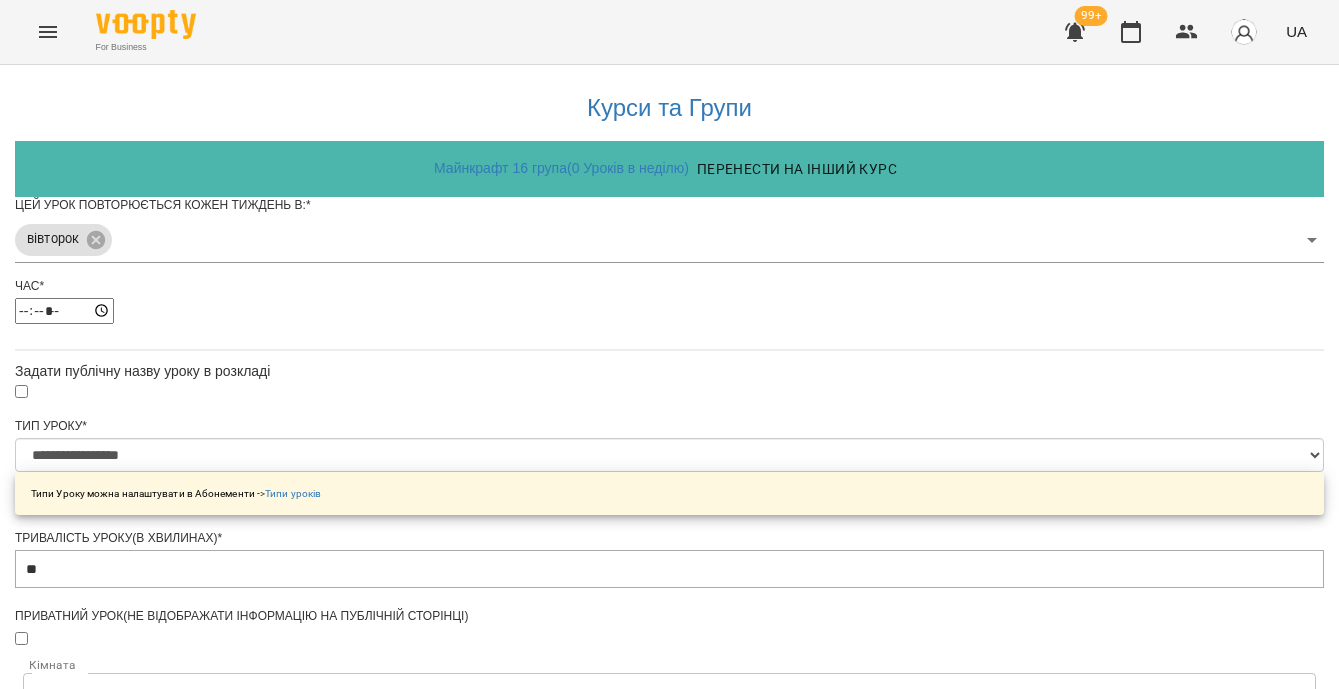 click on "**********" at bounding box center (669, 647) 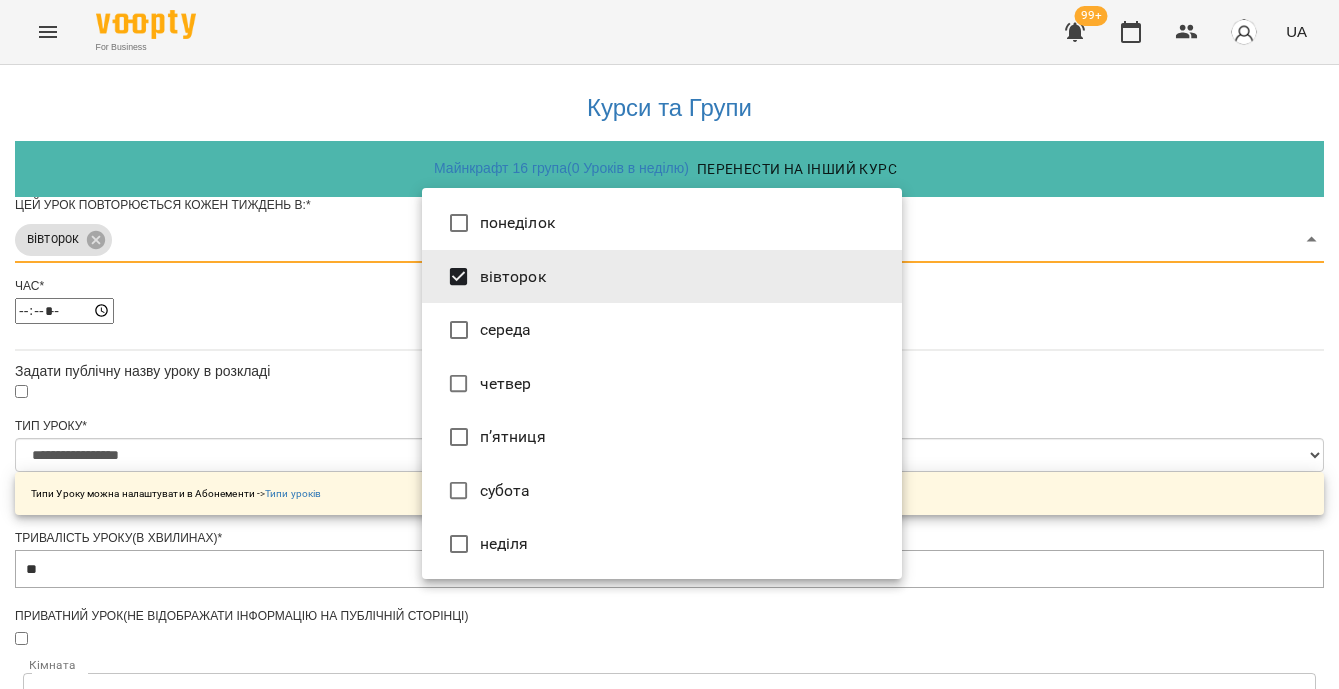 click on "четвер" at bounding box center [662, 384] 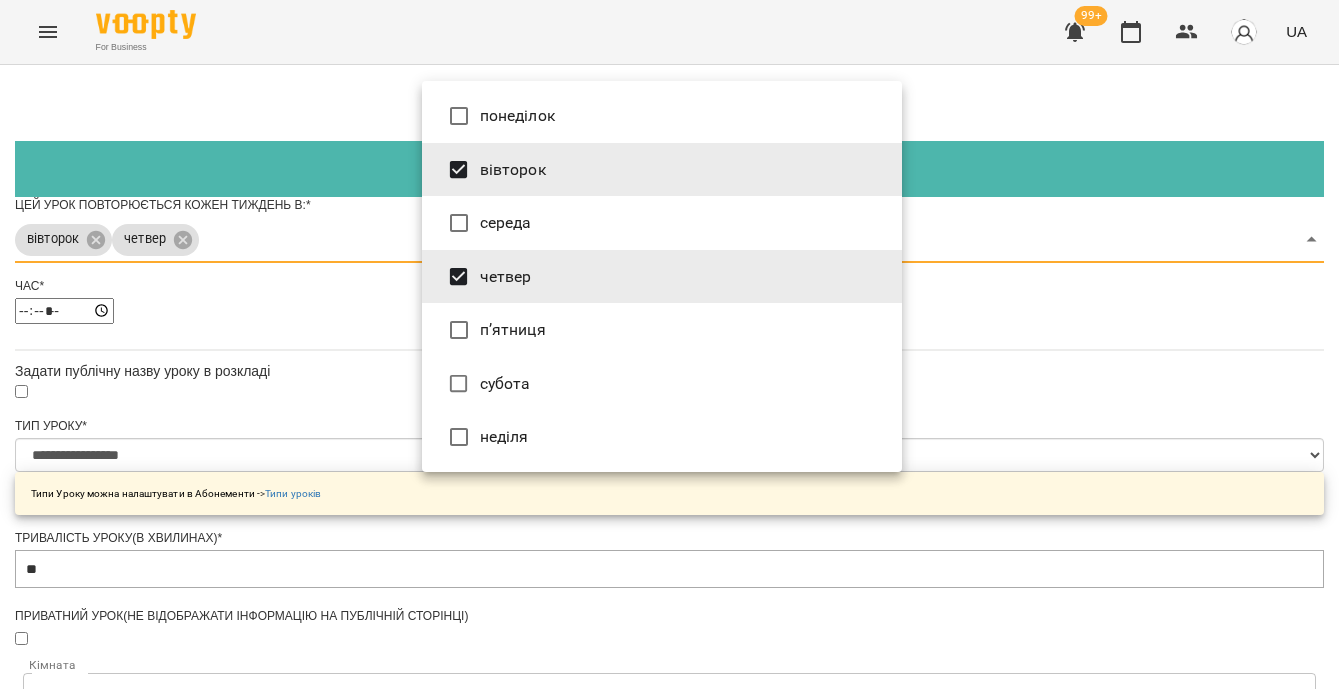 click at bounding box center [669, 344] 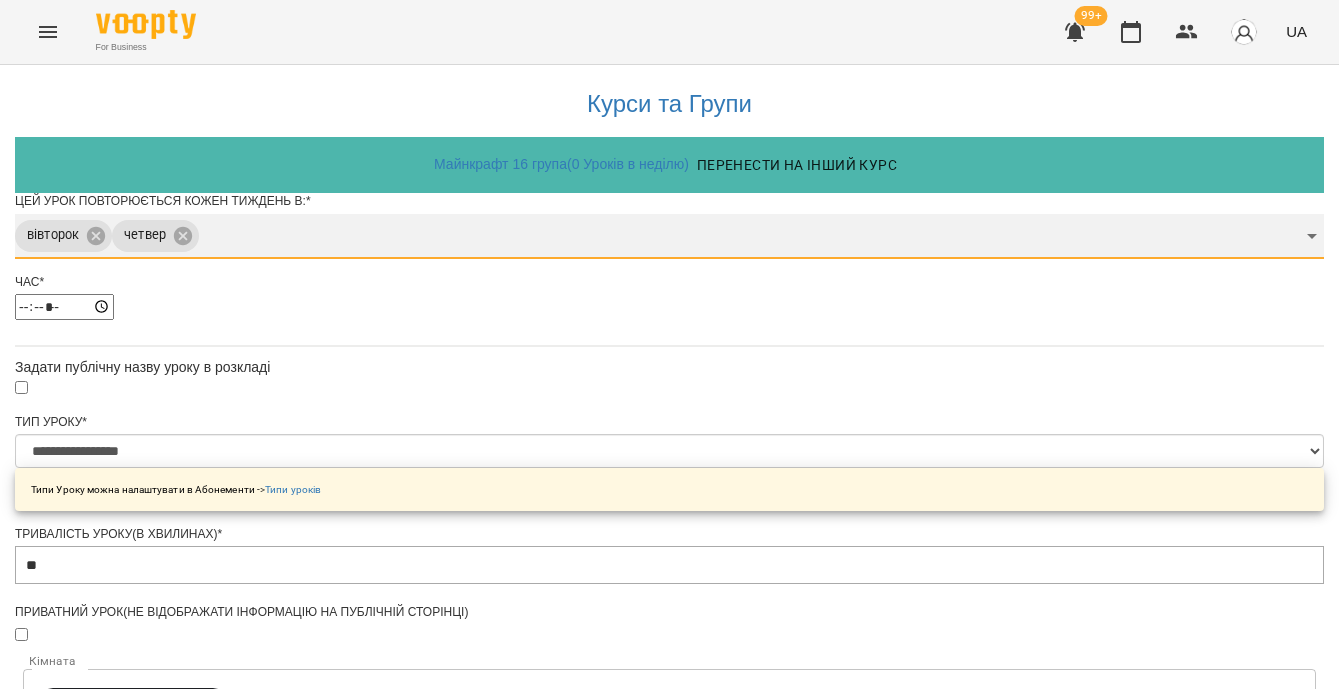 scroll, scrollTop: 706, scrollLeft: 0, axis: vertical 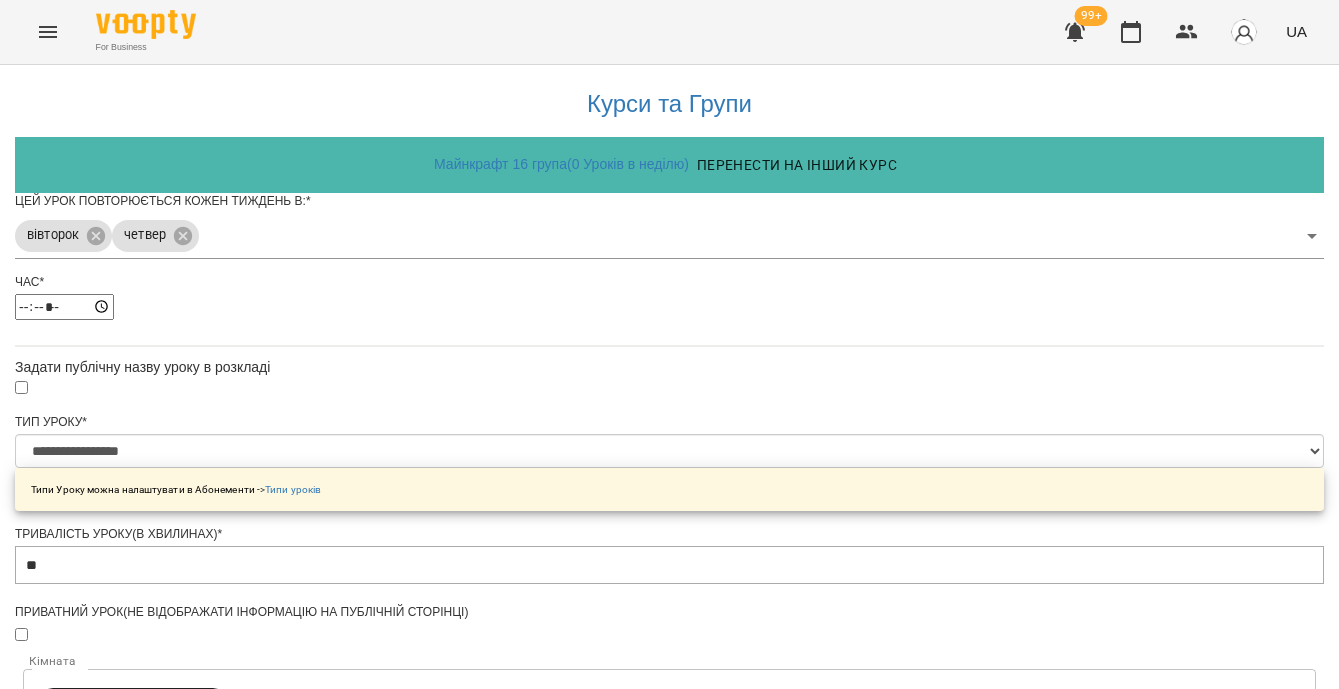 click on "**********" at bounding box center (108, 1216) 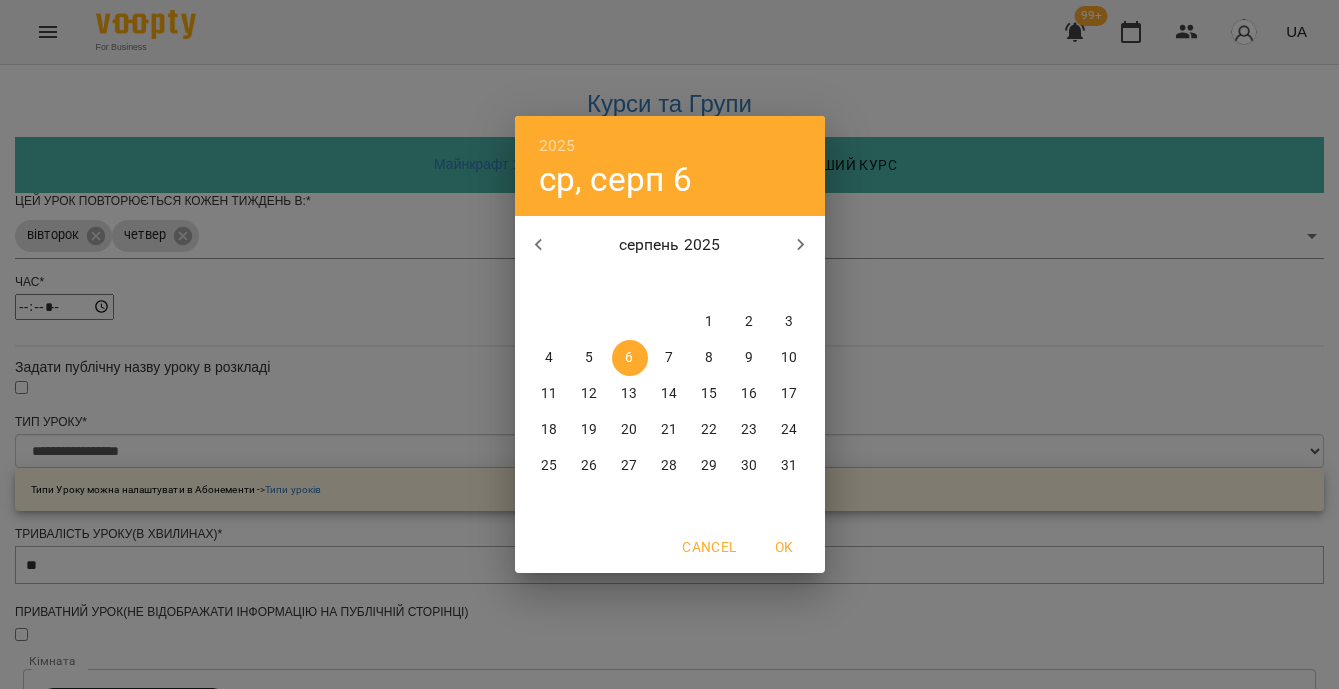 click on "7" at bounding box center (669, 358) 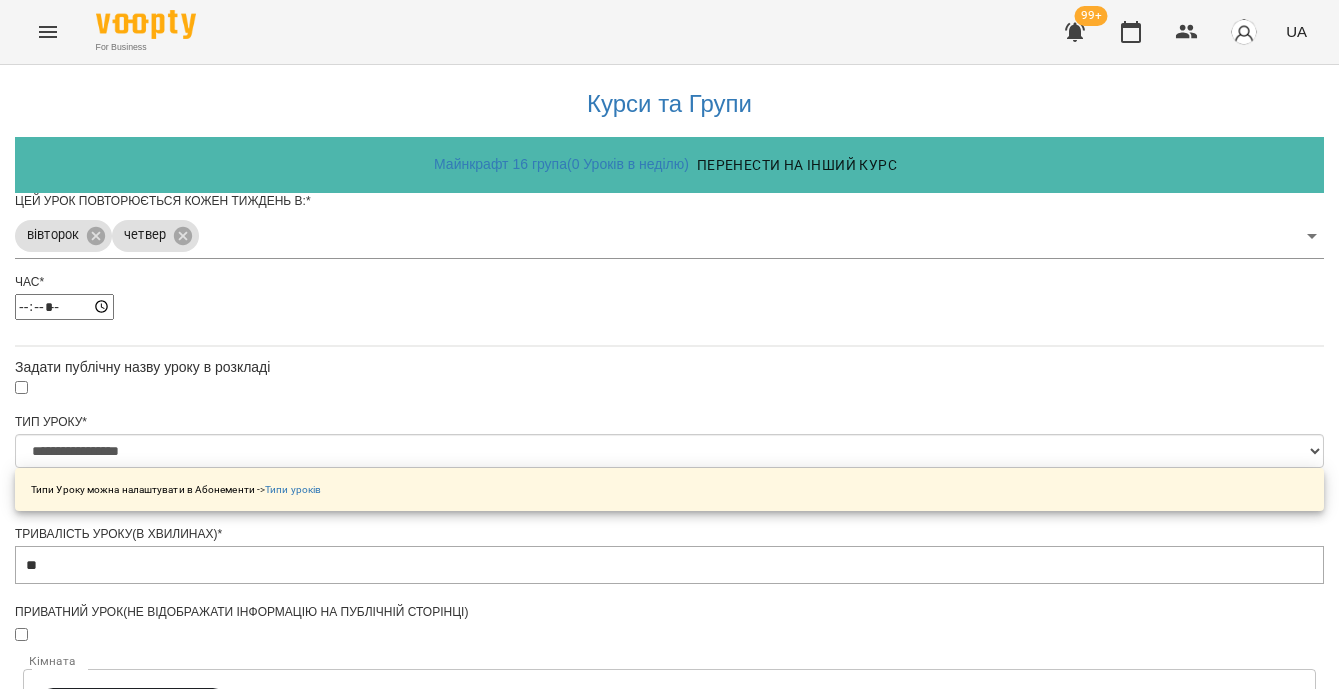 click on "**********" at bounding box center [108, 1328] 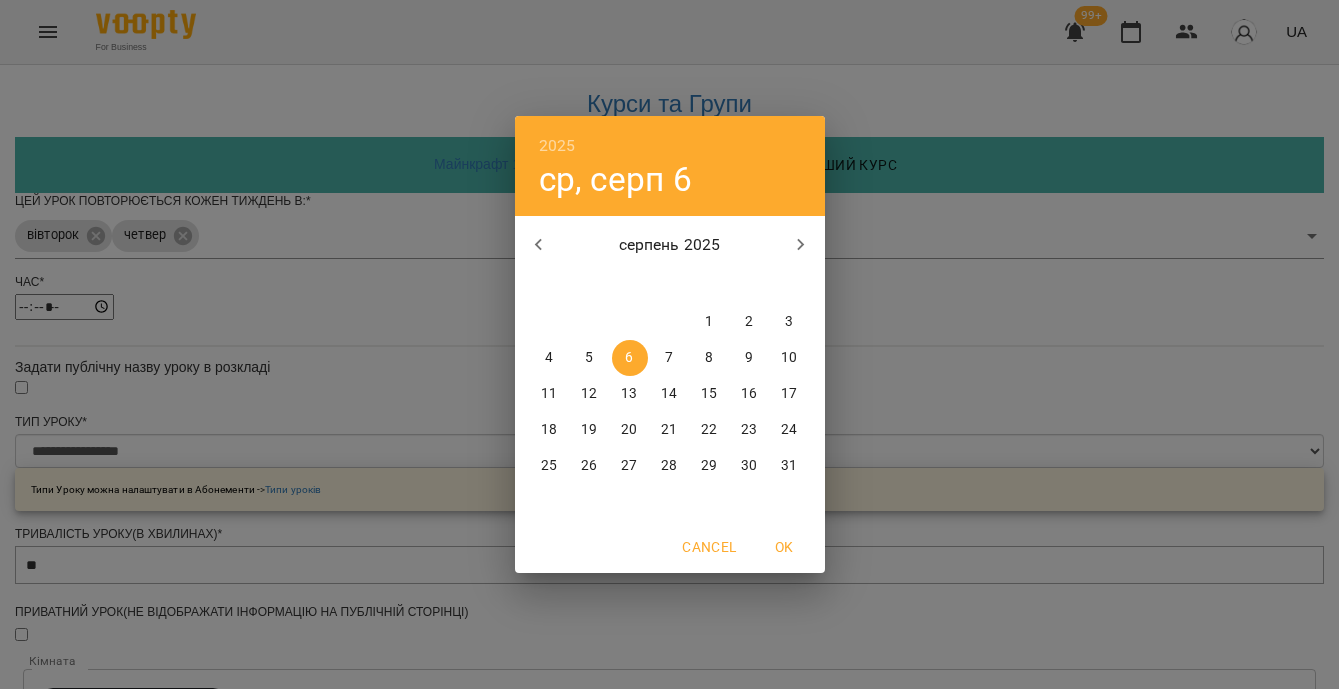 click 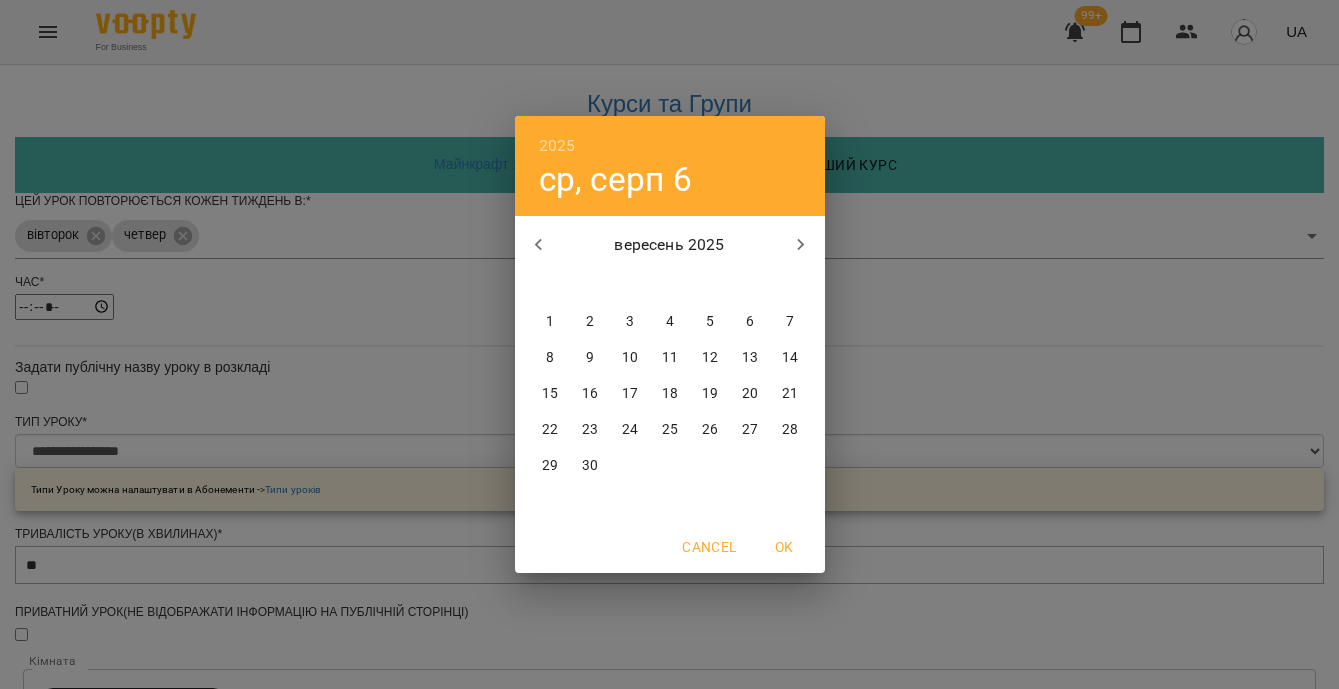 click 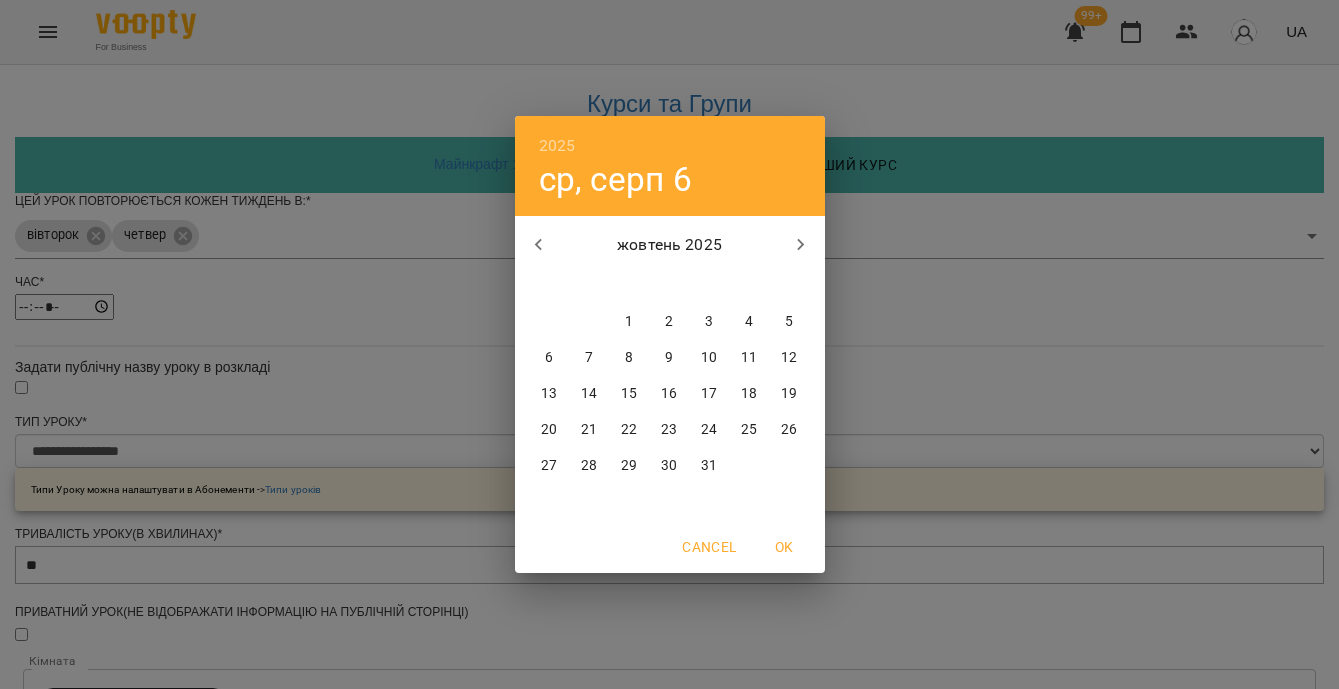 click on "7" at bounding box center [589, 358] 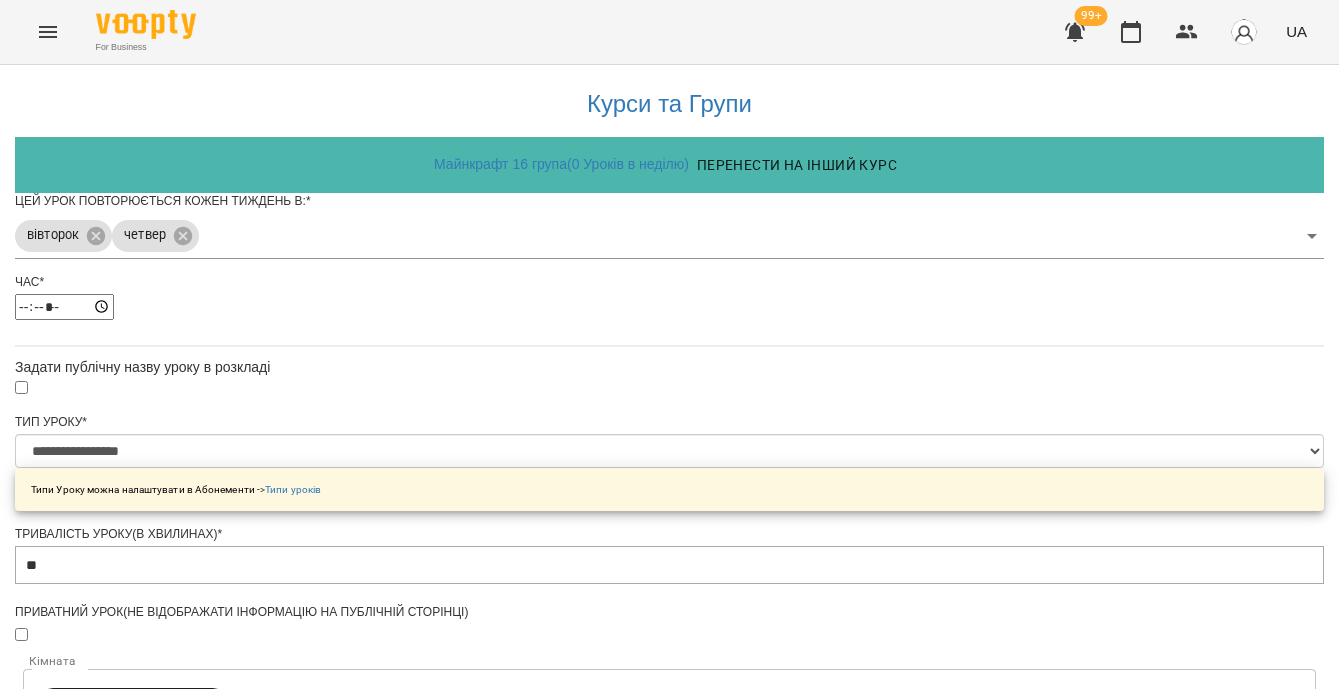 scroll, scrollTop: 833, scrollLeft: 0, axis: vertical 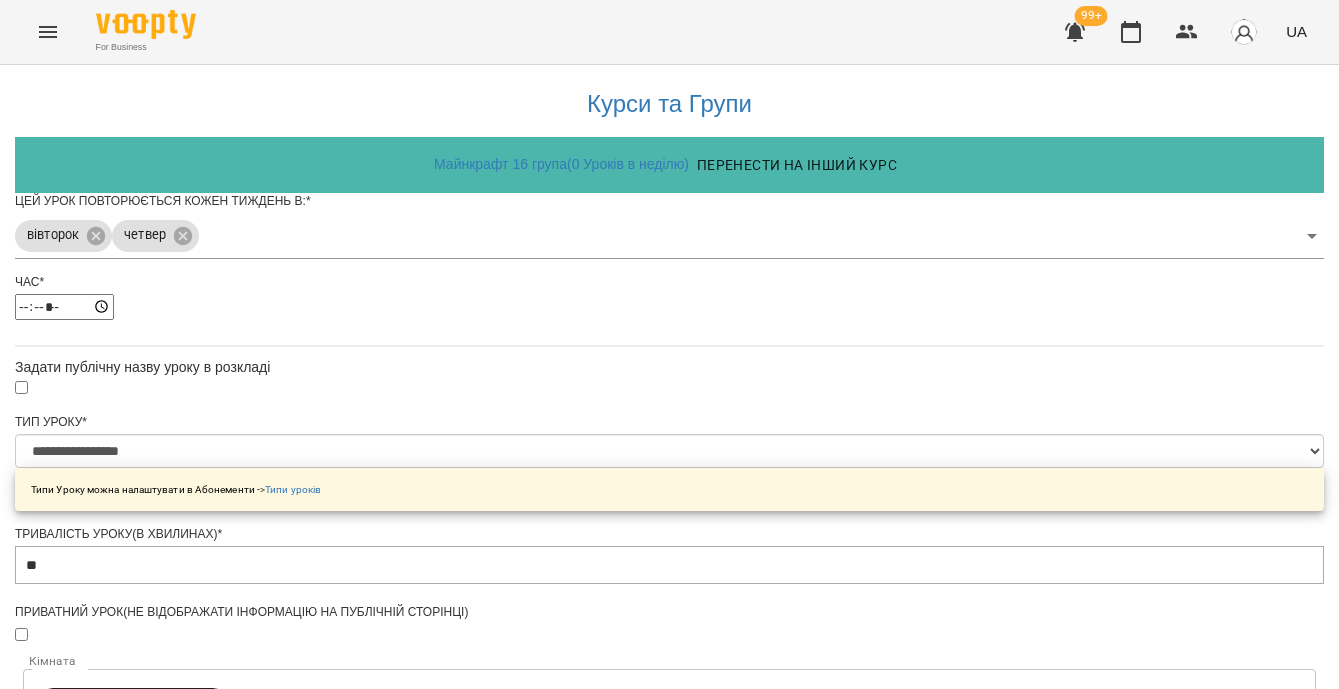 click on "Зберегти" at bounding box center [669, 1389] 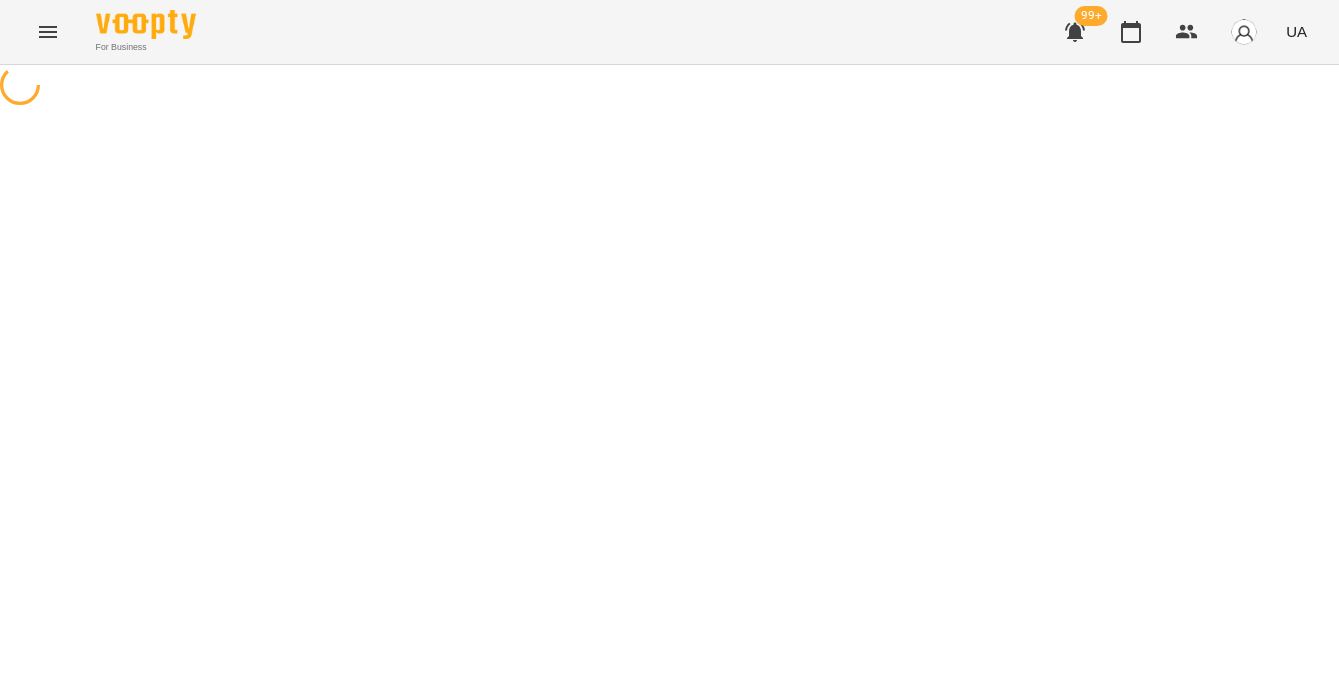 scroll, scrollTop: 0, scrollLeft: 0, axis: both 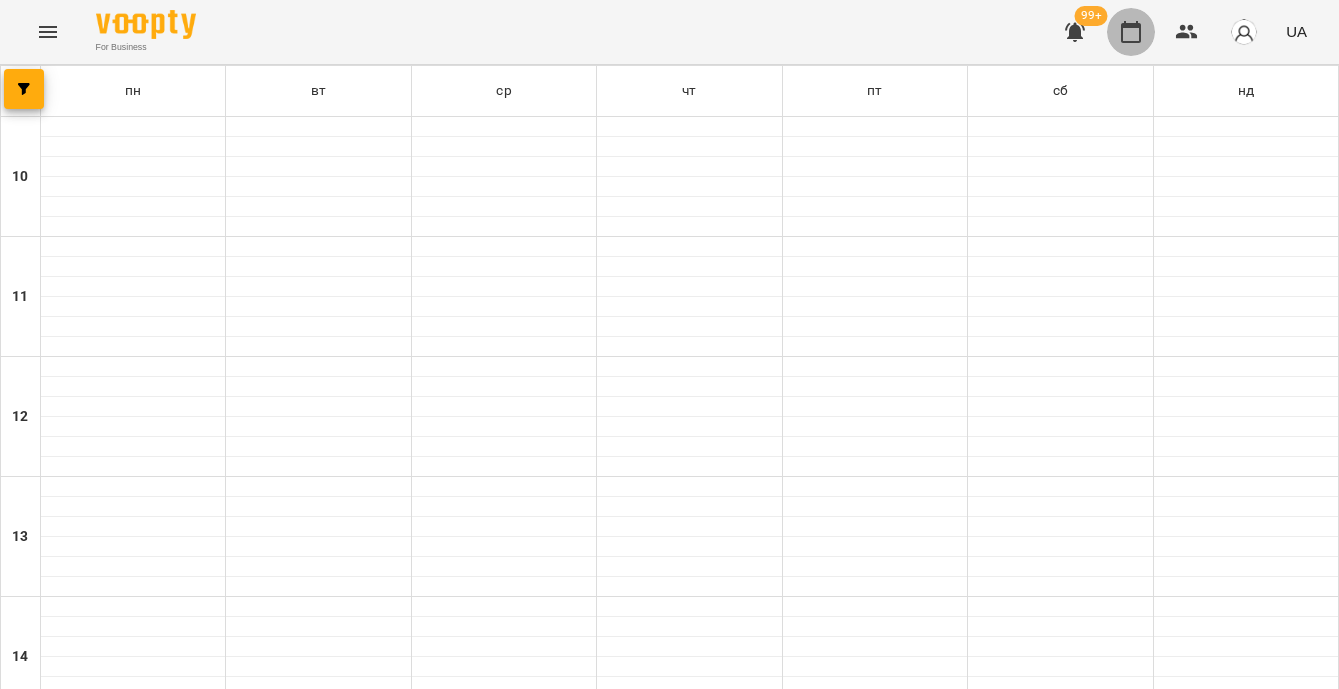 click 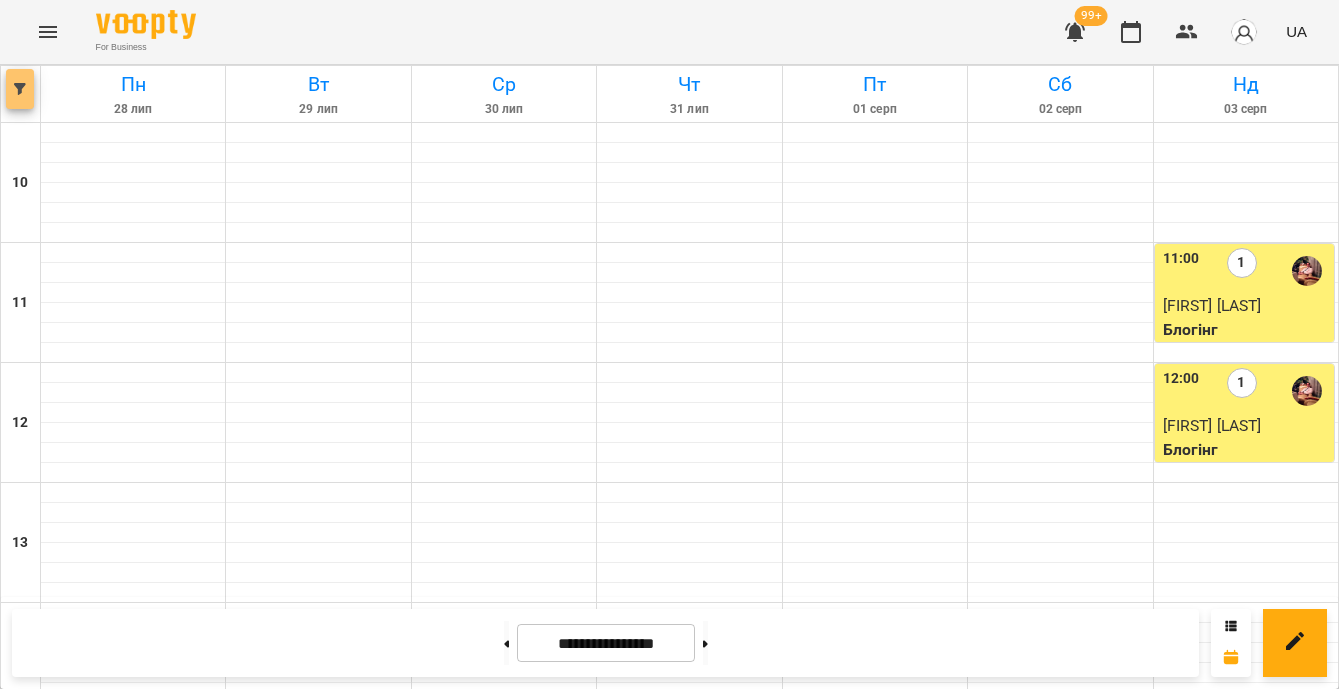 click at bounding box center (20, 89) 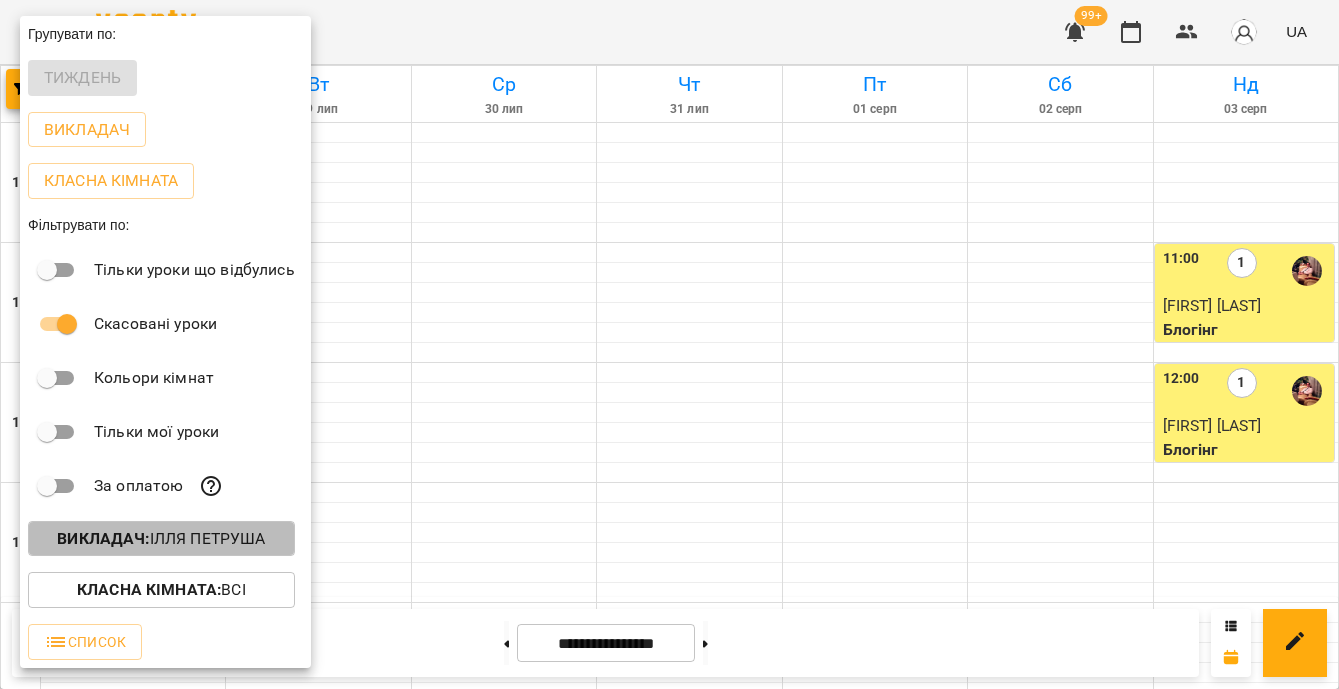 click on "Викладач :  [FIRST] [LAST]" at bounding box center [161, 539] 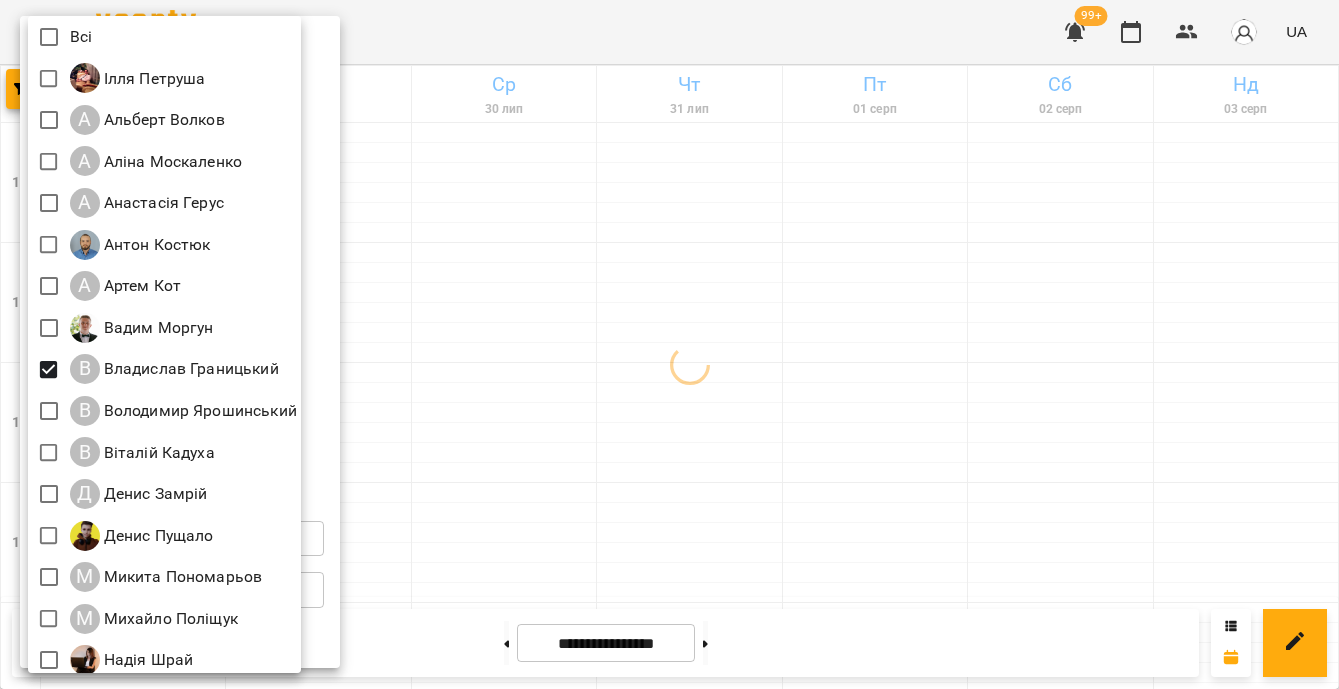 click at bounding box center [669, 344] 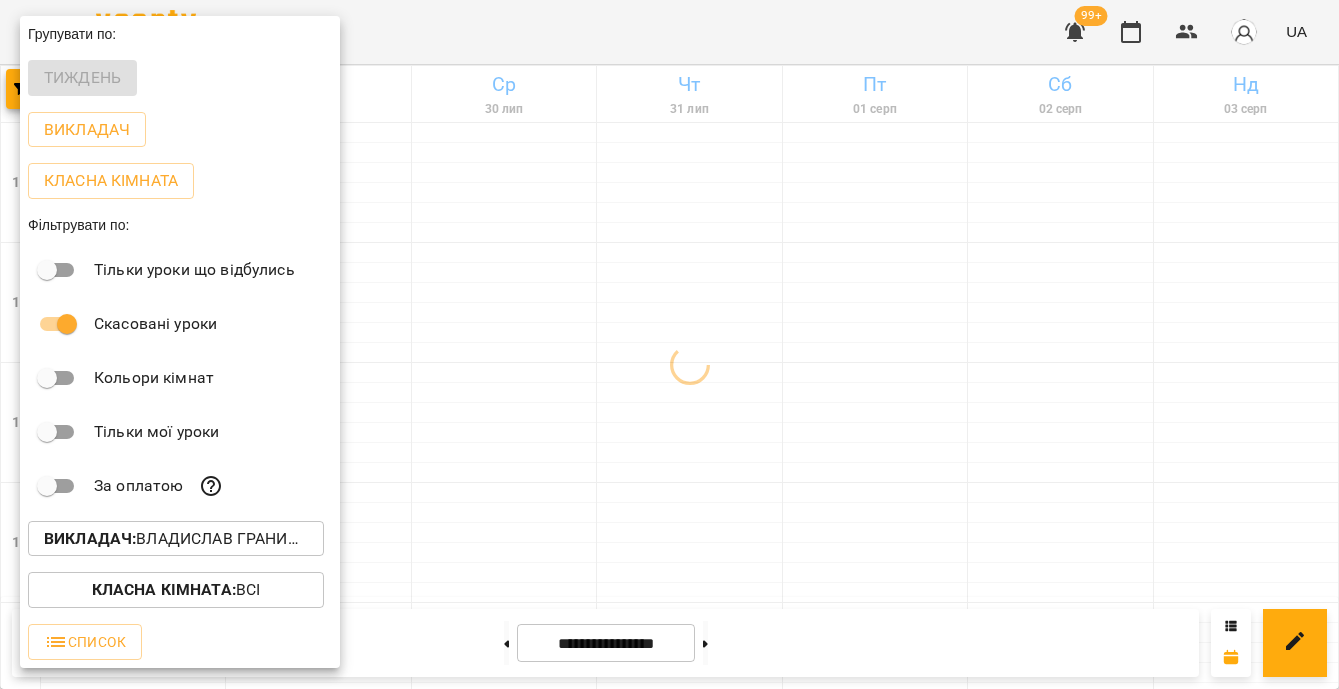 click at bounding box center (669, 344) 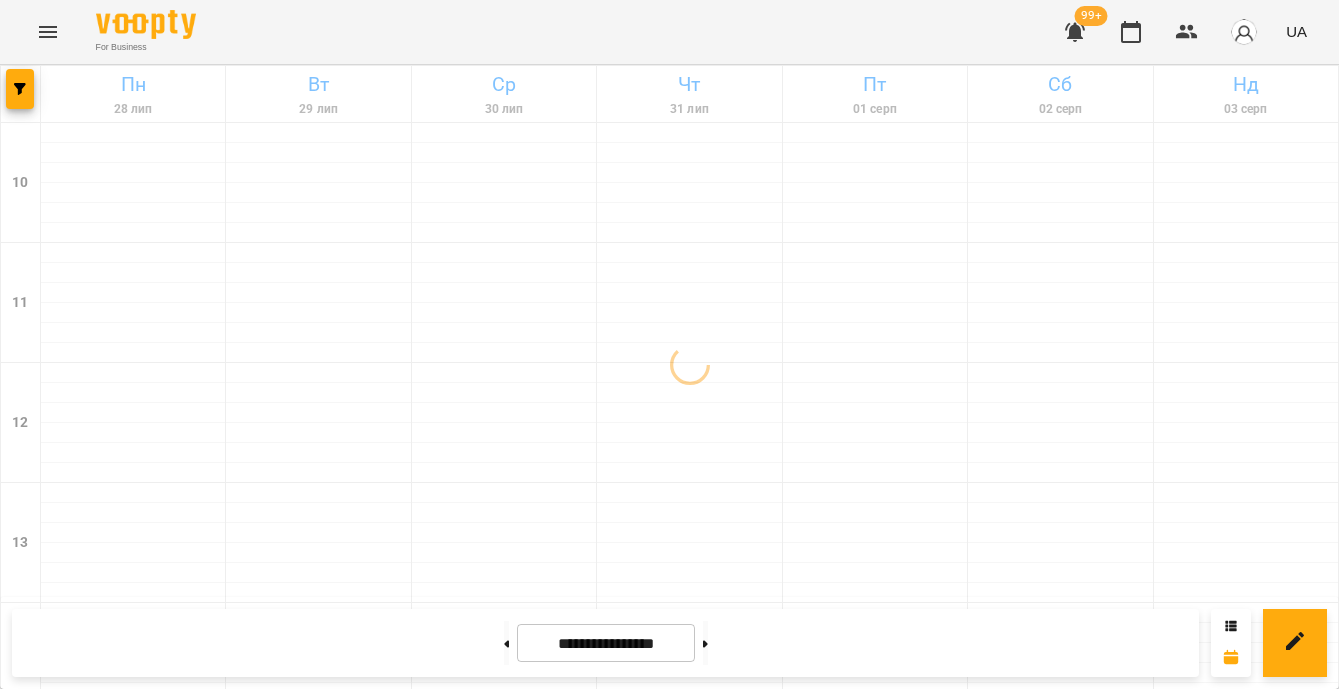 scroll, scrollTop: 789, scrollLeft: 0, axis: vertical 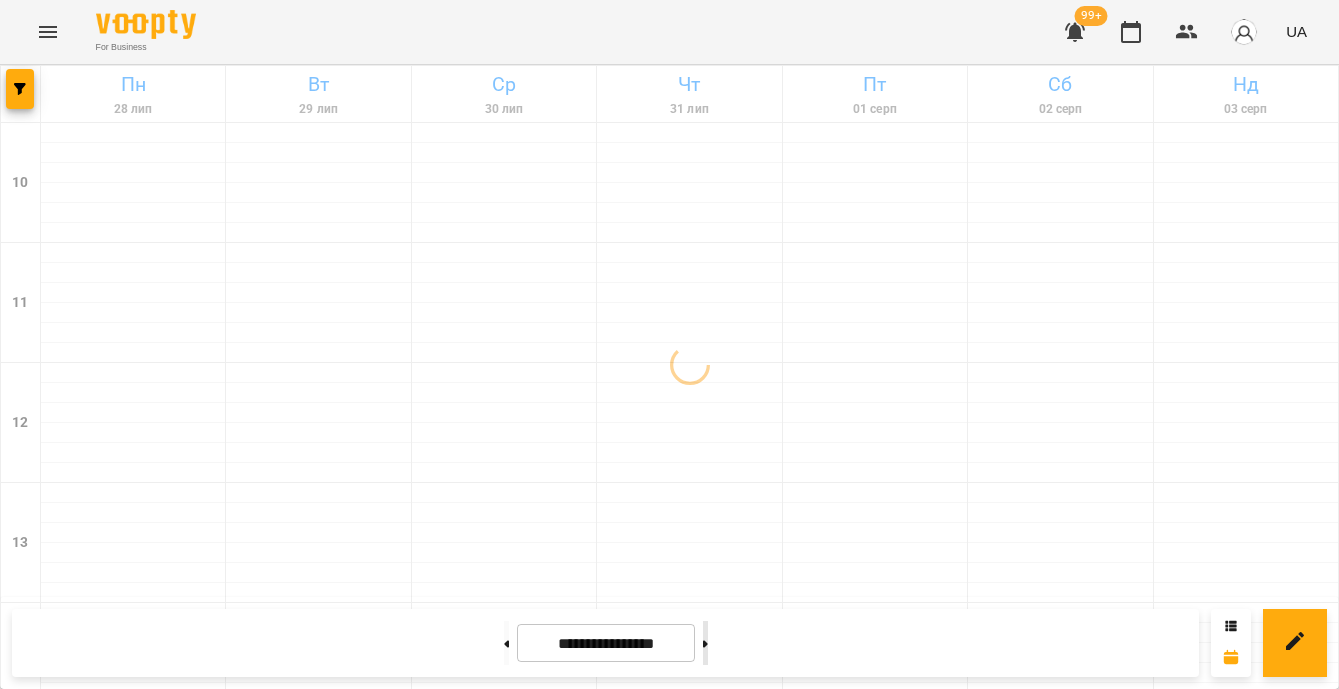 click at bounding box center (705, 643) 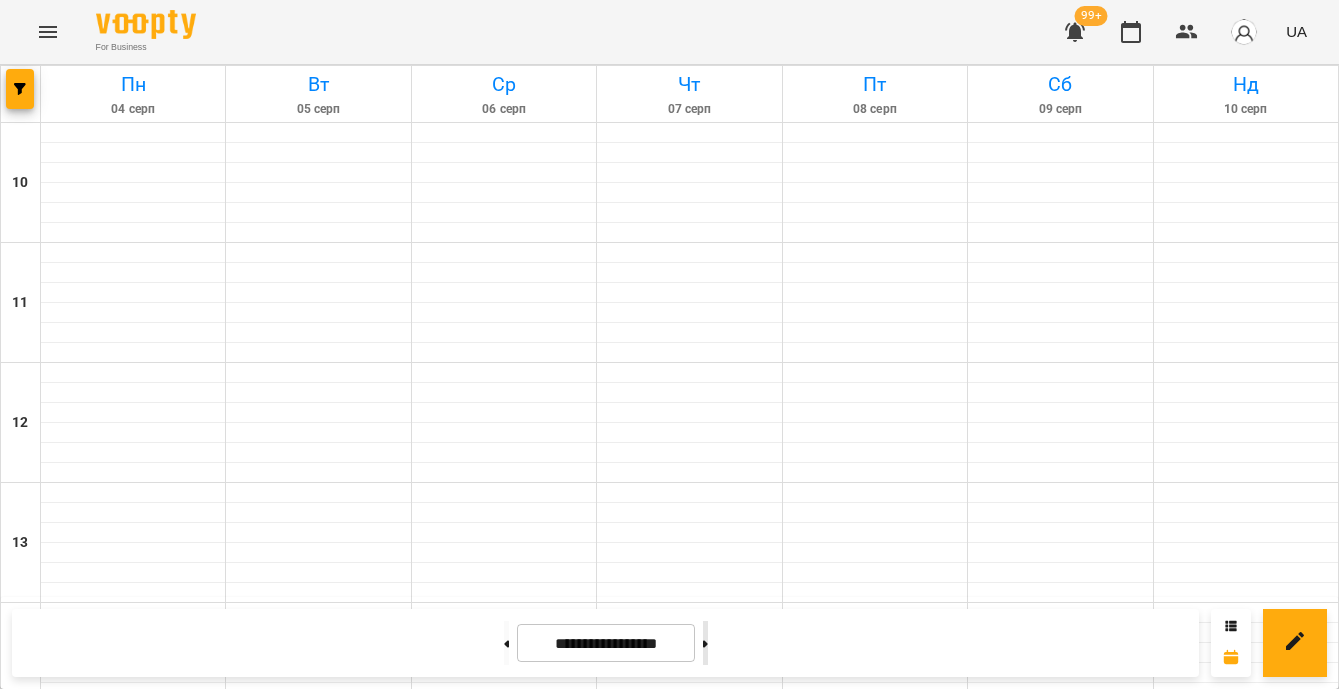 click at bounding box center (705, 643) 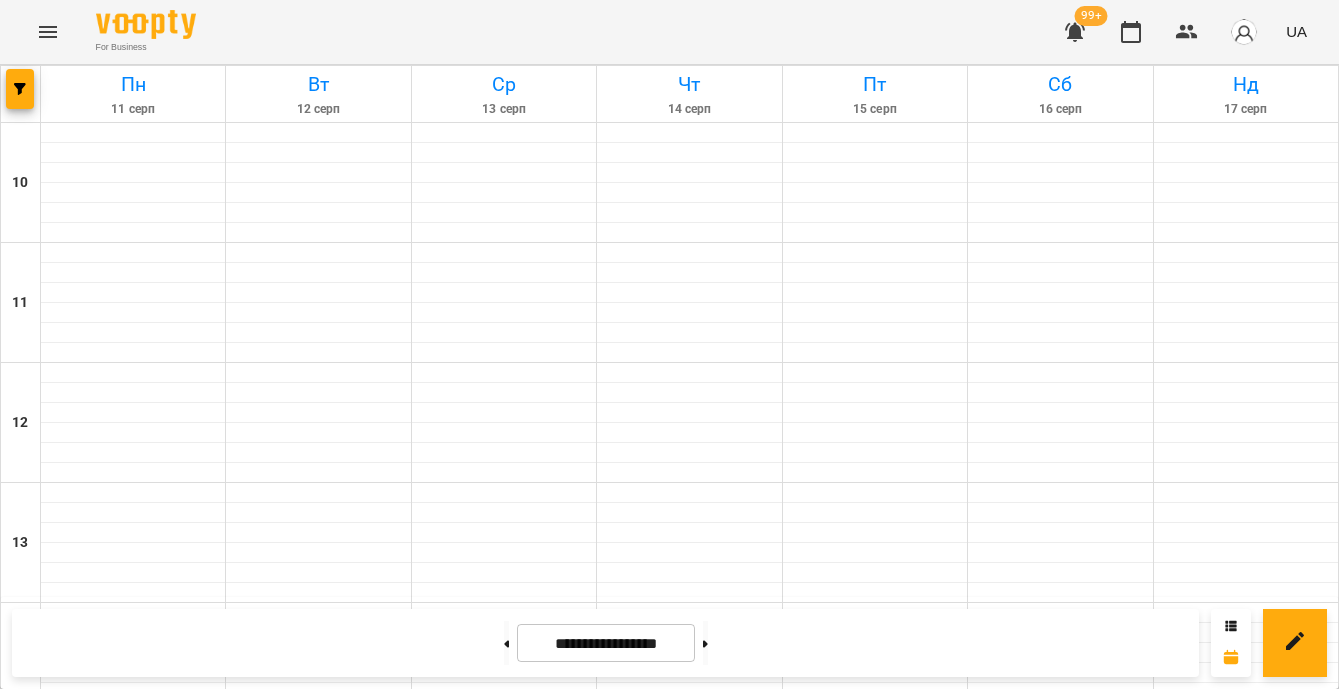 scroll, scrollTop: 936, scrollLeft: 0, axis: vertical 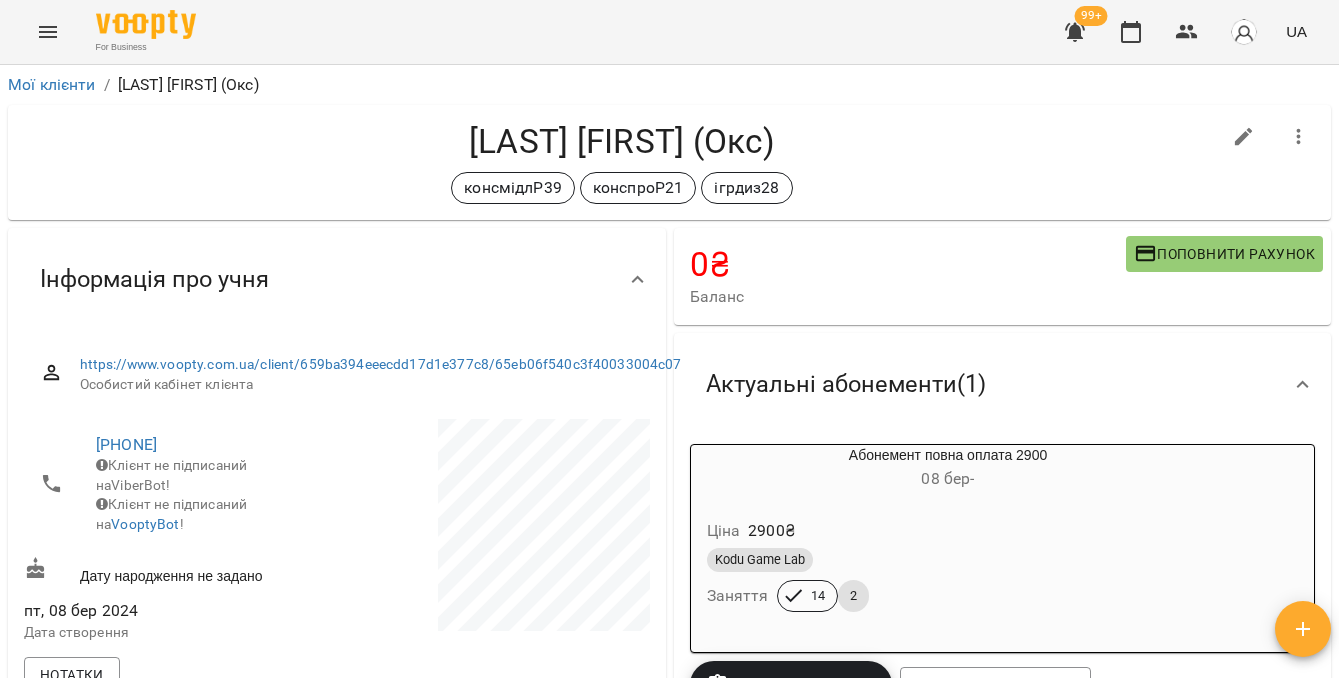 click at bounding box center [1299, 137] 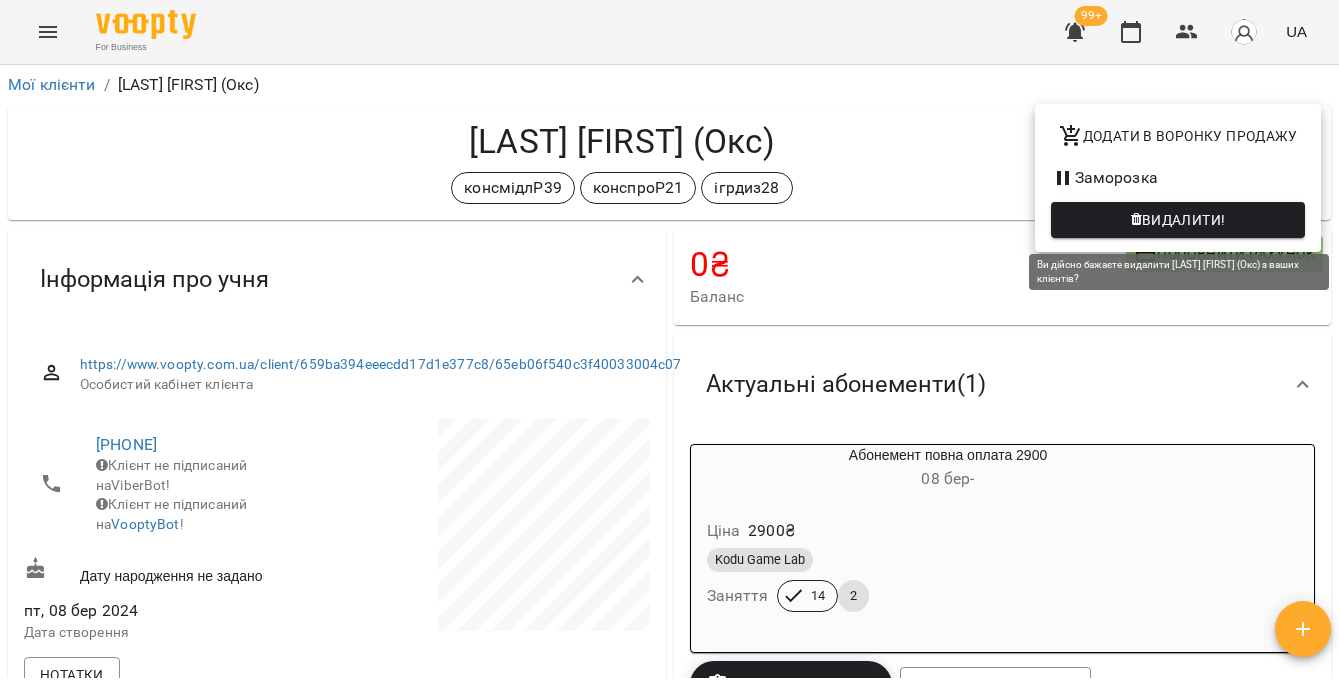 click on "Видалити!" at bounding box center [1178, 220] 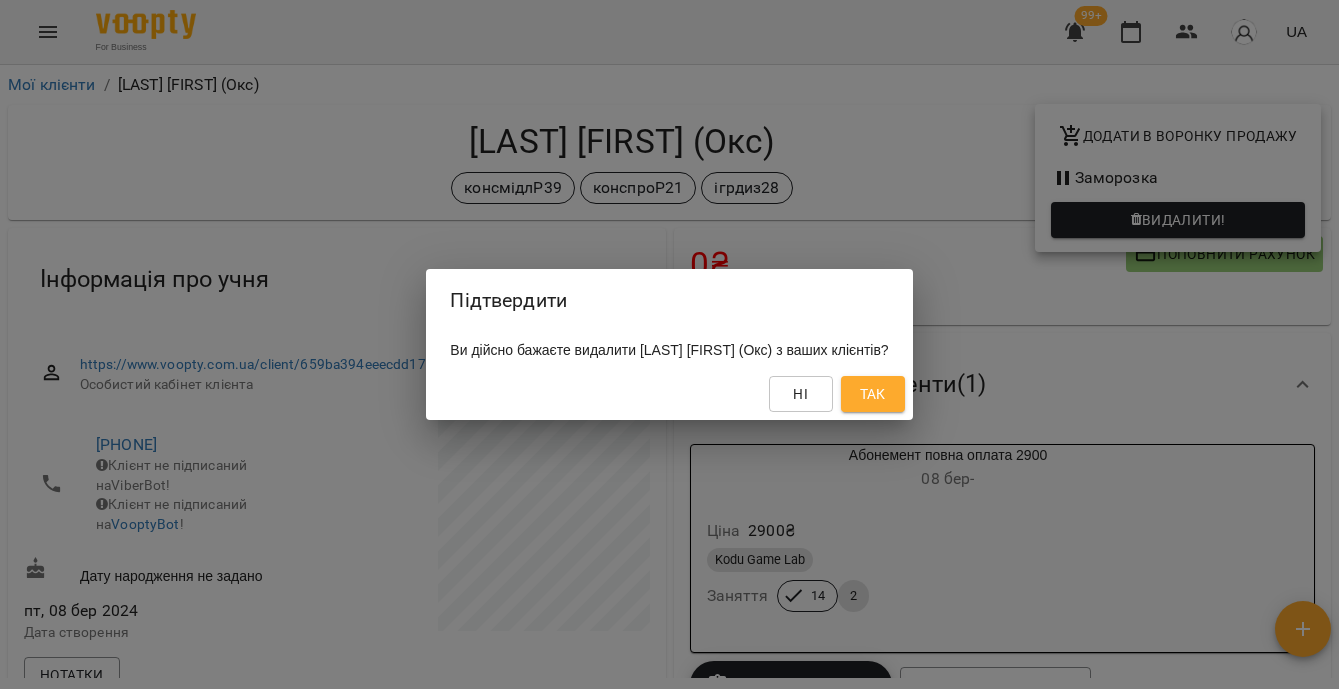 click on "Так" at bounding box center (873, 394) 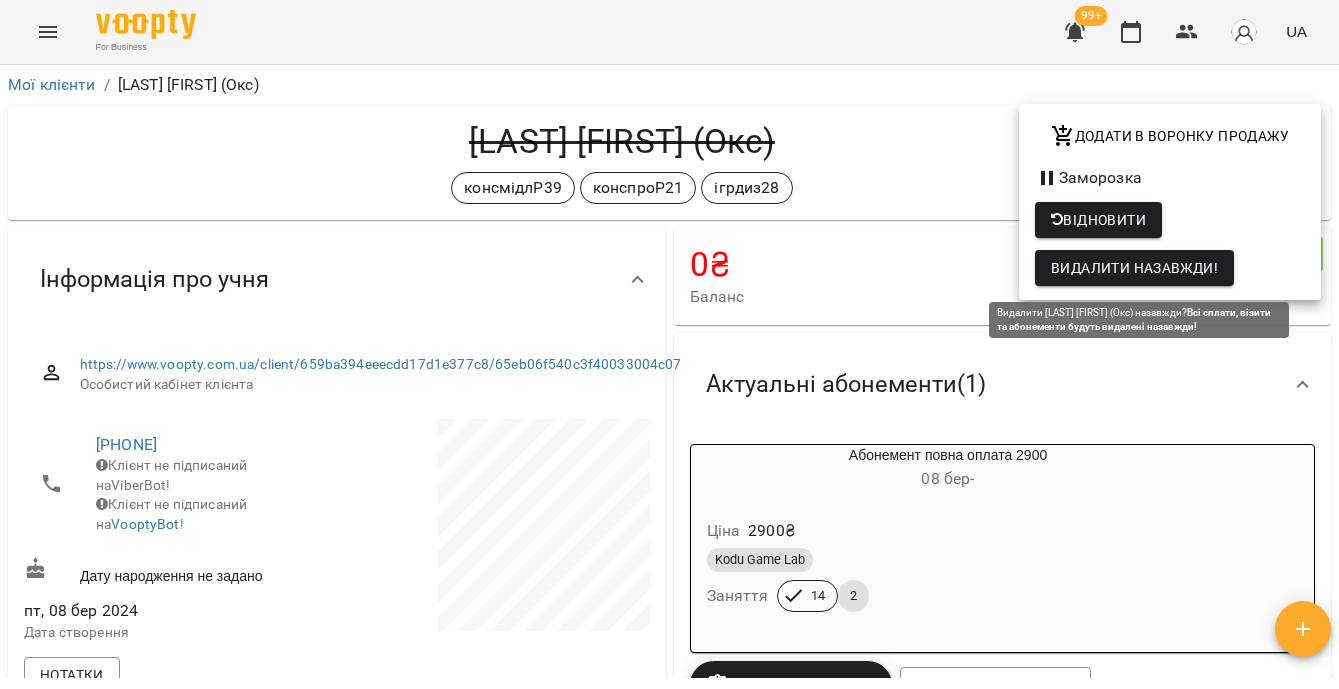 click on "Видалити назавжди!" at bounding box center (1134, 268) 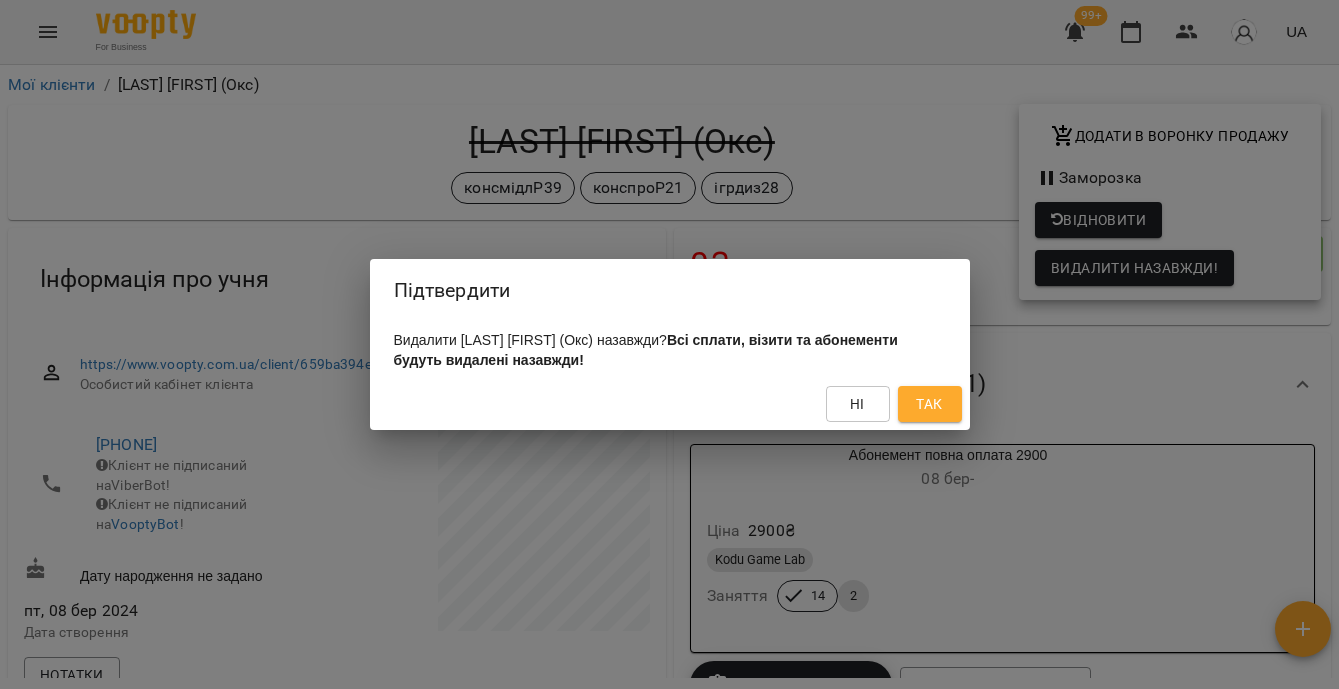click on "Так" at bounding box center (930, 404) 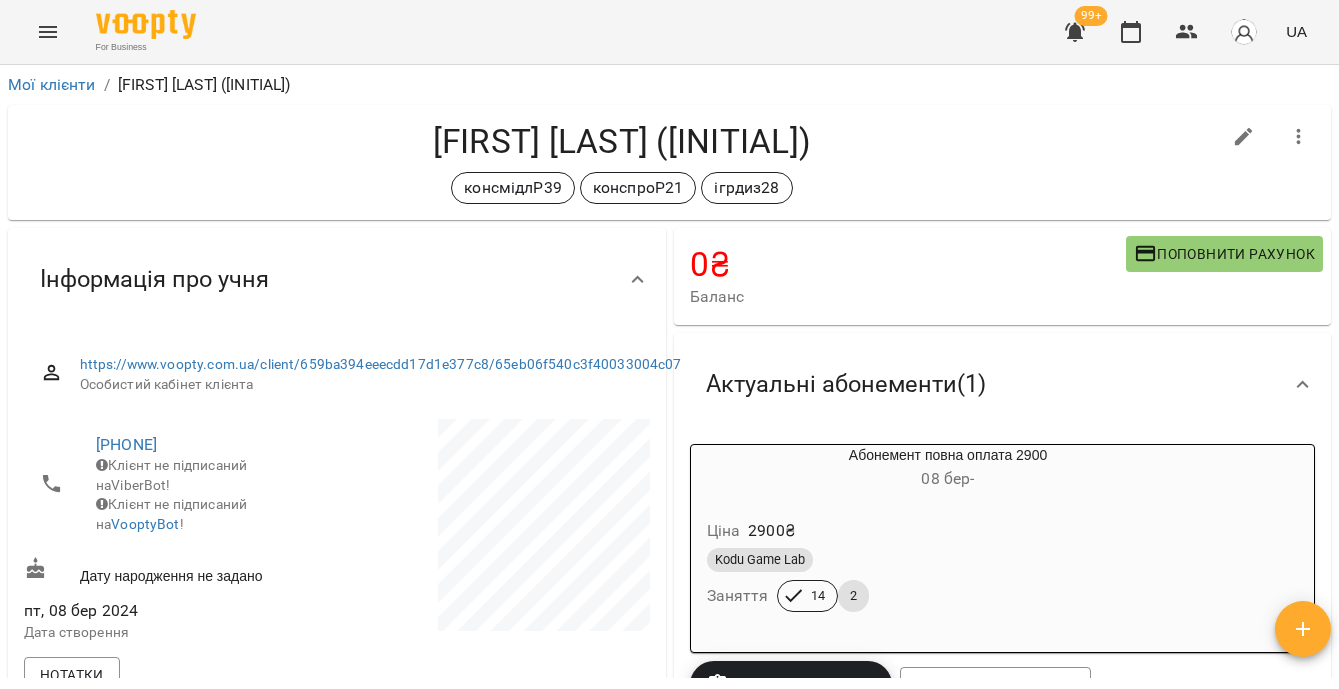 scroll, scrollTop: 0, scrollLeft: 0, axis: both 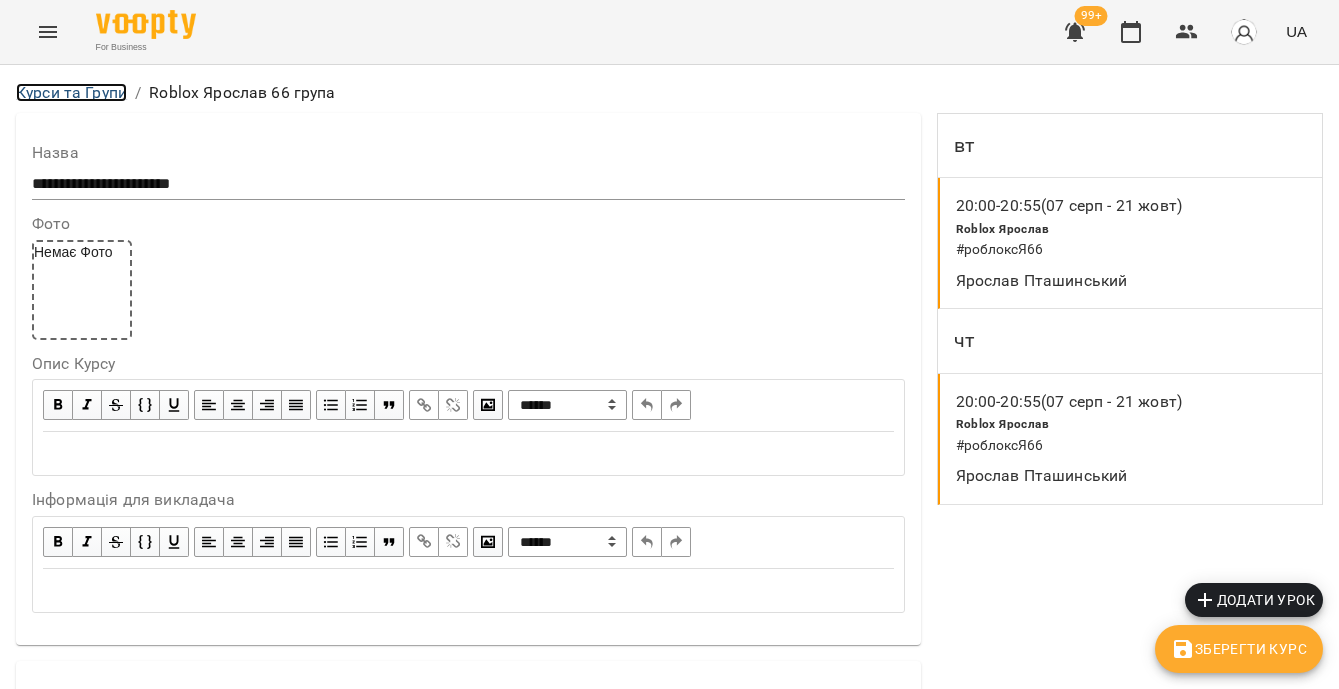 click on "Курси та Групи" at bounding box center [71, 92] 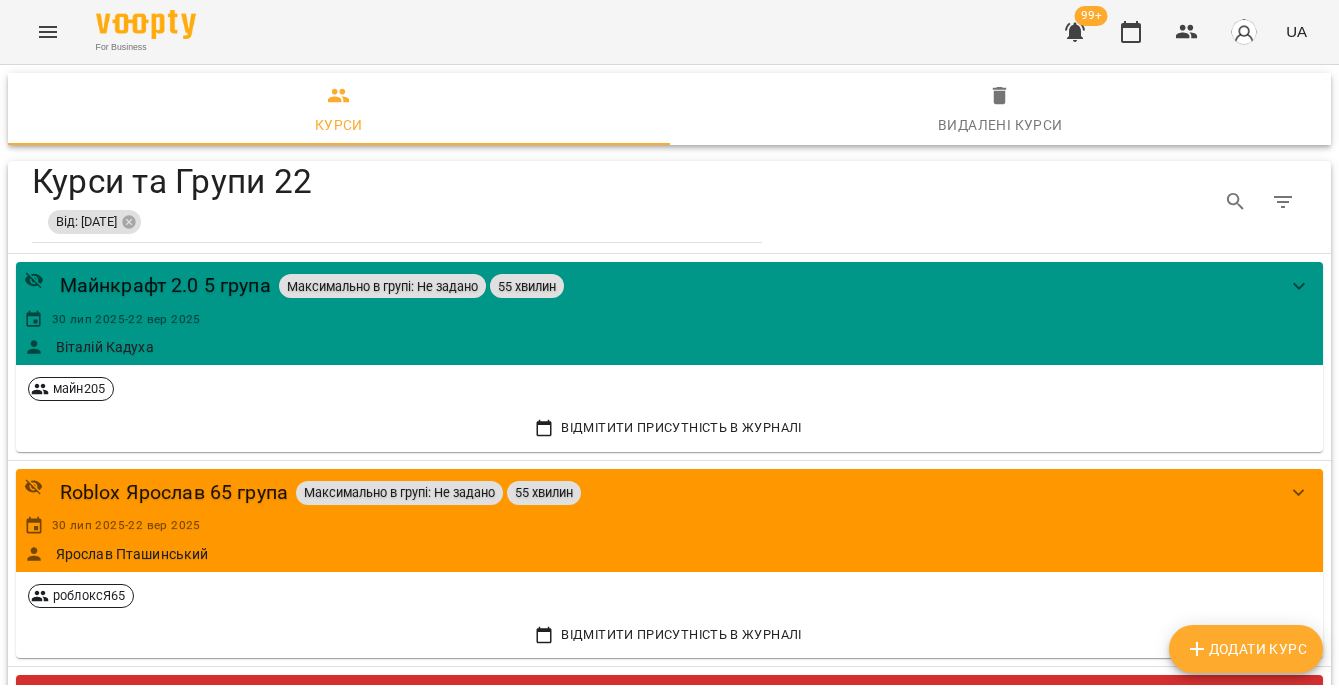 click on "Додати Курс" at bounding box center [1246, 649] 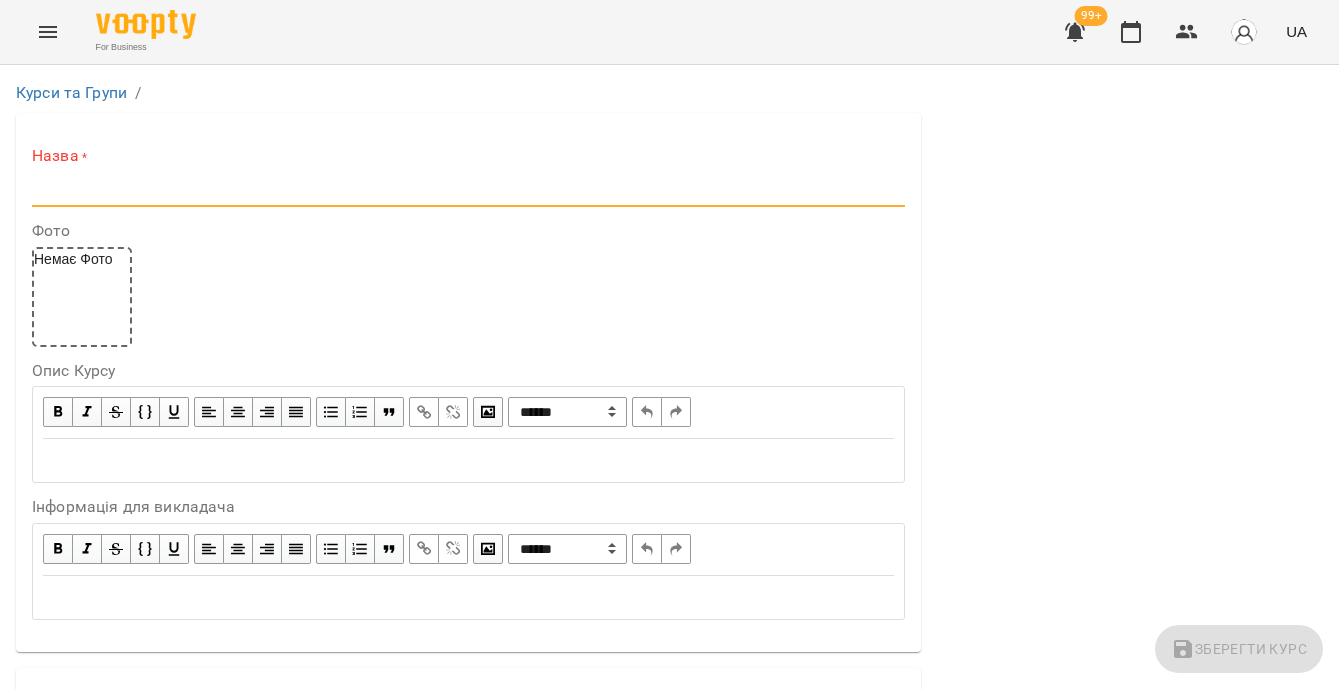 paste on "*******" 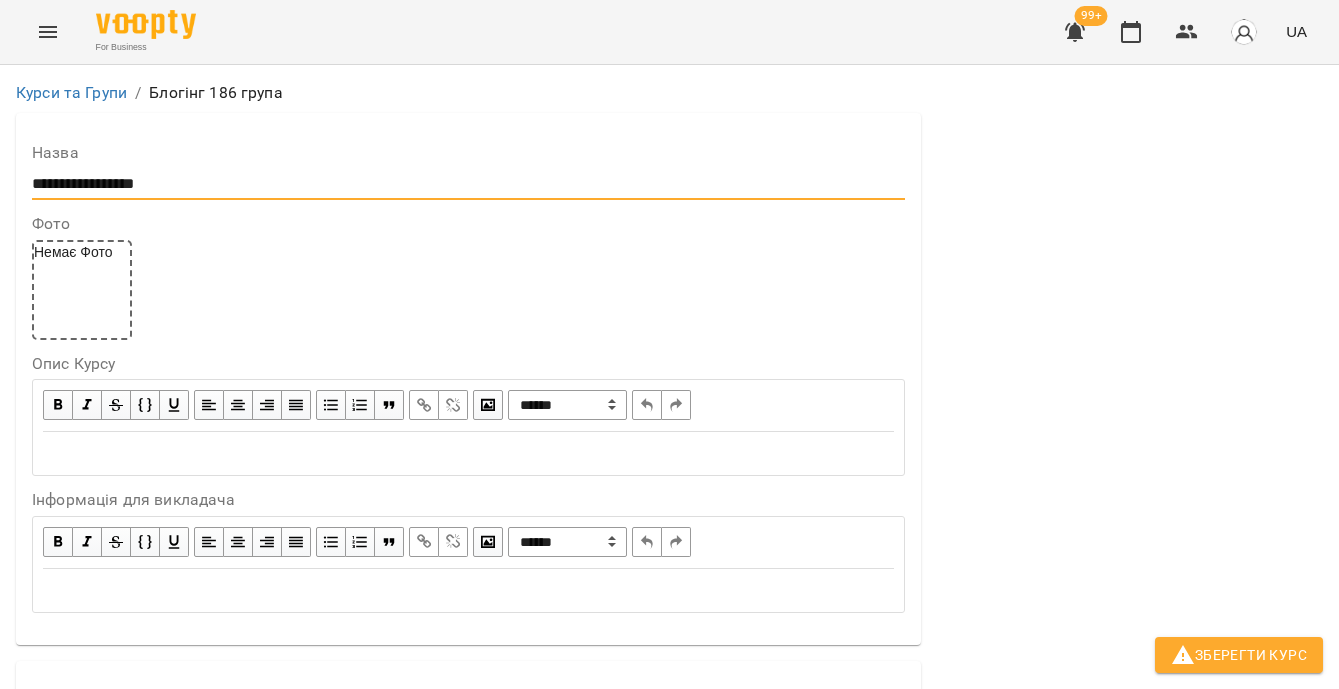scroll, scrollTop: 139, scrollLeft: 0, axis: vertical 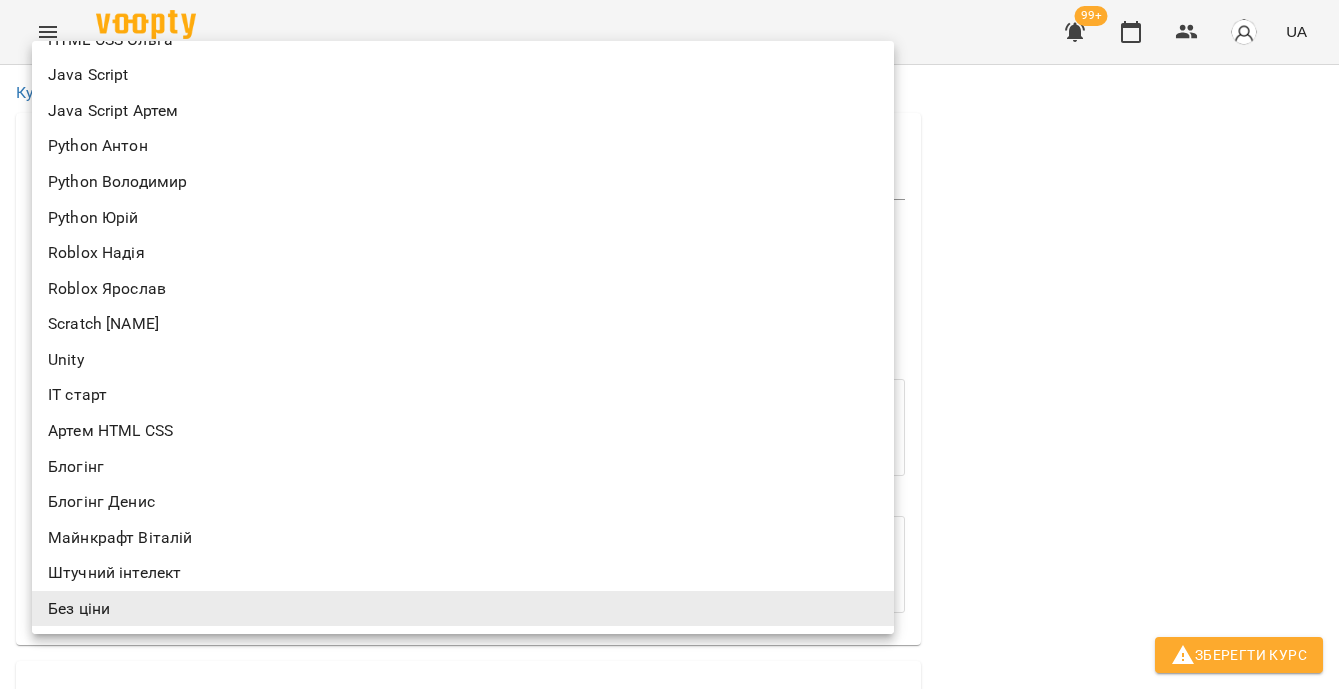 click on "Блогінг" at bounding box center (463, 467) 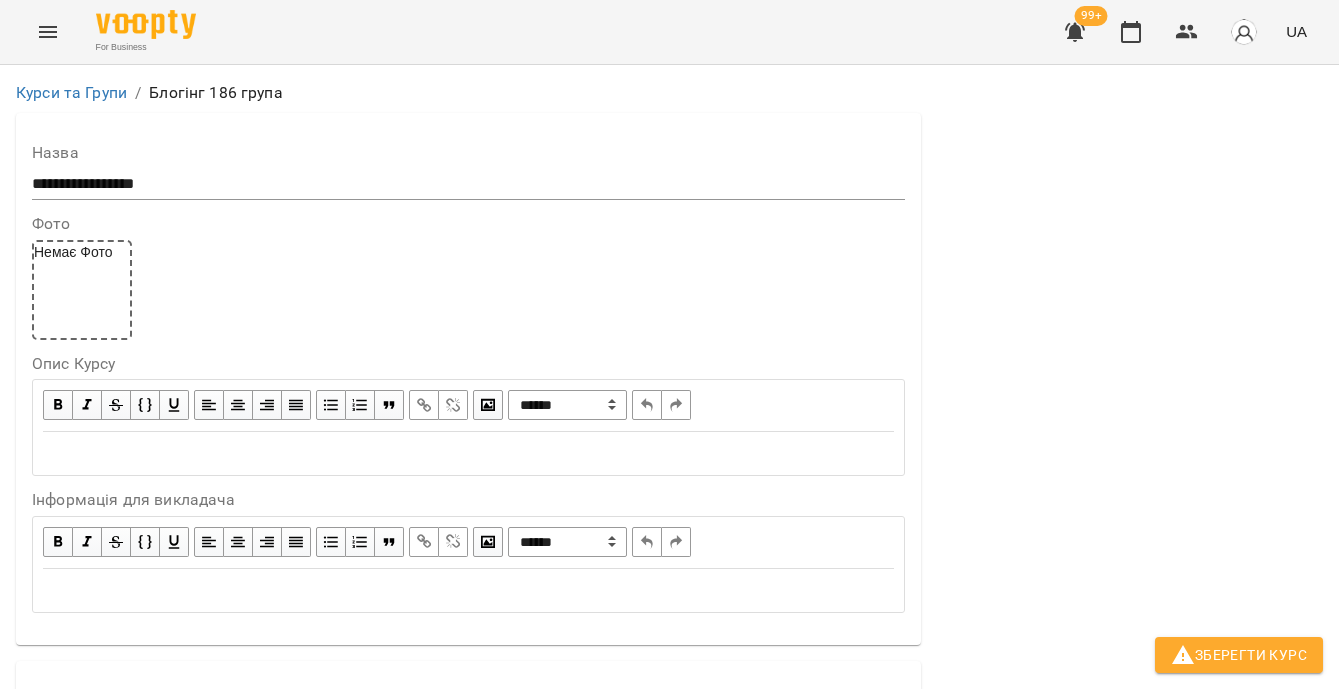 scroll, scrollTop: 523, scrollLeft: 0, axis: vertical 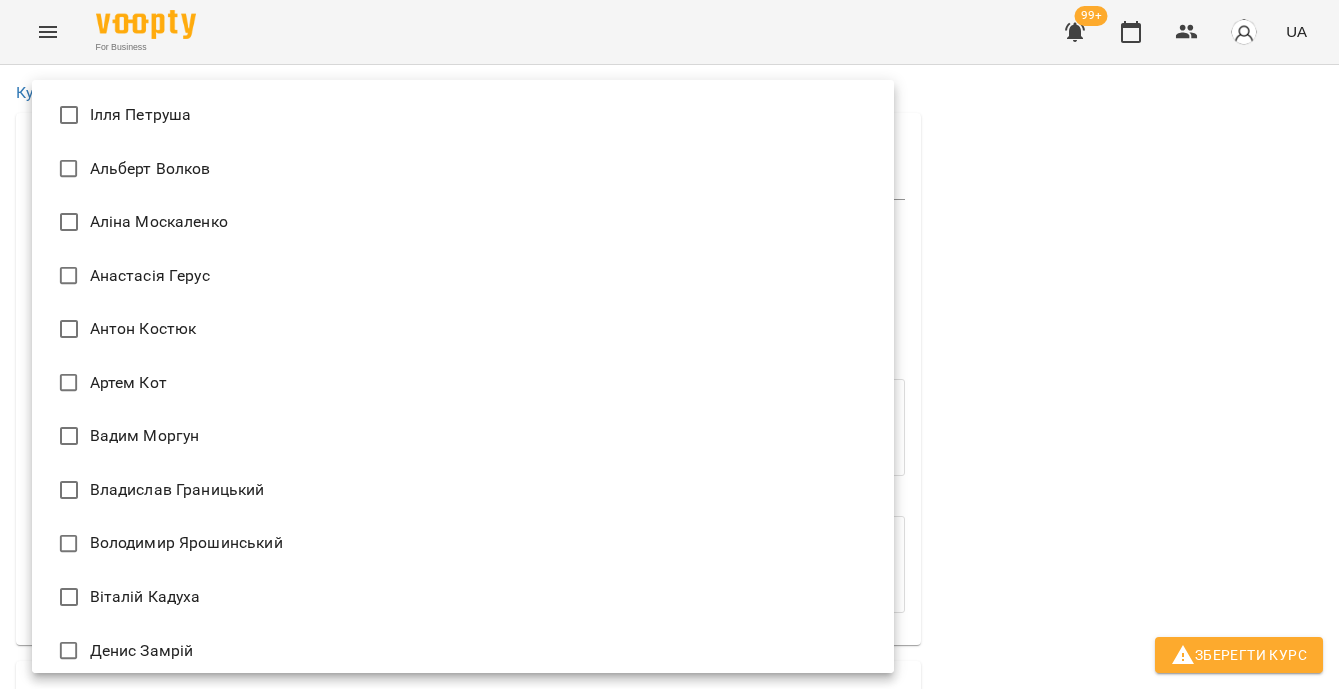 click on "Ілля Петруша" at bounding box center [463, 115] 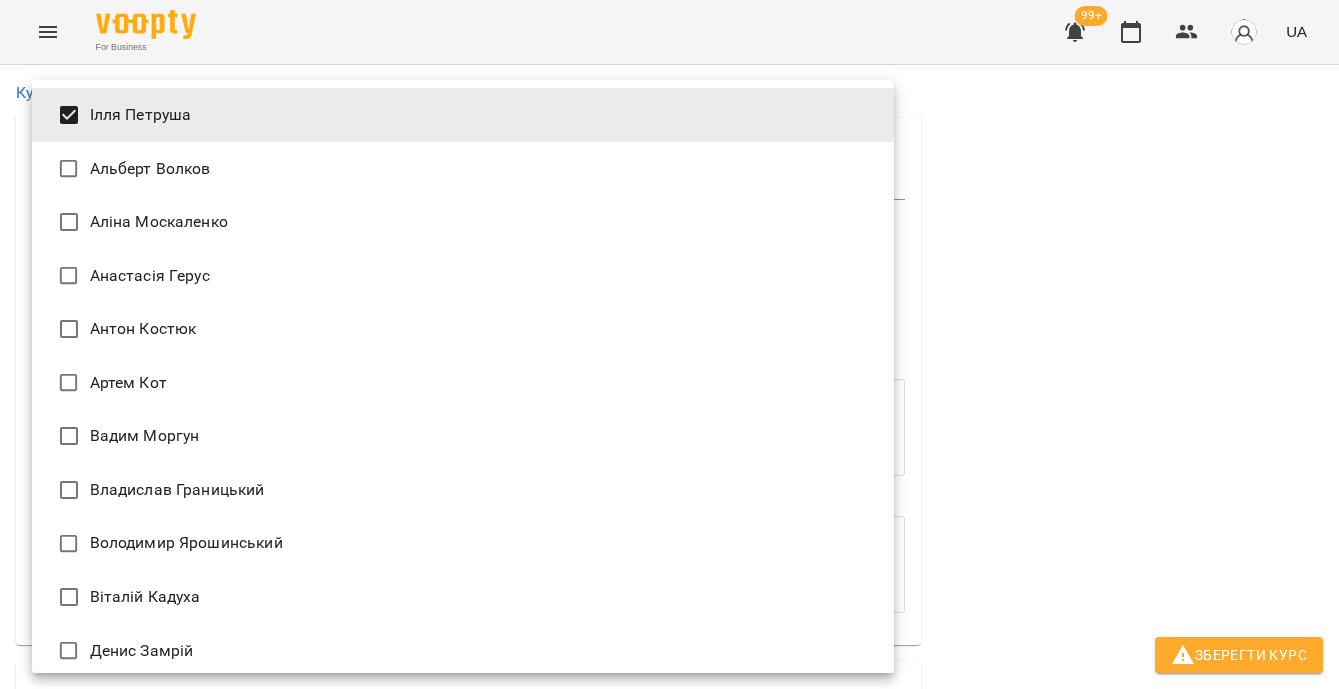 click at bounding box center [669, 344] 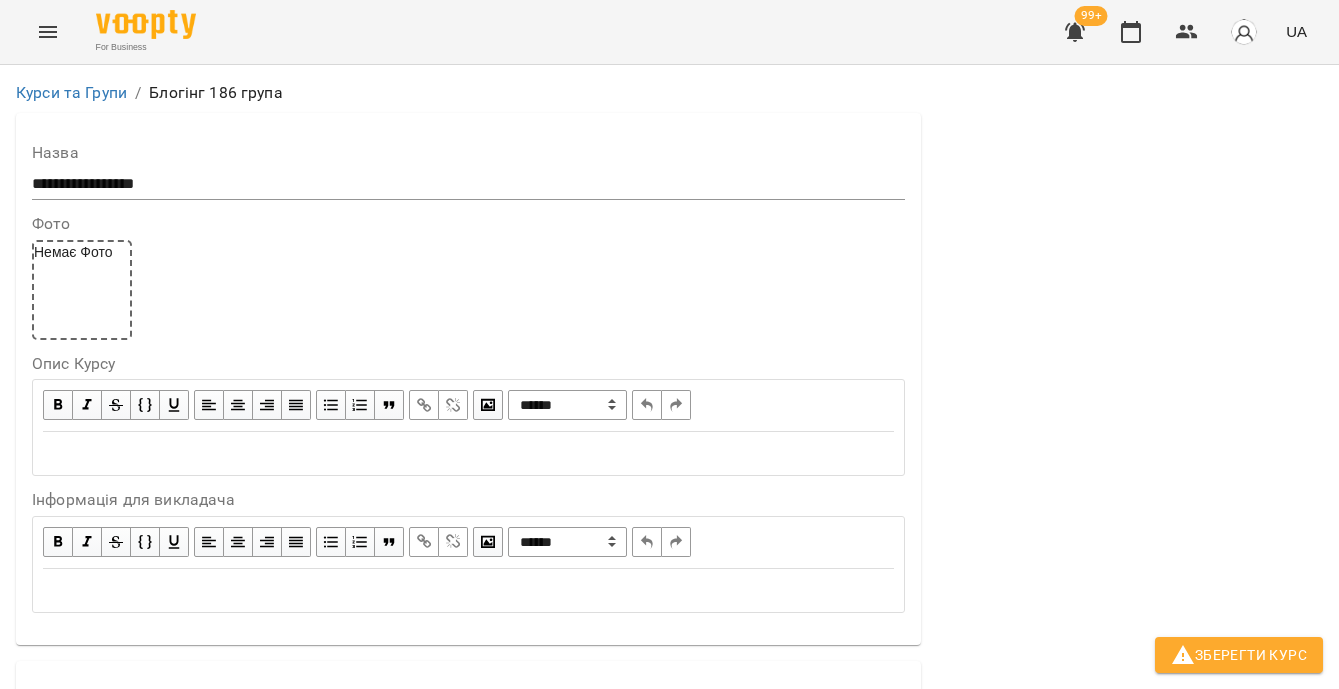 scroll, scrollTop: 849, scrollLeft: 0, axis: vertical 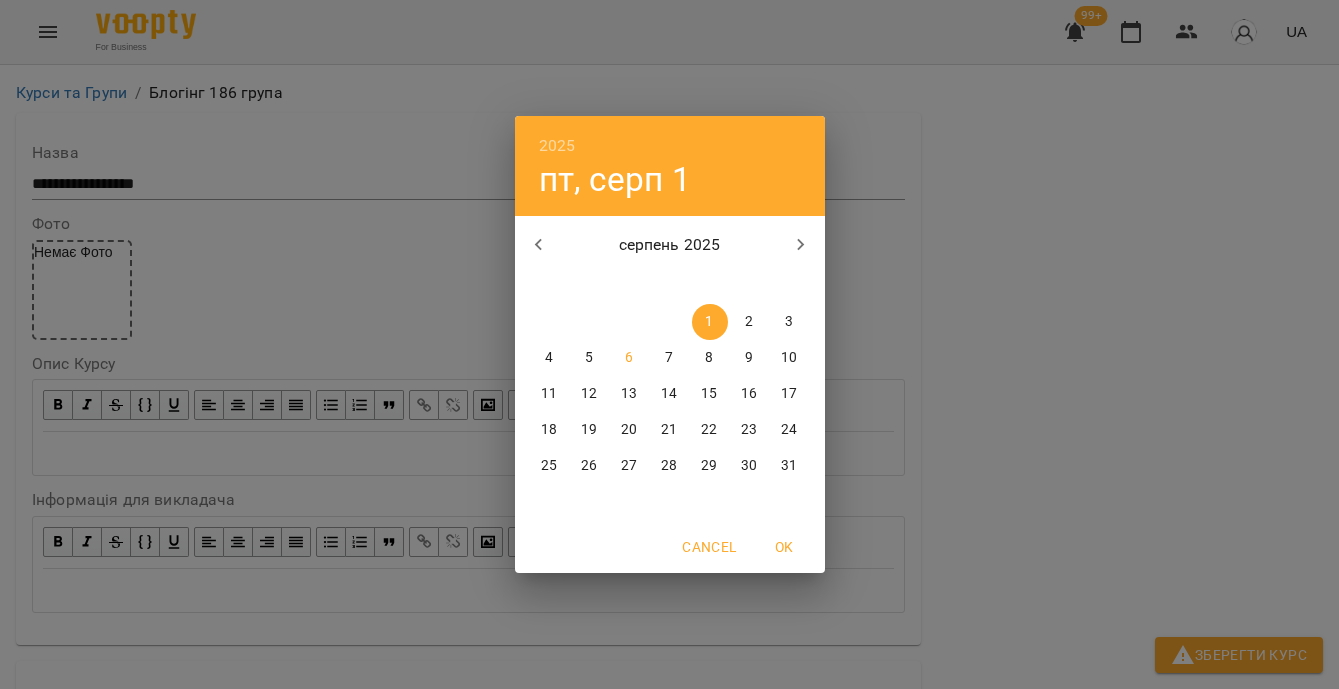 click on "7" at bounding box center (669, 358) 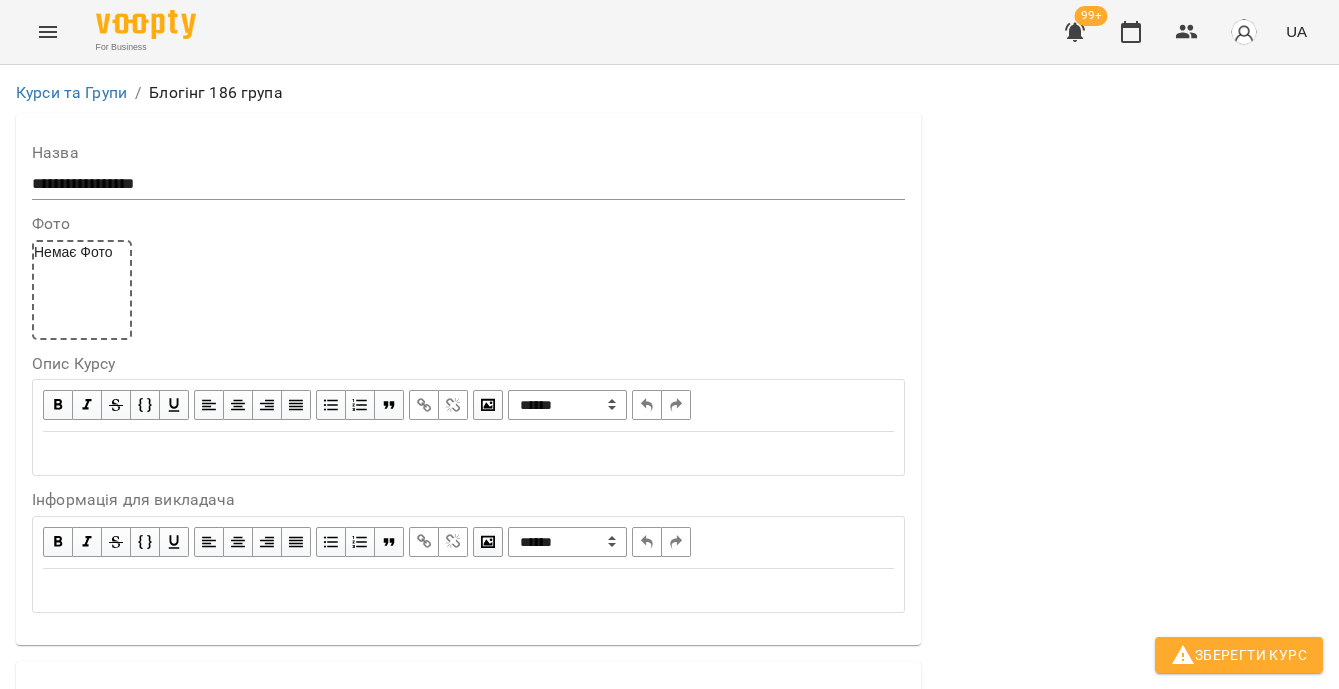 click on "**********" at bounding box center (315, 1782) 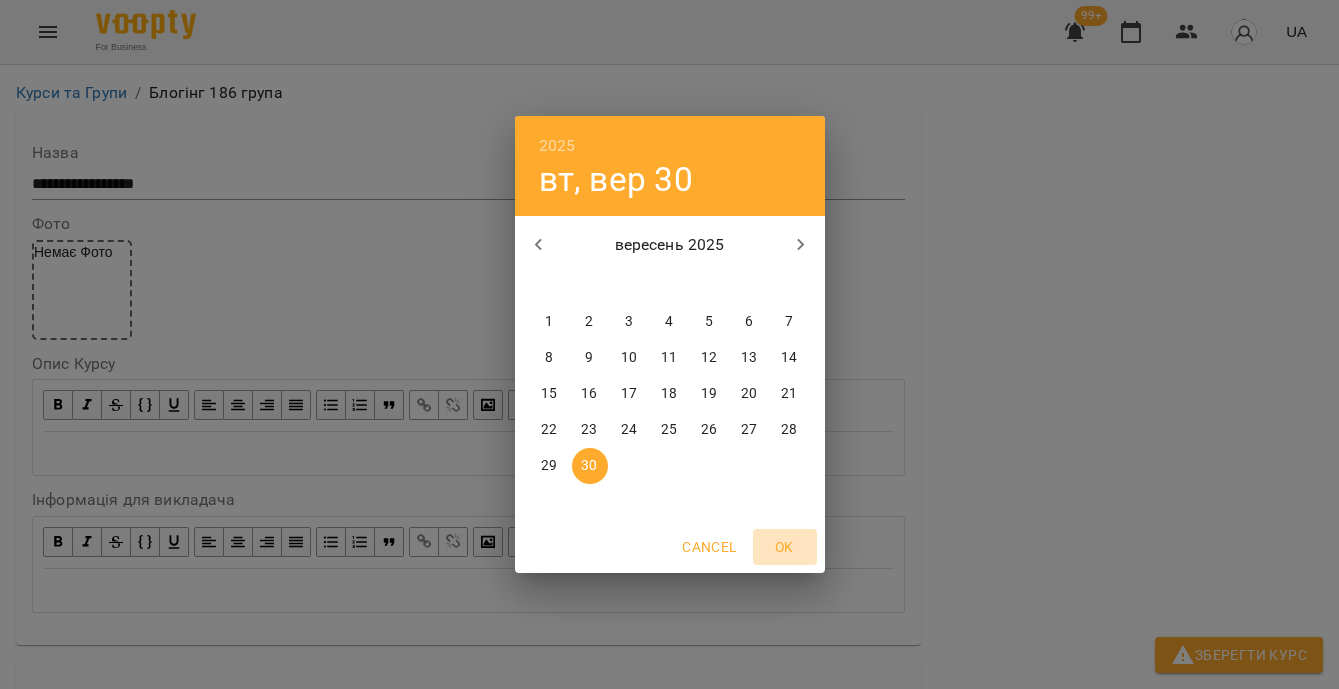 click on "OK" at bounding box center [785, 547] 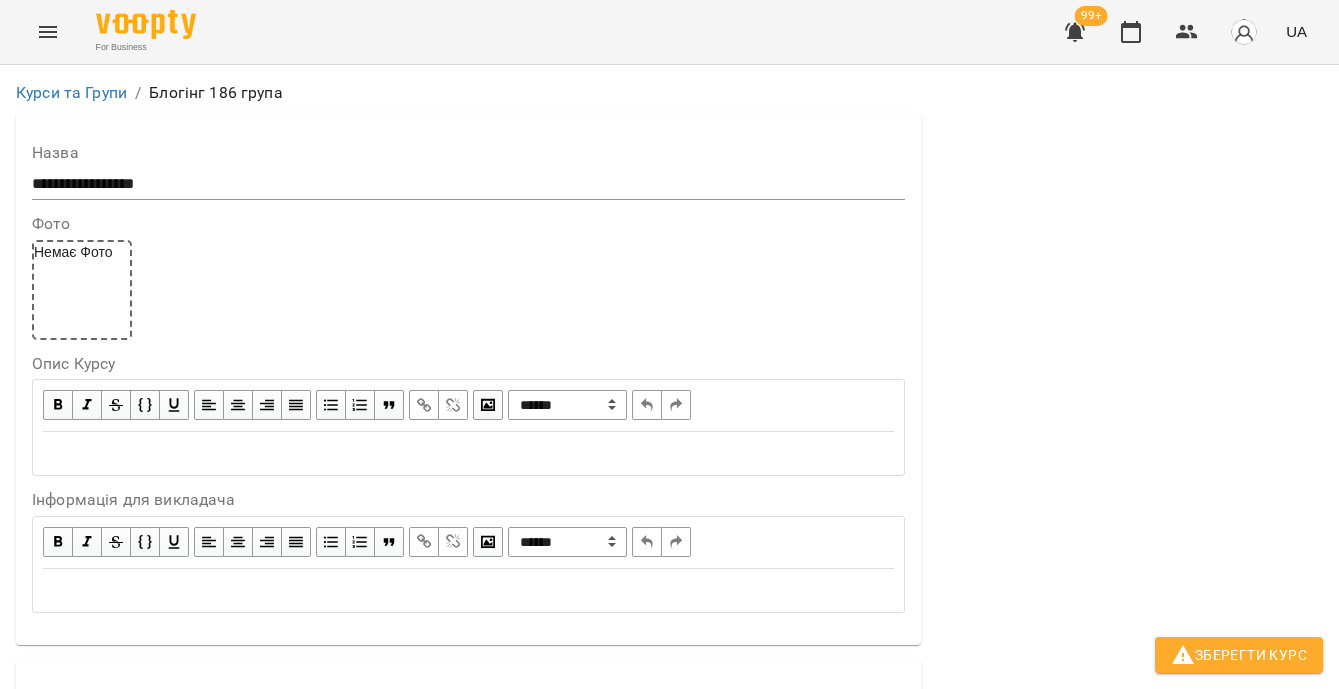scroll, scrollTop: 1504, scrollLeft: 0, axis: vertical 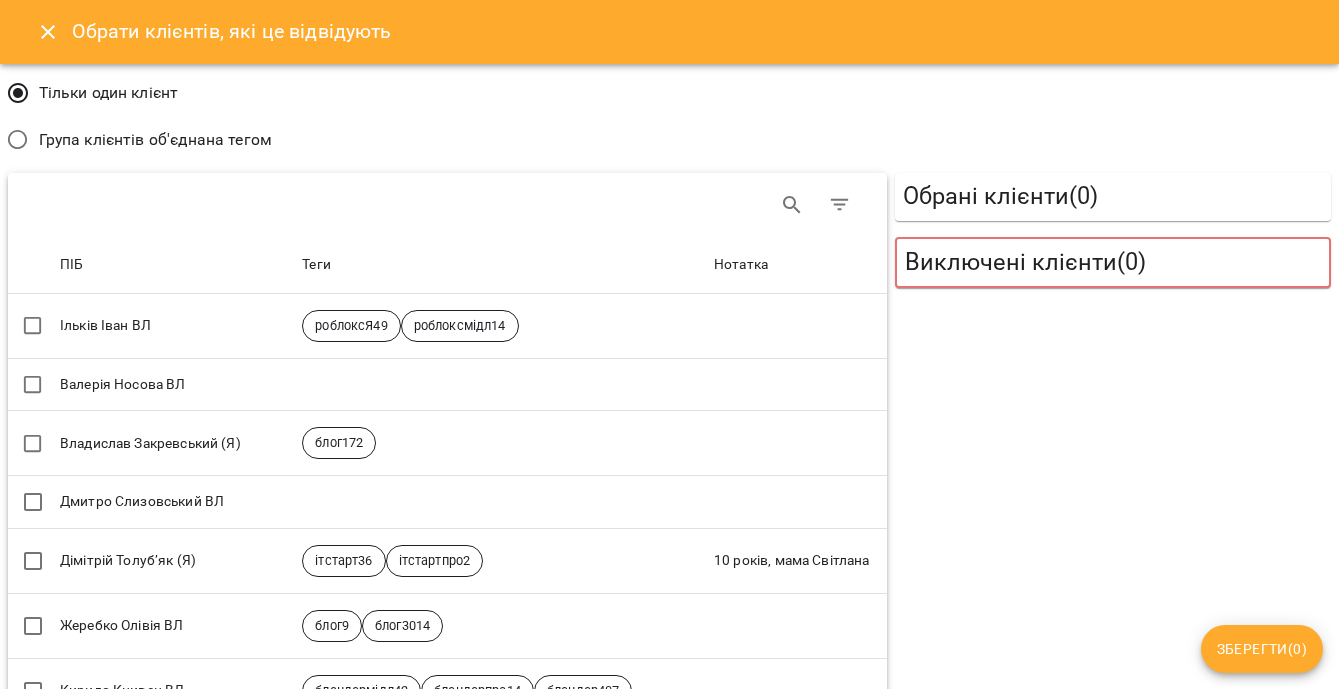 click on "Група клієнтів об'єднана тегом" at bounding box center (155, 140) 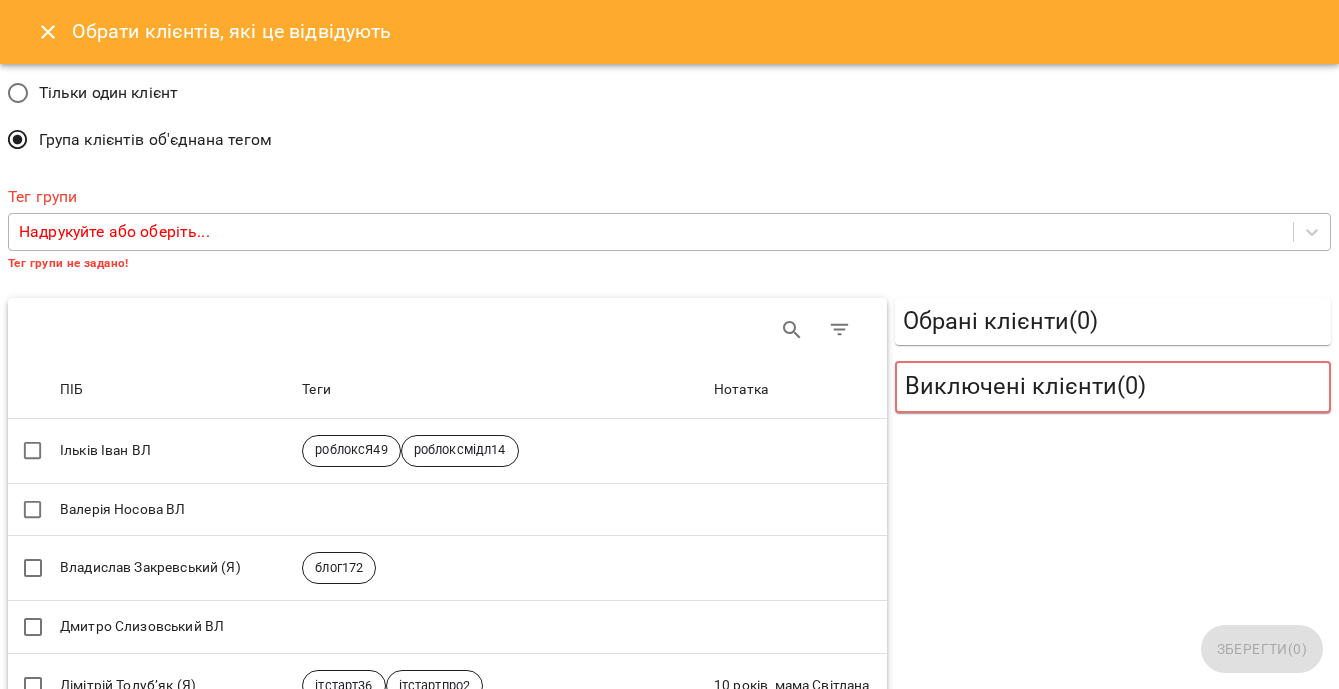 click on "Надрукуйте або оберіть..." at bounding box center (651, 232) 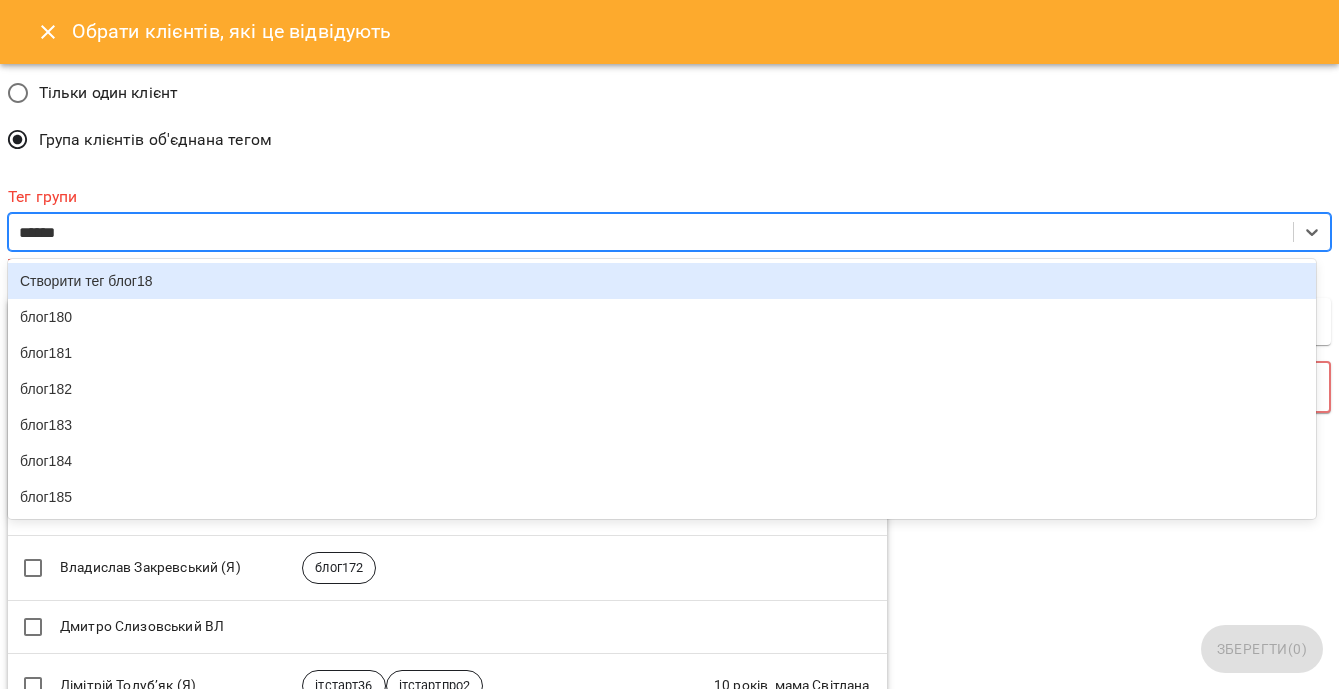 type on "*******" 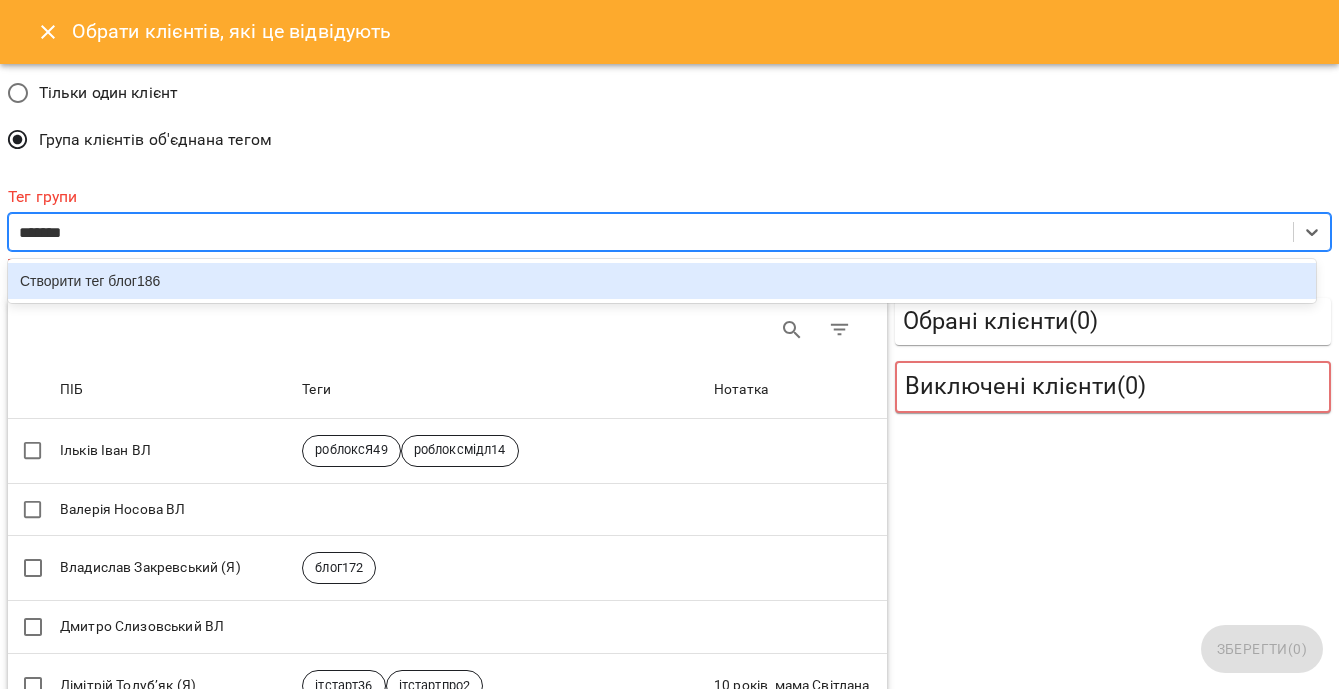 click on "Створити тег блог186" at bounding box center [662, 281] 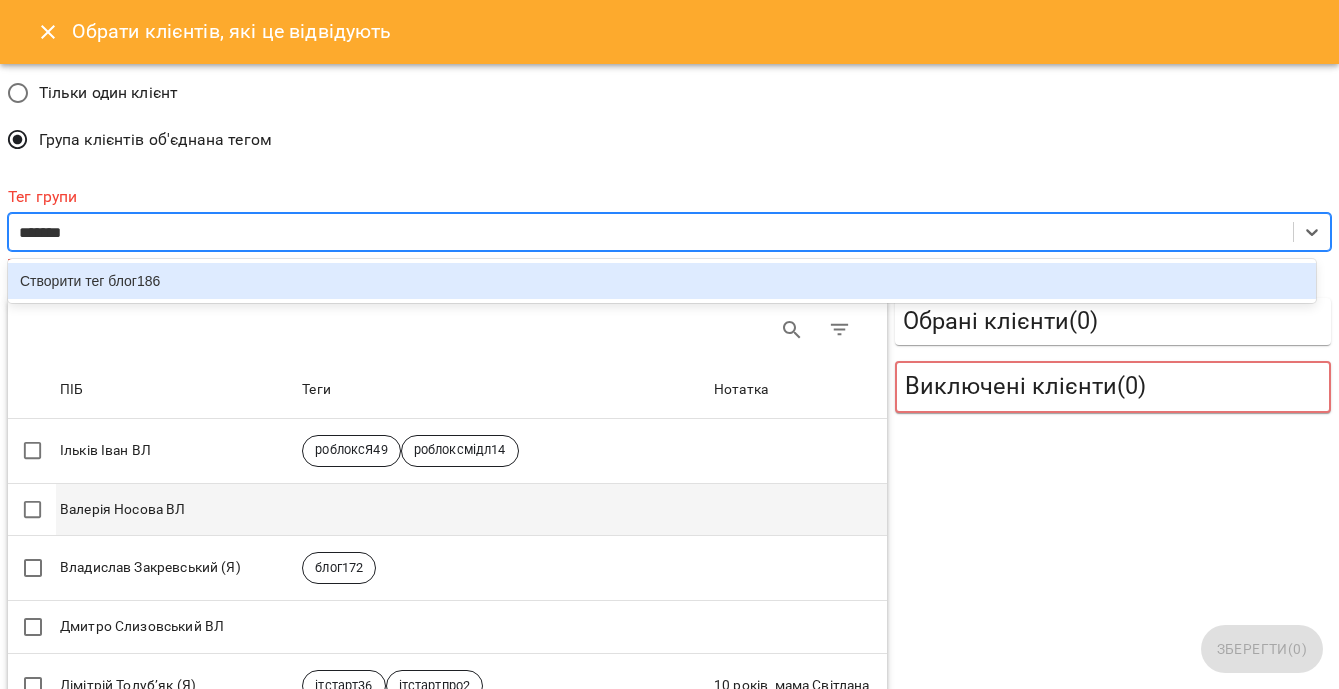 type 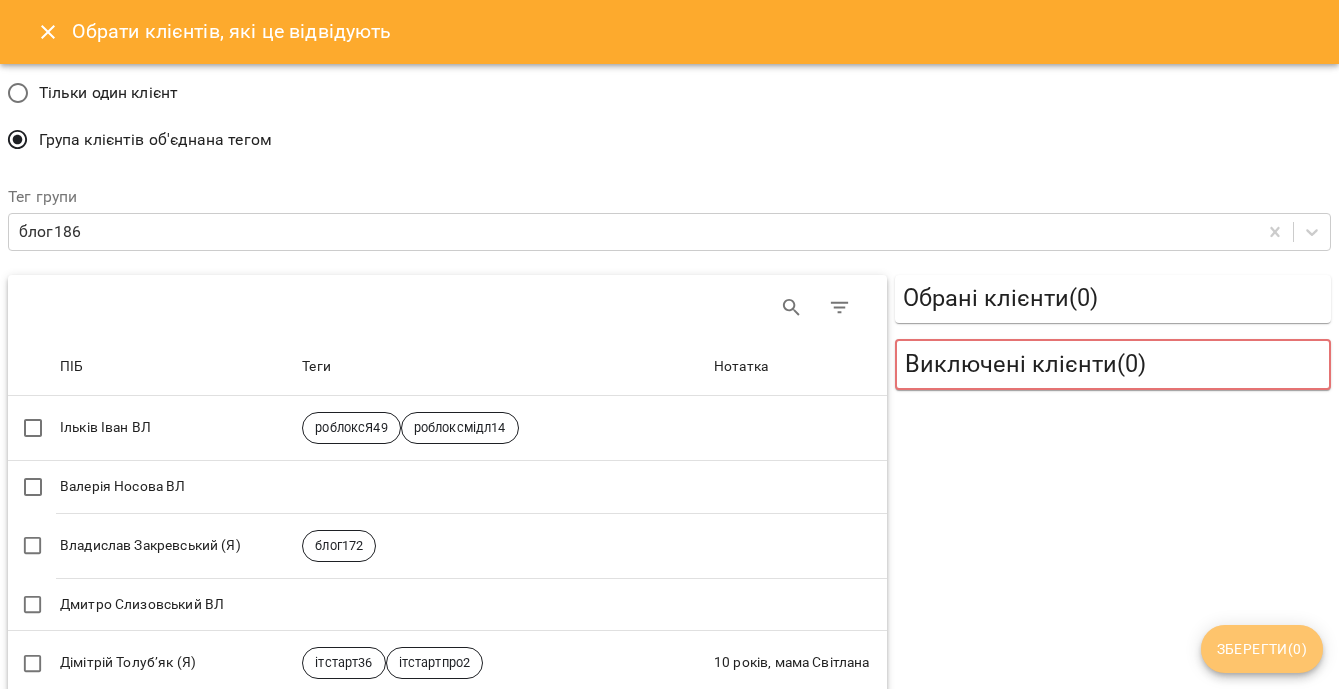 click on "Зберегти ( 0 )" at bounding box center [1262, 649] 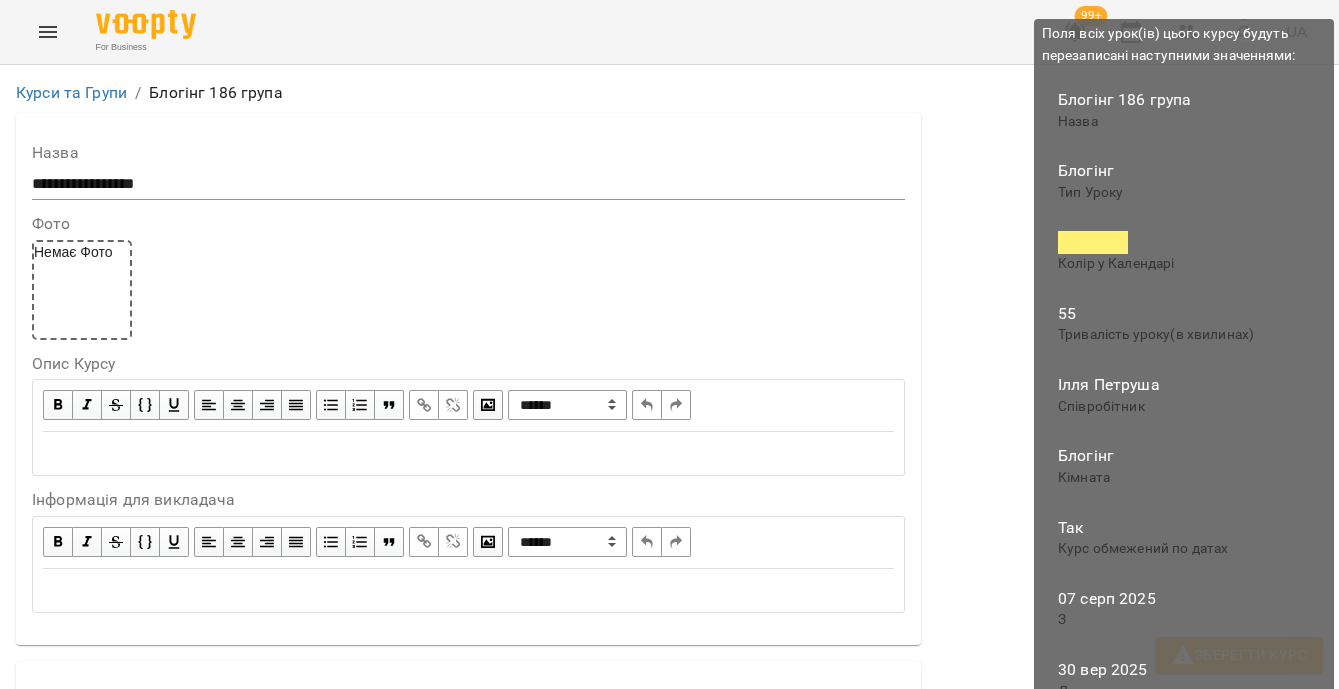 click on "Зберегти Курс" at bounding box center [1239, 655] 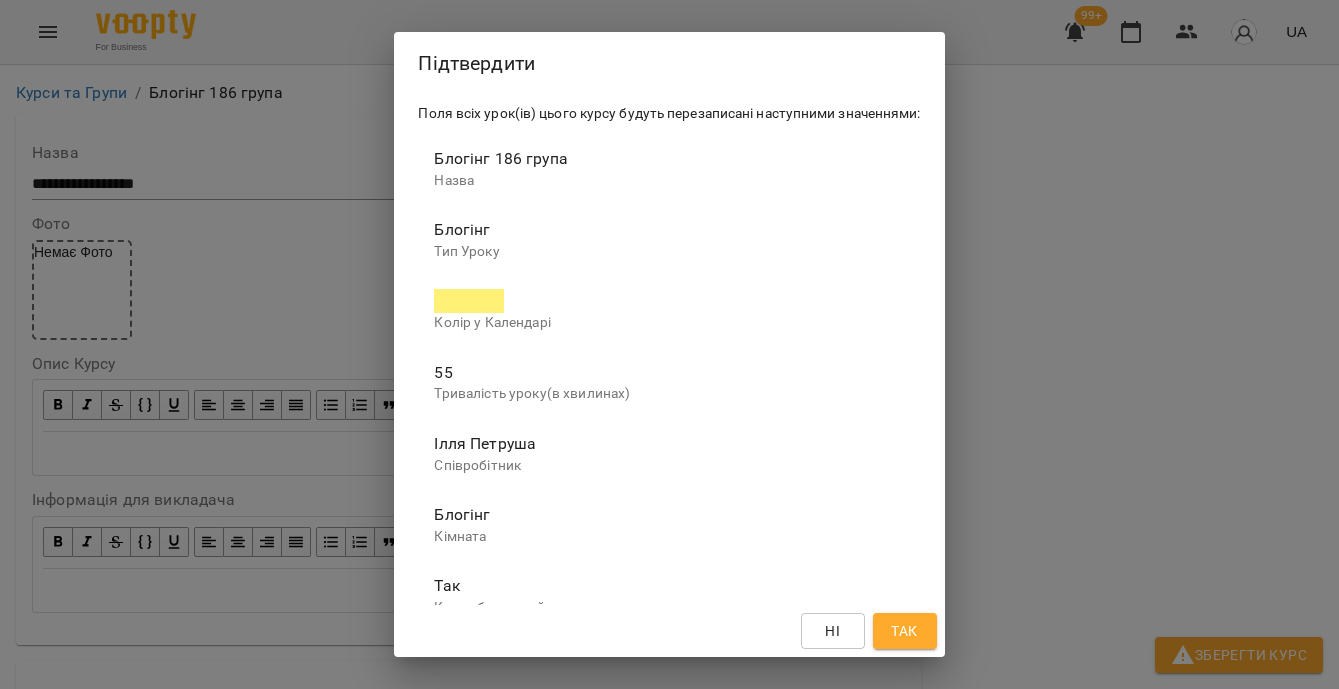 click on "Так" at bounding box center (904, 631) 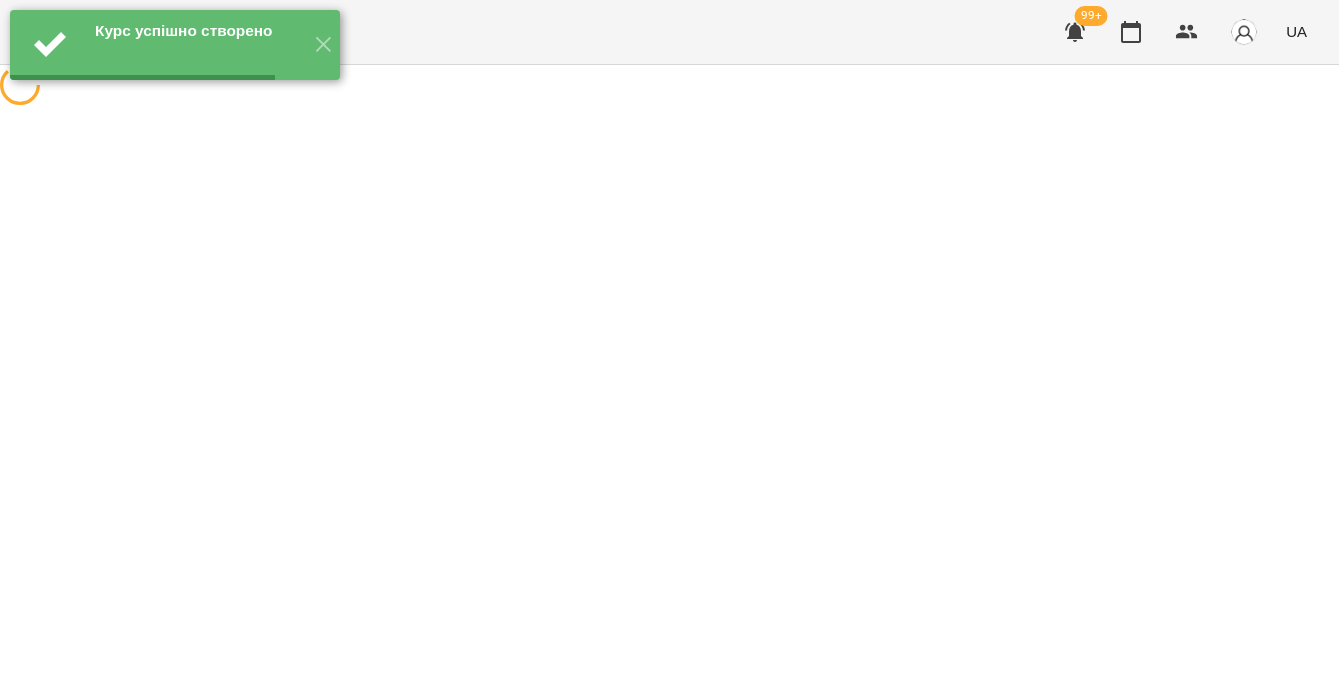 scroll, scrollTop: 0, scrollLeft: 0, axis: both 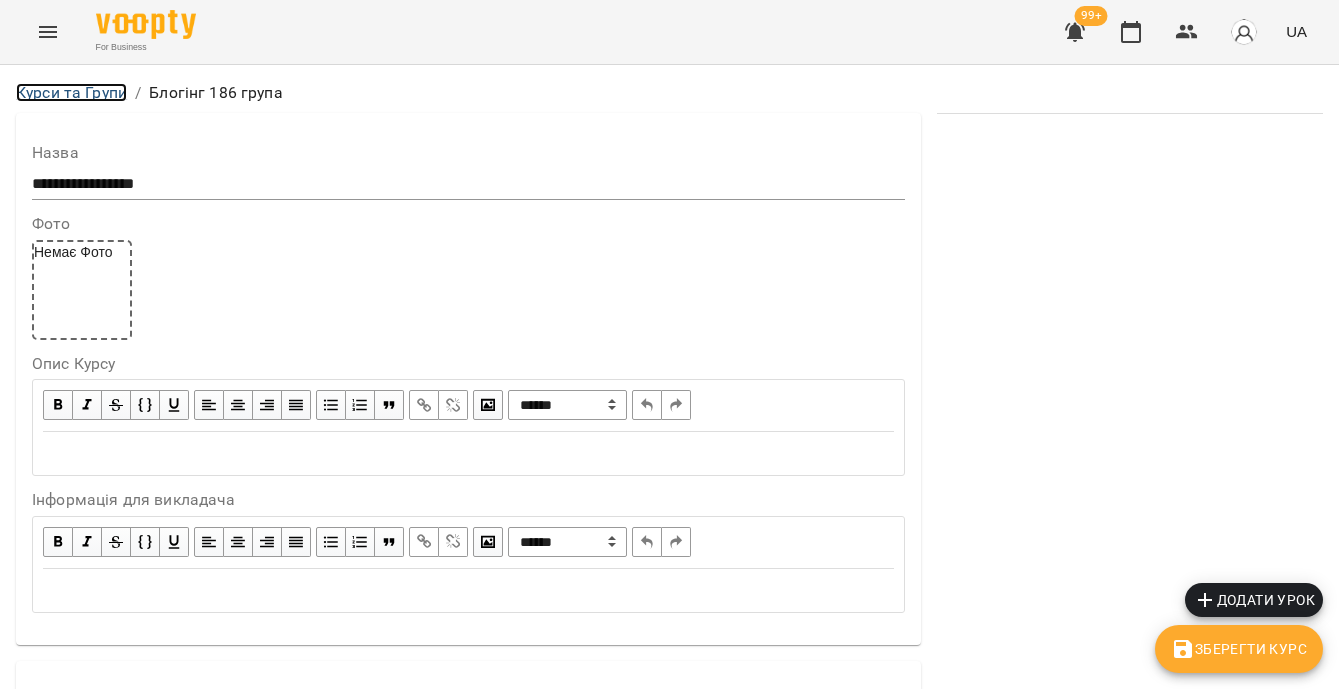 click on "Курси та Групи" at bounding box center [71, 92] 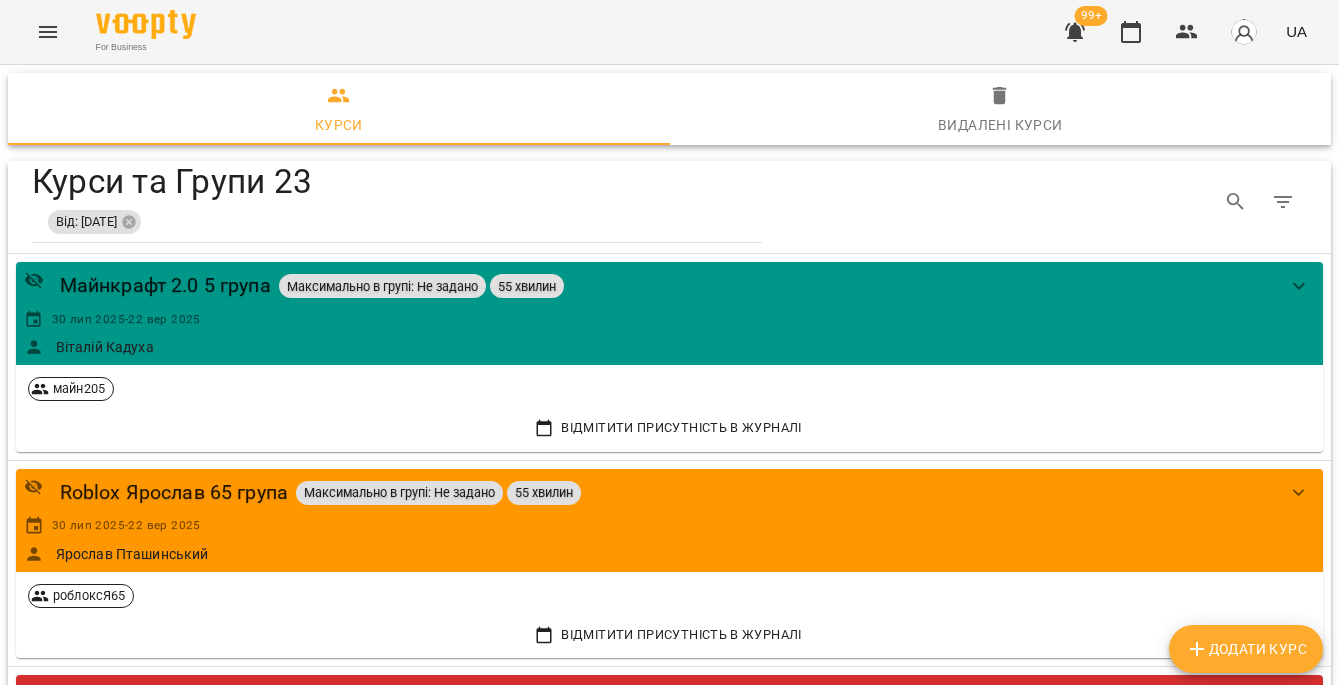 click on "Додати Курс" at bounding box center (1246, 649) 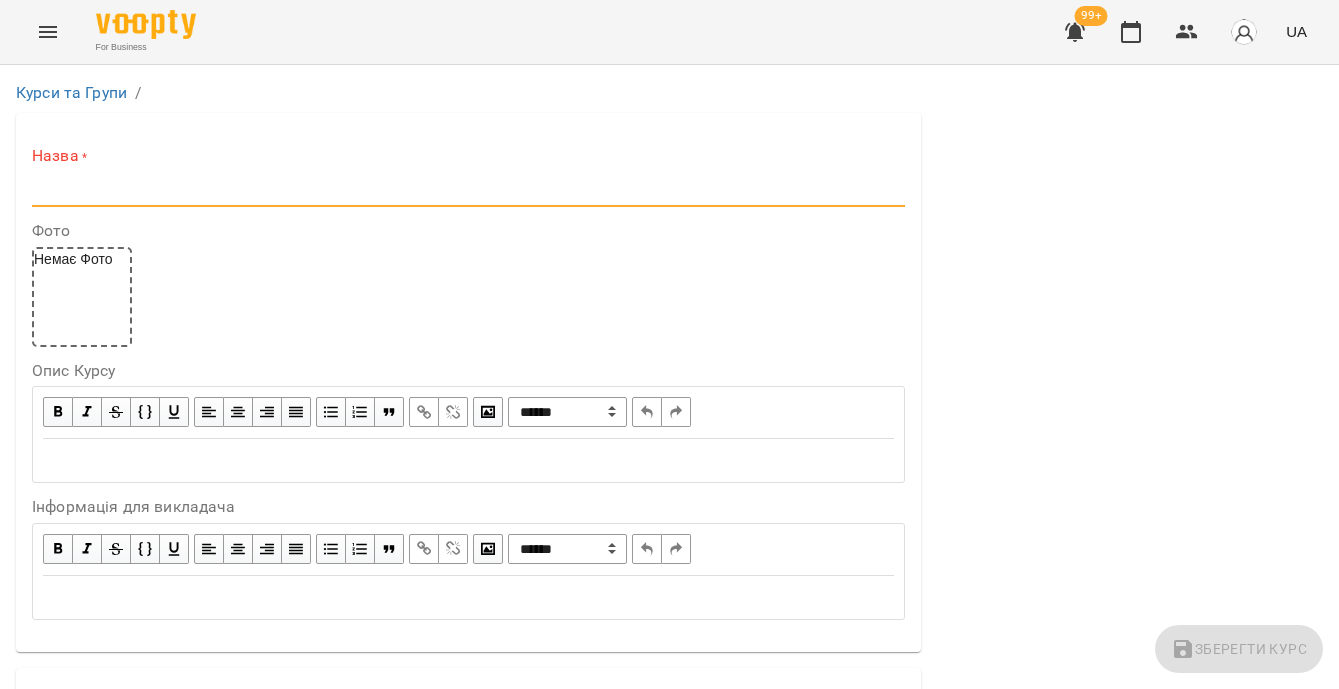 click at bounding box center [468, 191] 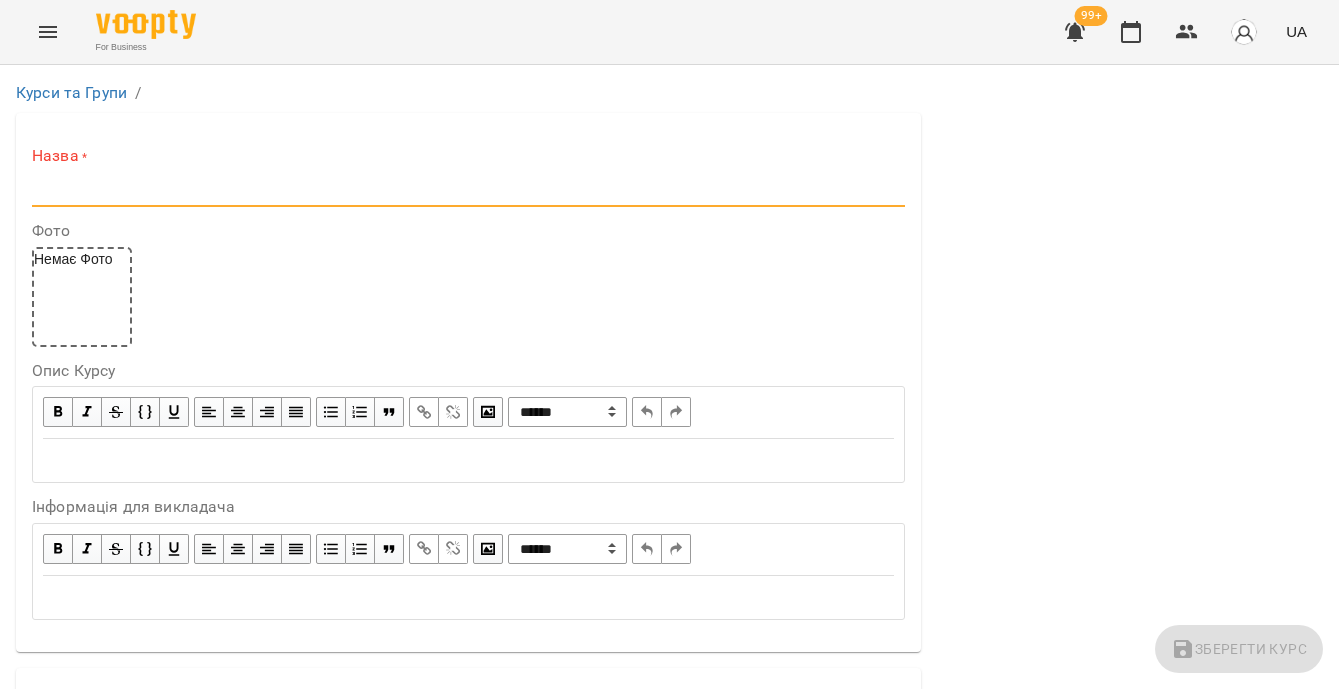 paste on "*********" 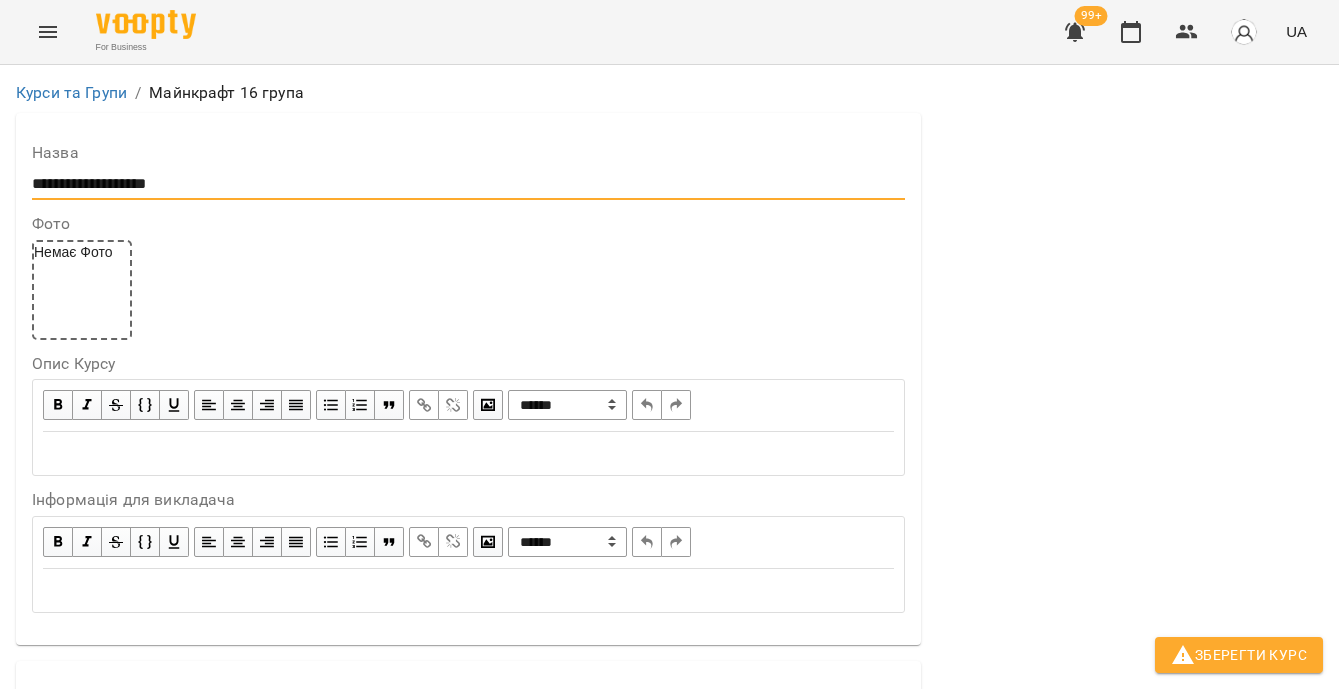 scroll, scrollTop: 285, scrollLeft: 0, axis: vertical 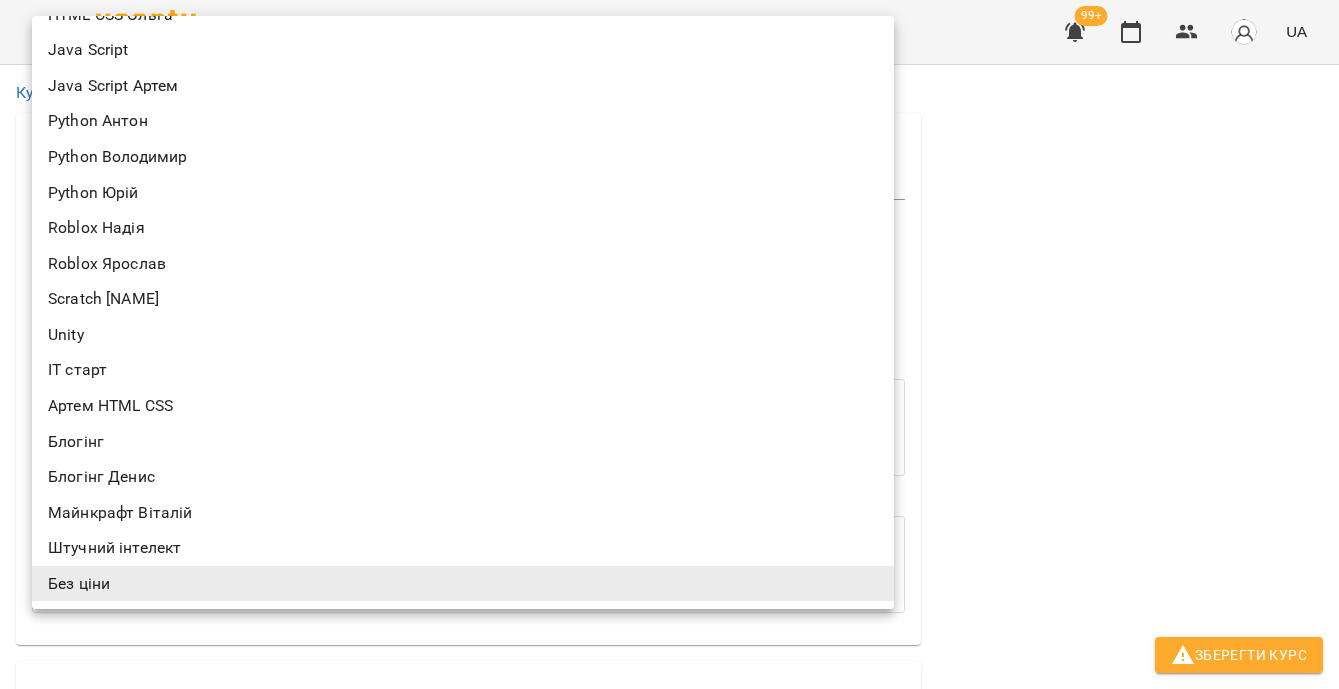 click on "Майнкрафт Віталій" at bounding box center (463, 513) 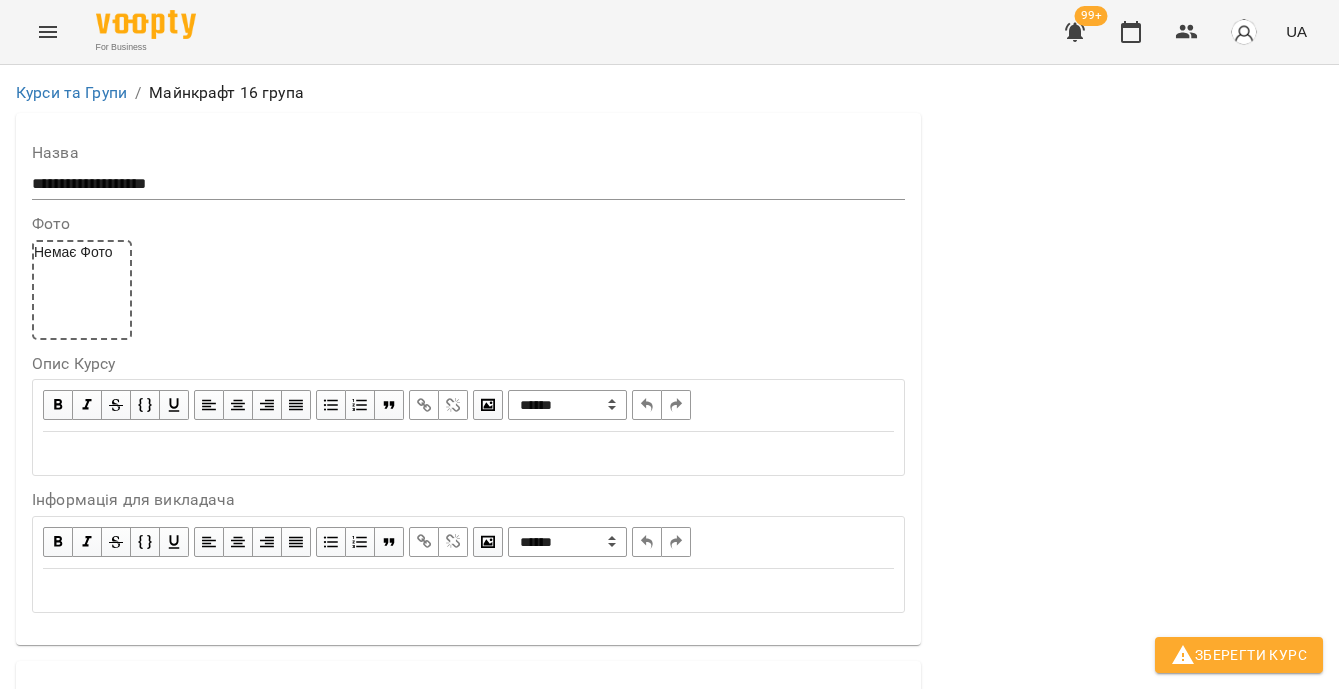 scroll, scrollTop: 448, scrollLeft: 0, axis: vertical 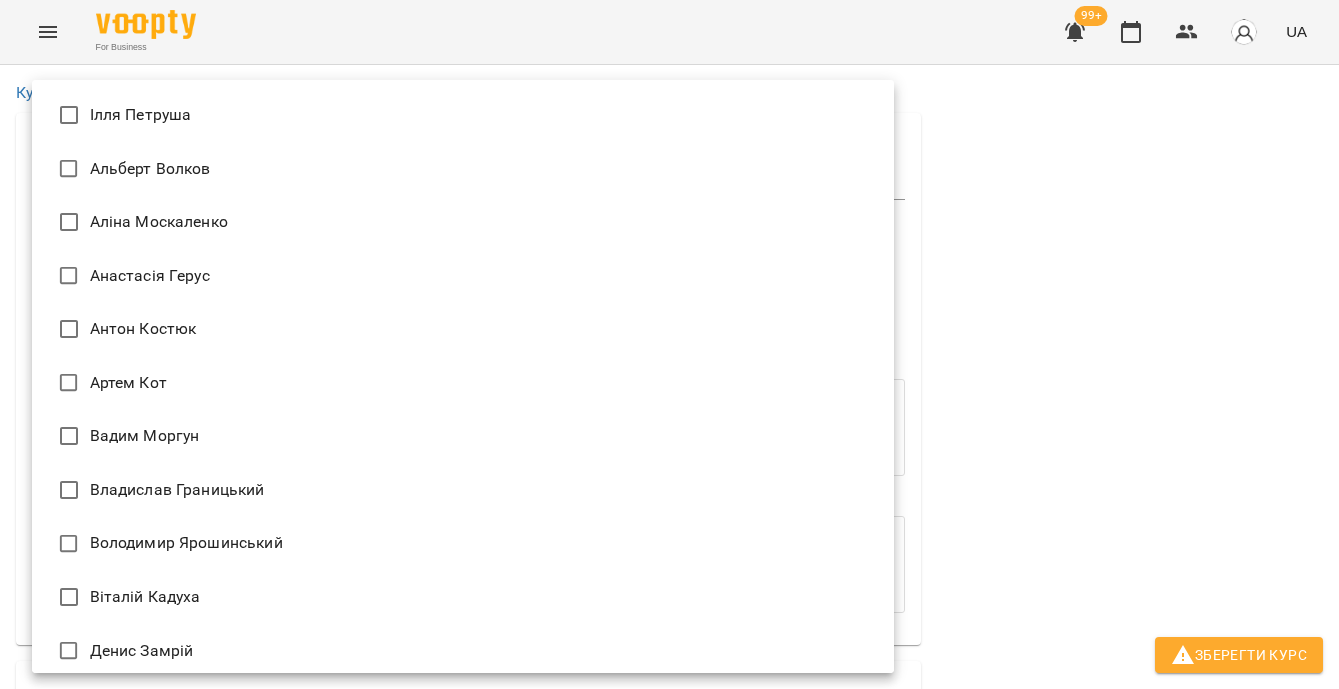 click on "**********" at bounding box center (669, 1212) 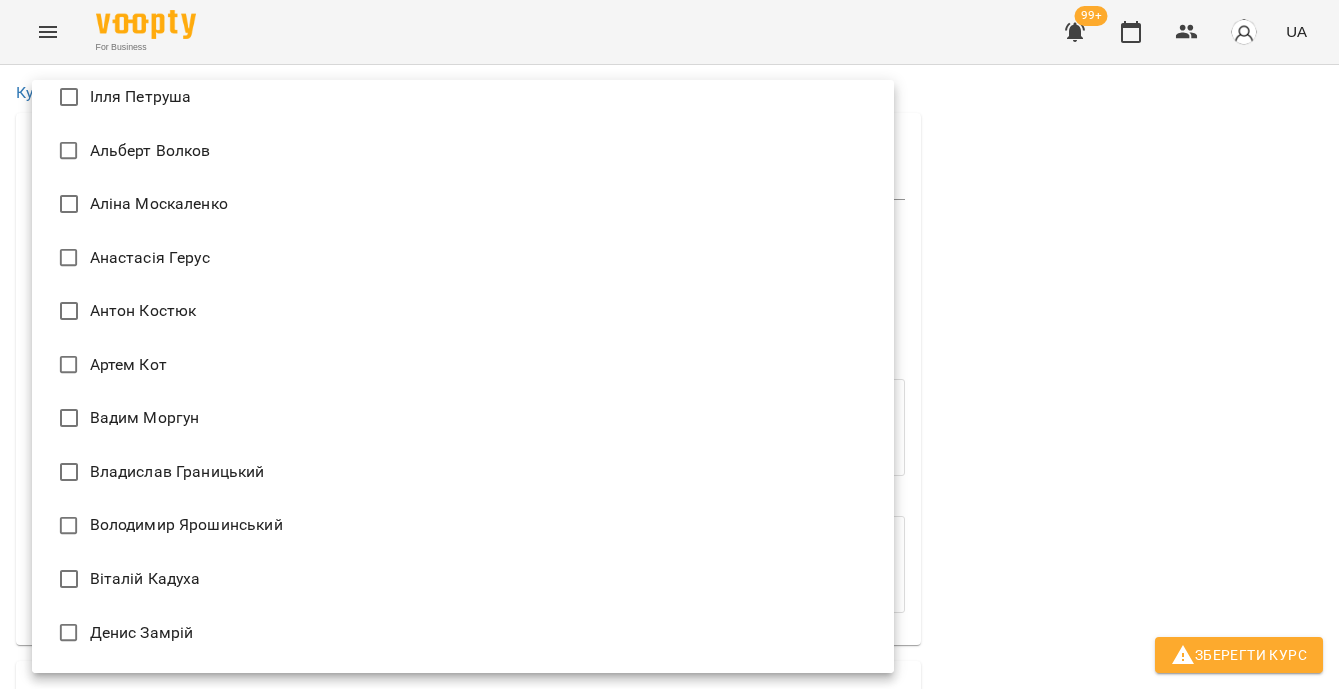 scroll, scrollTop: 18, scrollLeft: 0, axis: vertical 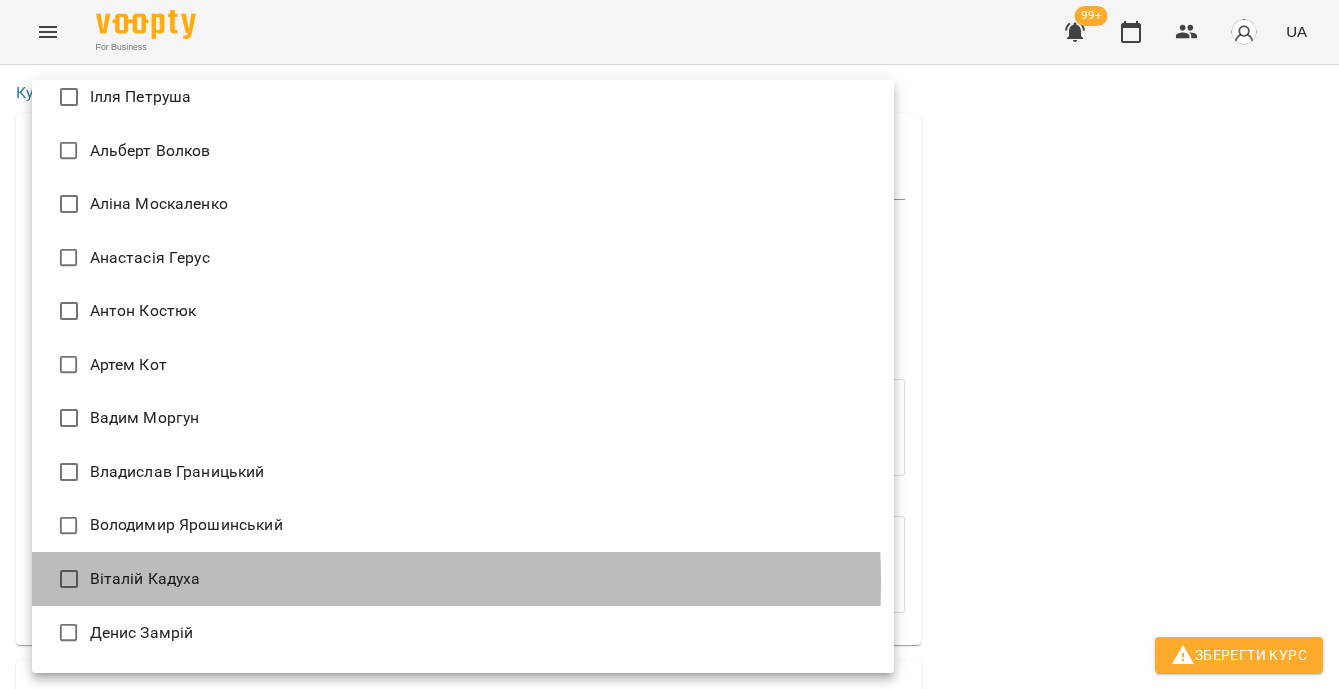 click on "Віталій Кадуха" at bounding box center (463, 579) 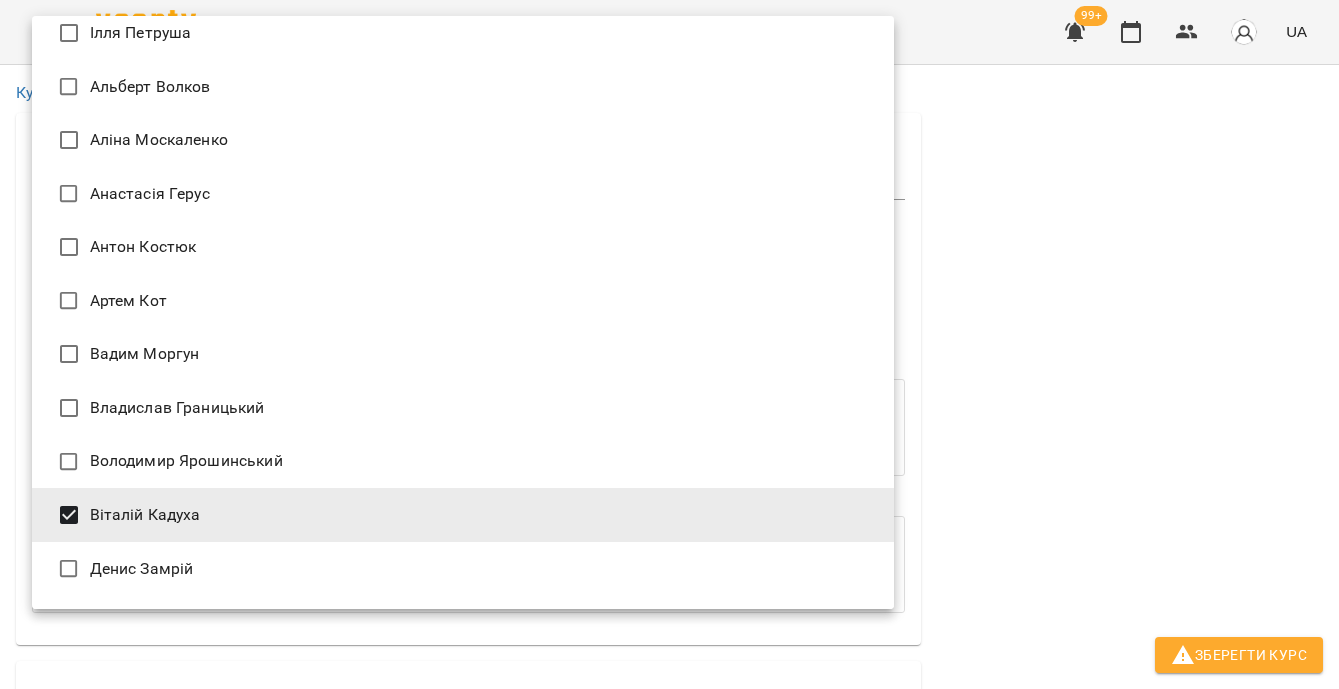 click at bounding box center [669, 344] 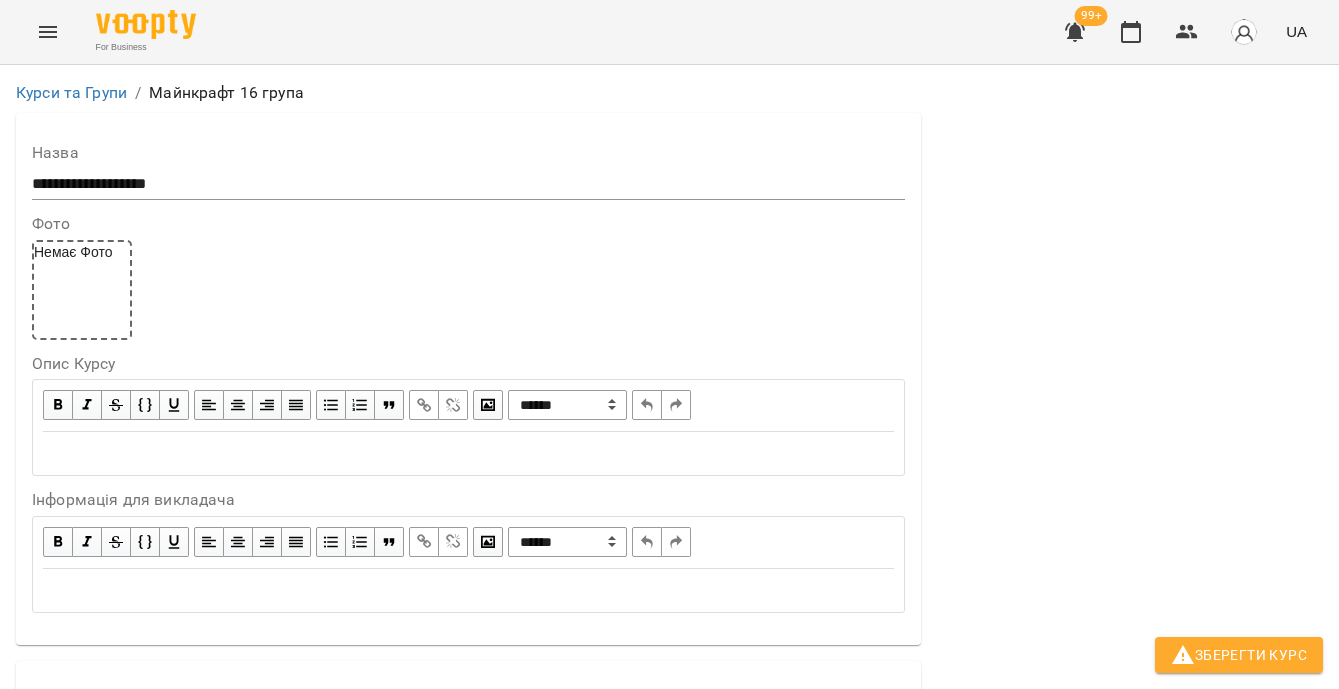 scroll, scrollTop: 743, scrollLeft: 0, axis: vertical 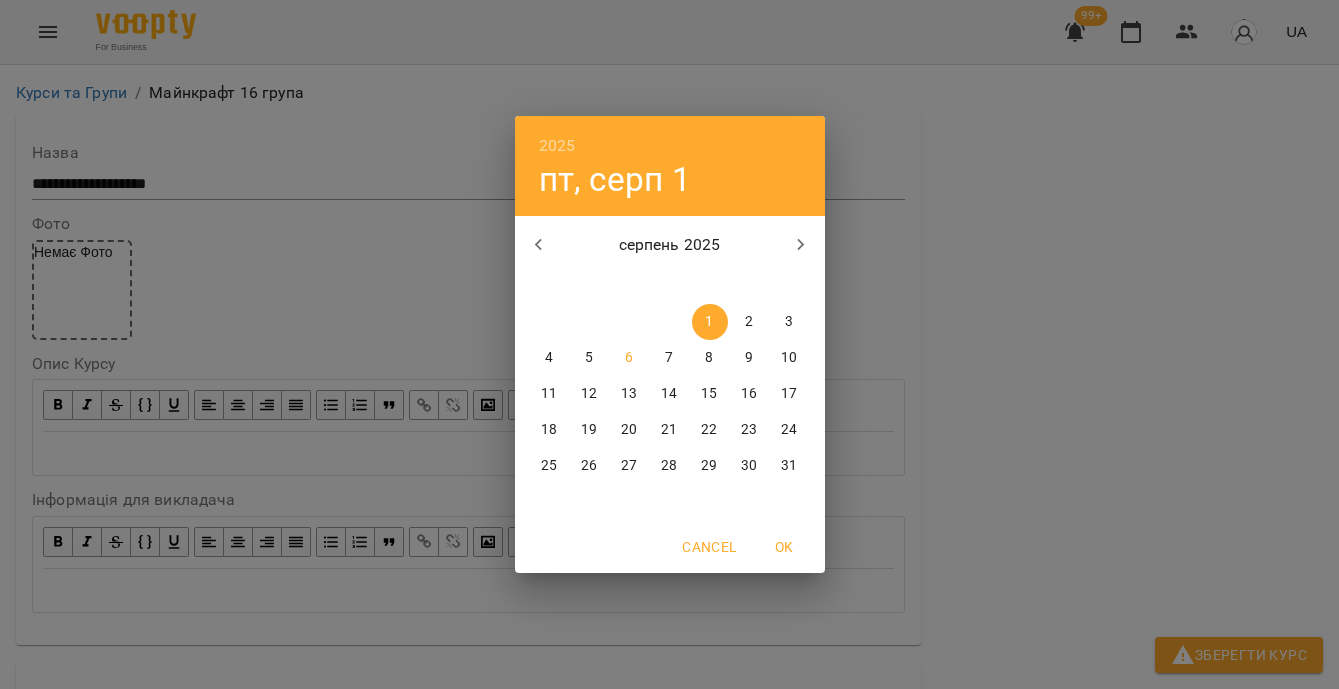 click on "7" at bounding box center [670, 358] 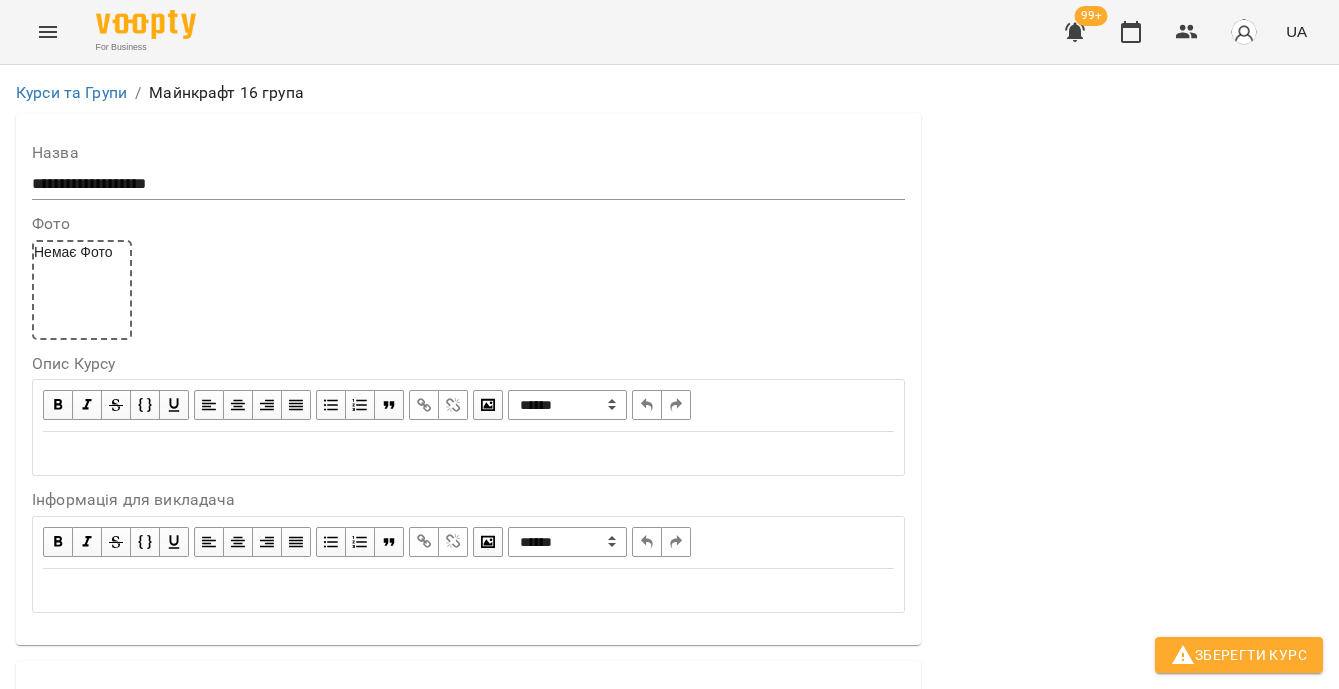 click on "**********" at bounding box center [315, 1782] 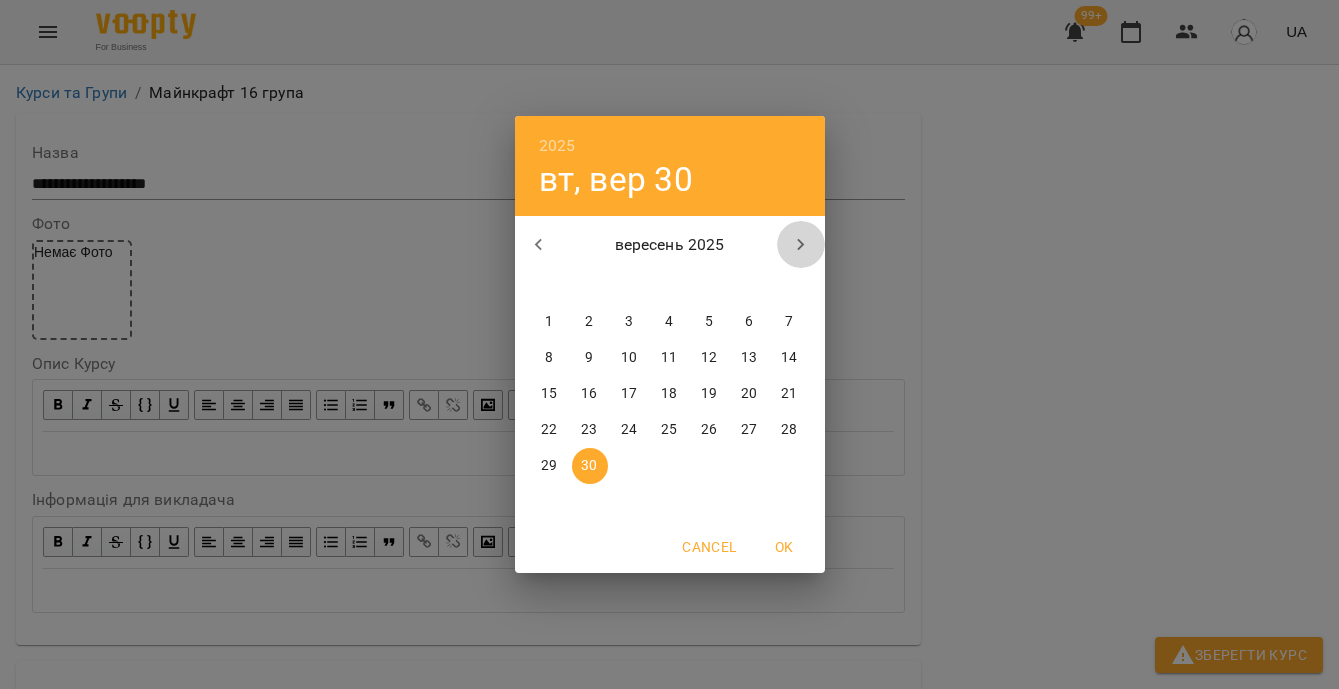click 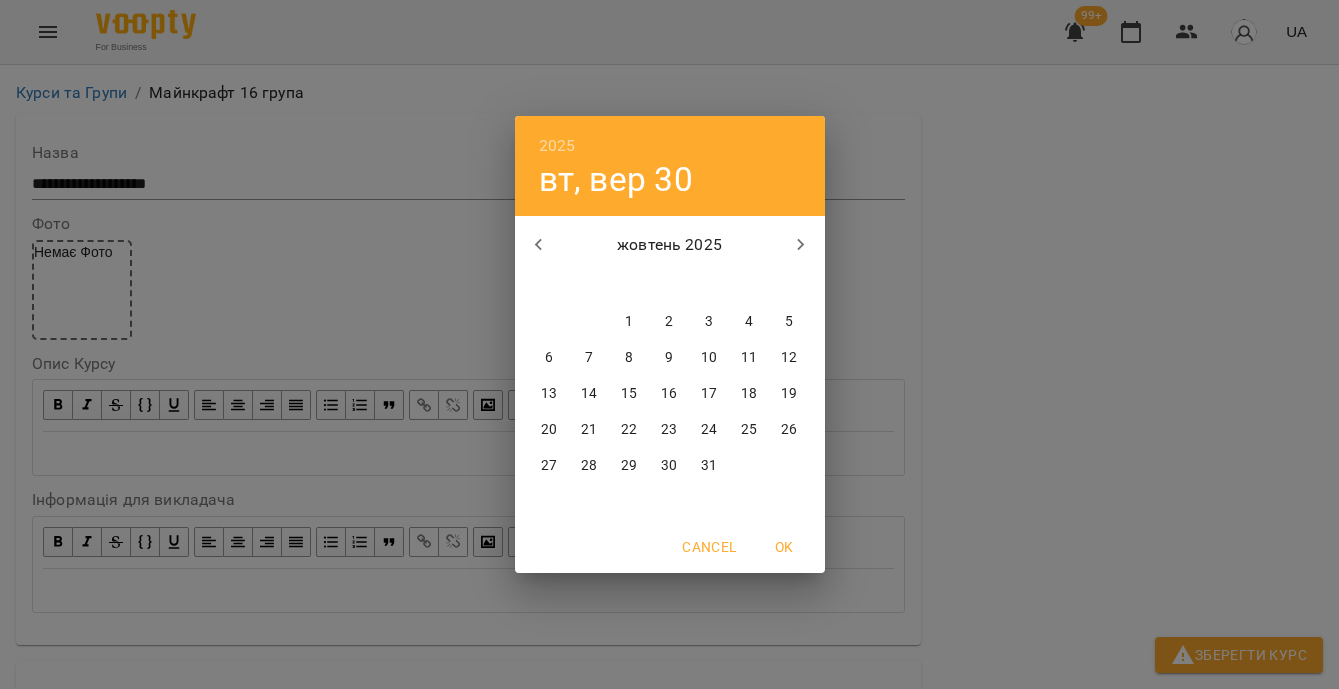 click on "7" at bounding box center (589, 358) 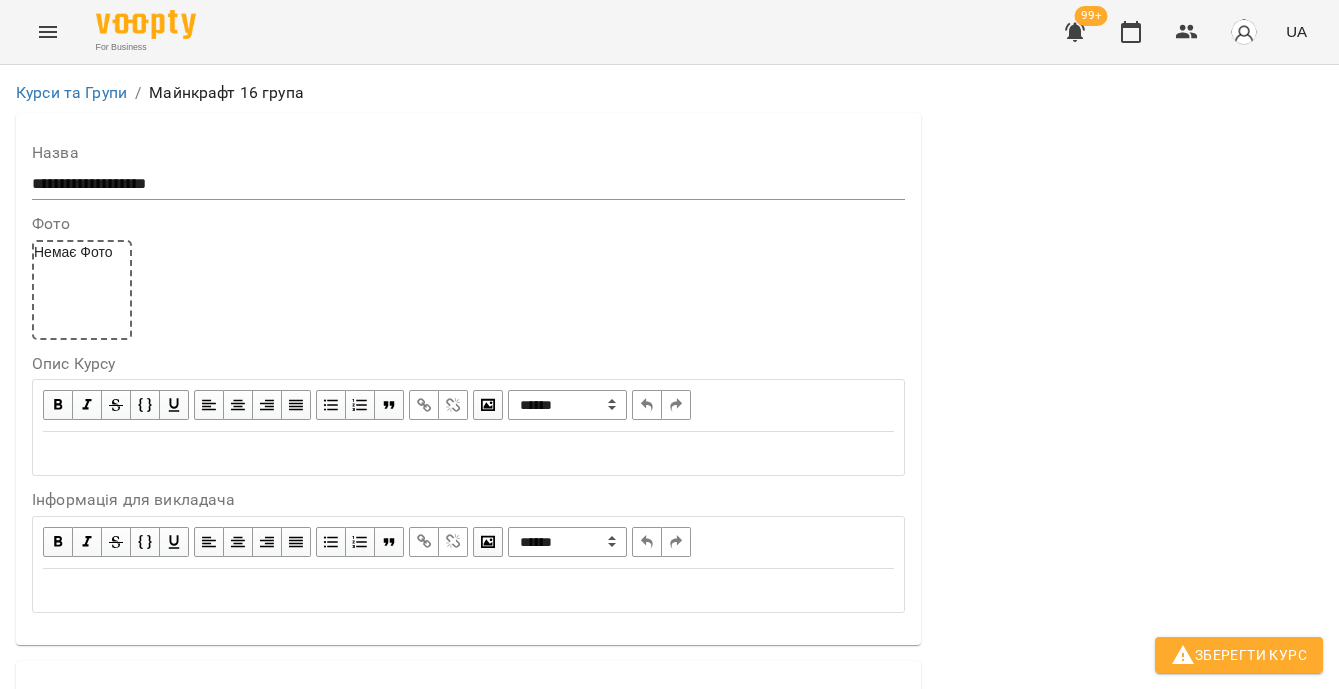 scroll, scrollTop: 1578, scrollLeft: 0, axis: vertical 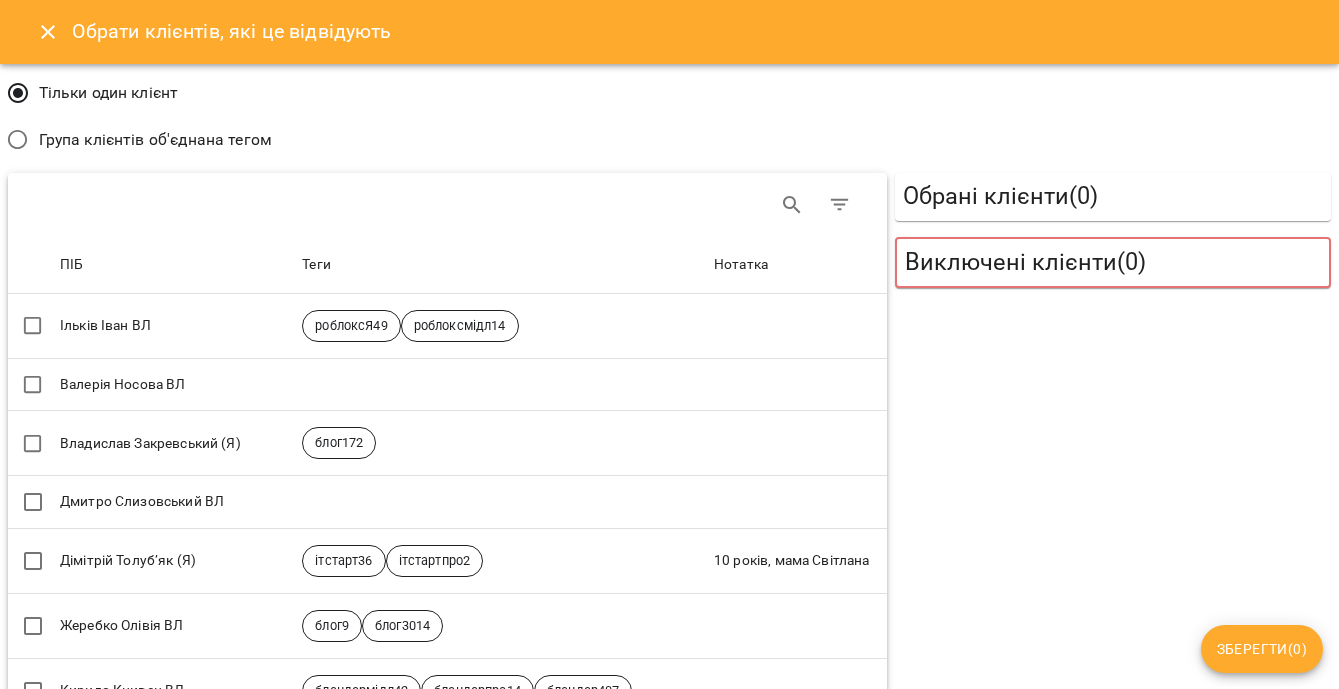 click on "Група клієнтів об'єднана тегом" at bounding box center [155, 140] 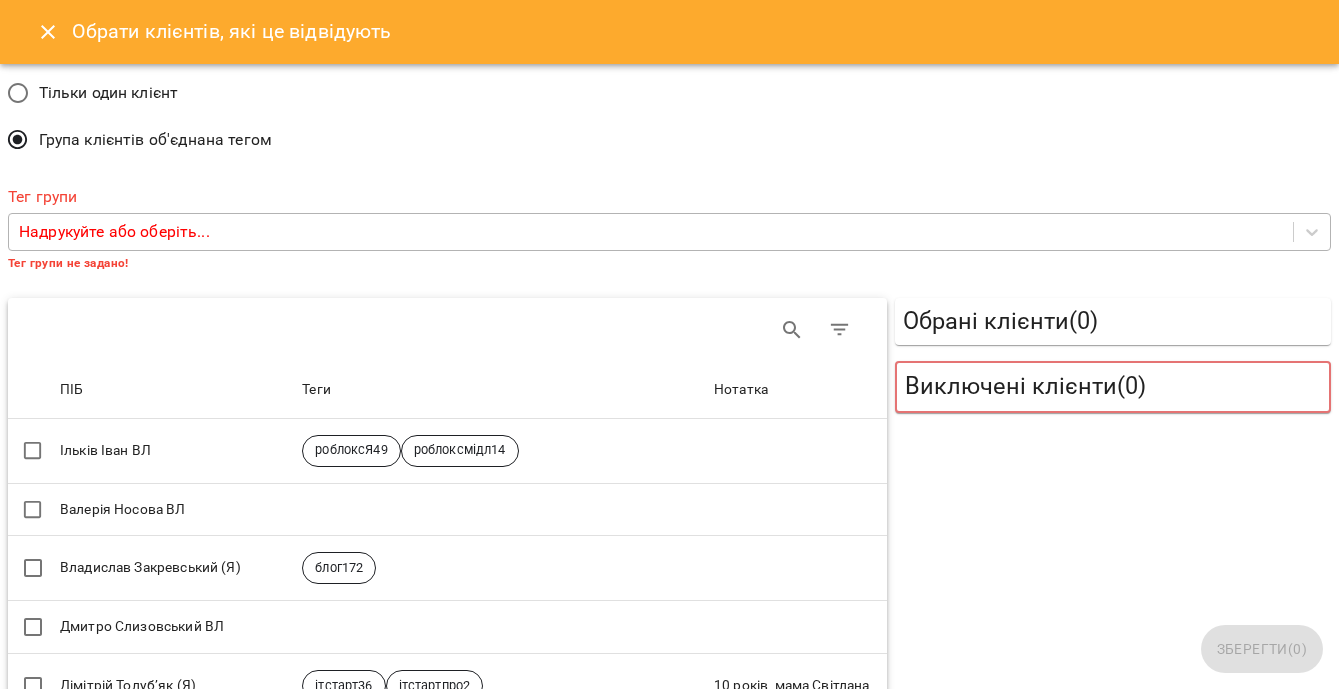 click on "Надрукуйте або оберіть..." at bounding box center (651, 232) 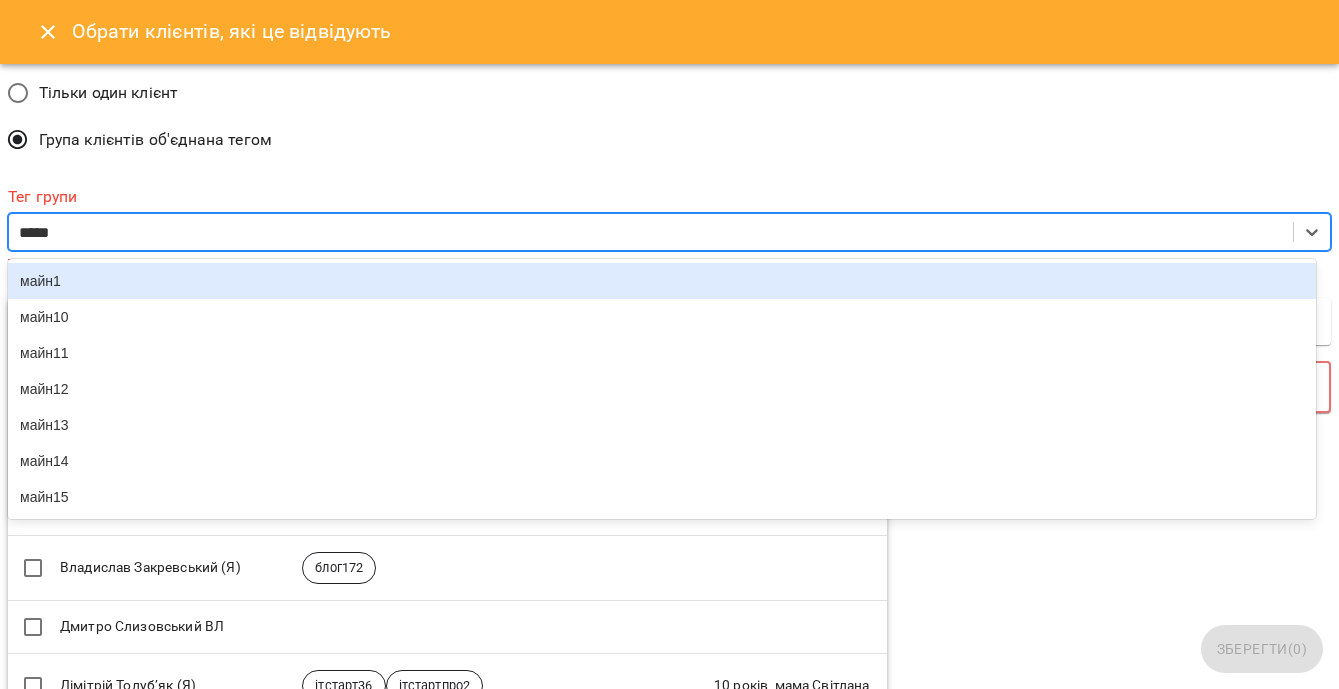 type on "******" 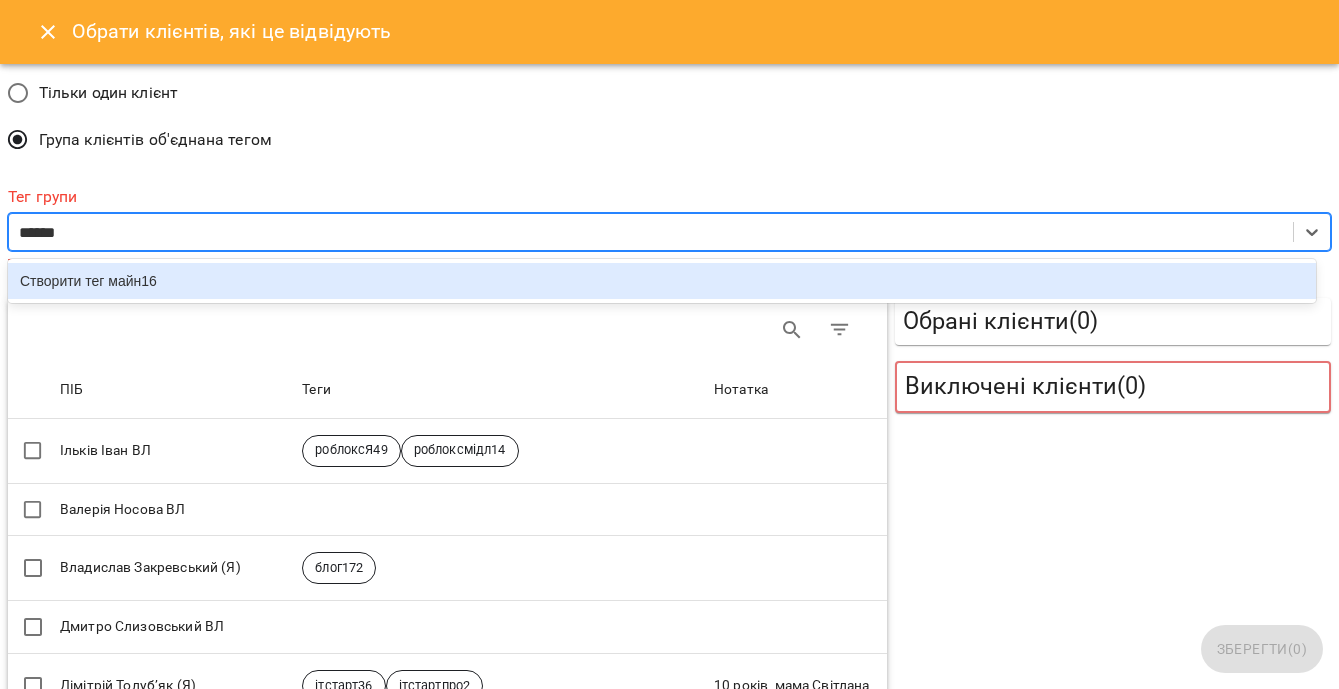 click on "Створити тег майн16" at bounding box center (662, 281) 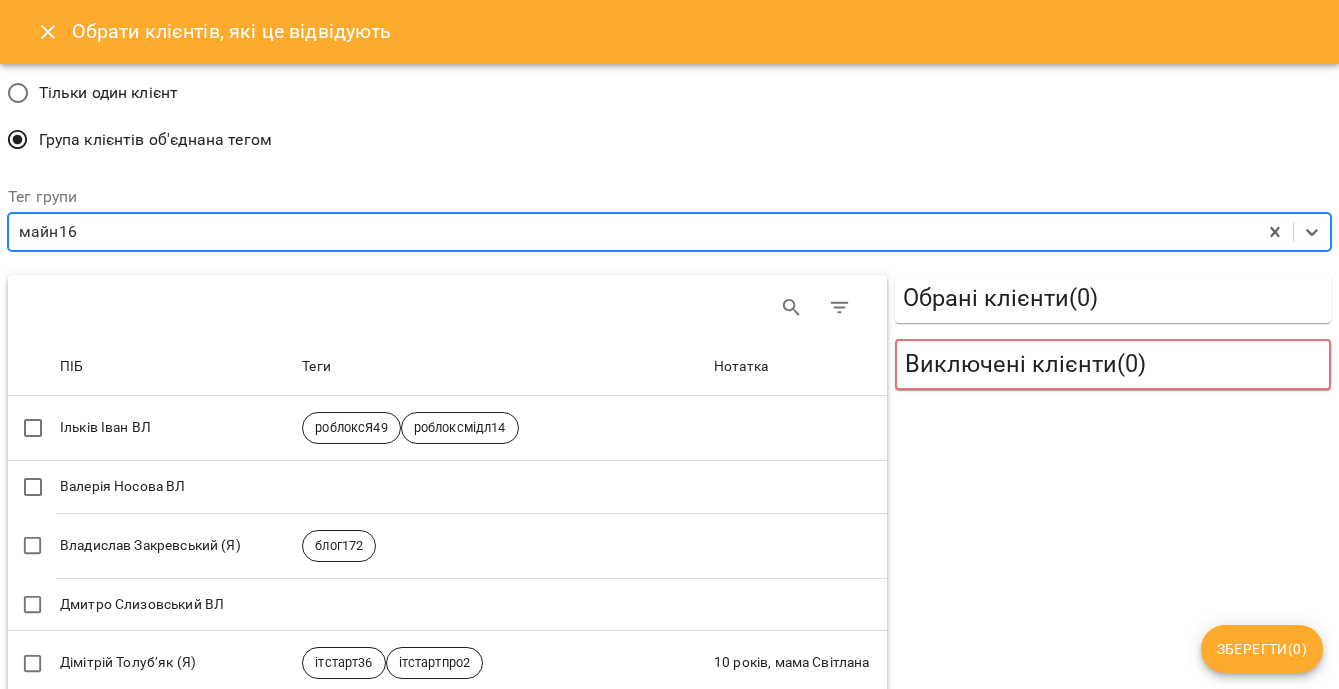 click on "Зберегти ( 0 )" at bounding box center [1262, 649] 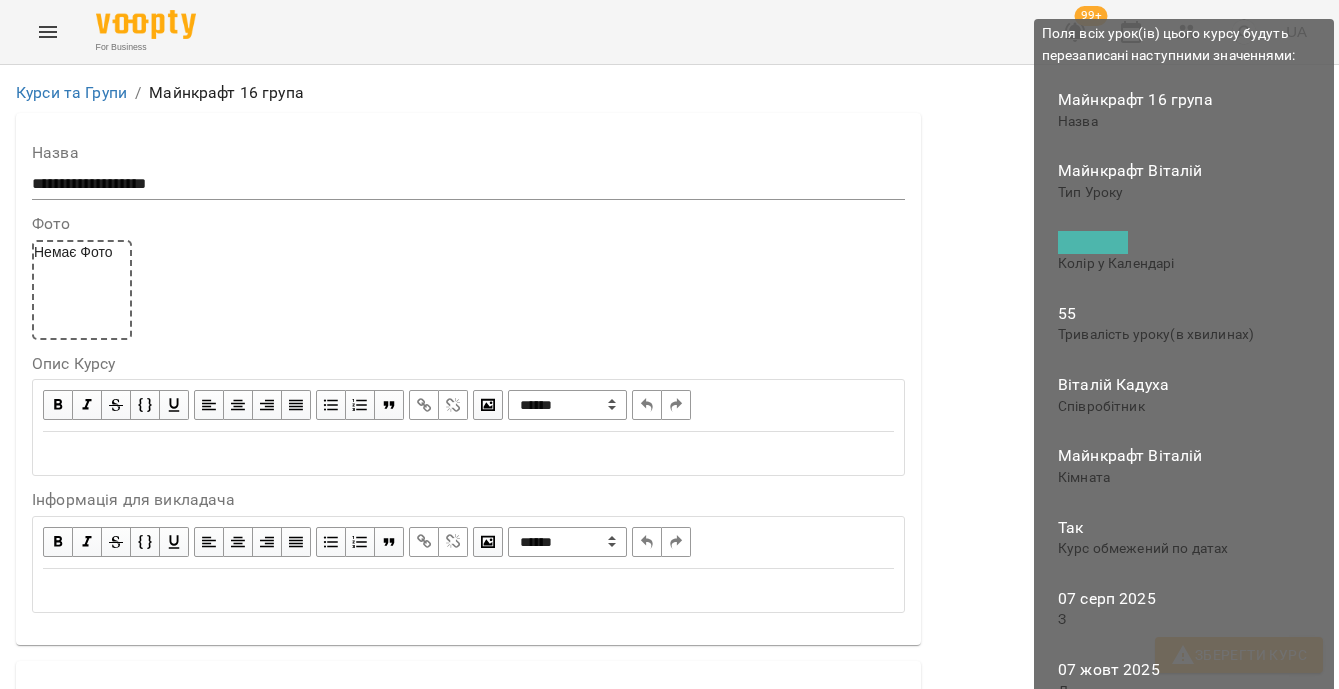 click on "Зберегти Курс" at bounding box center (1239, 655) 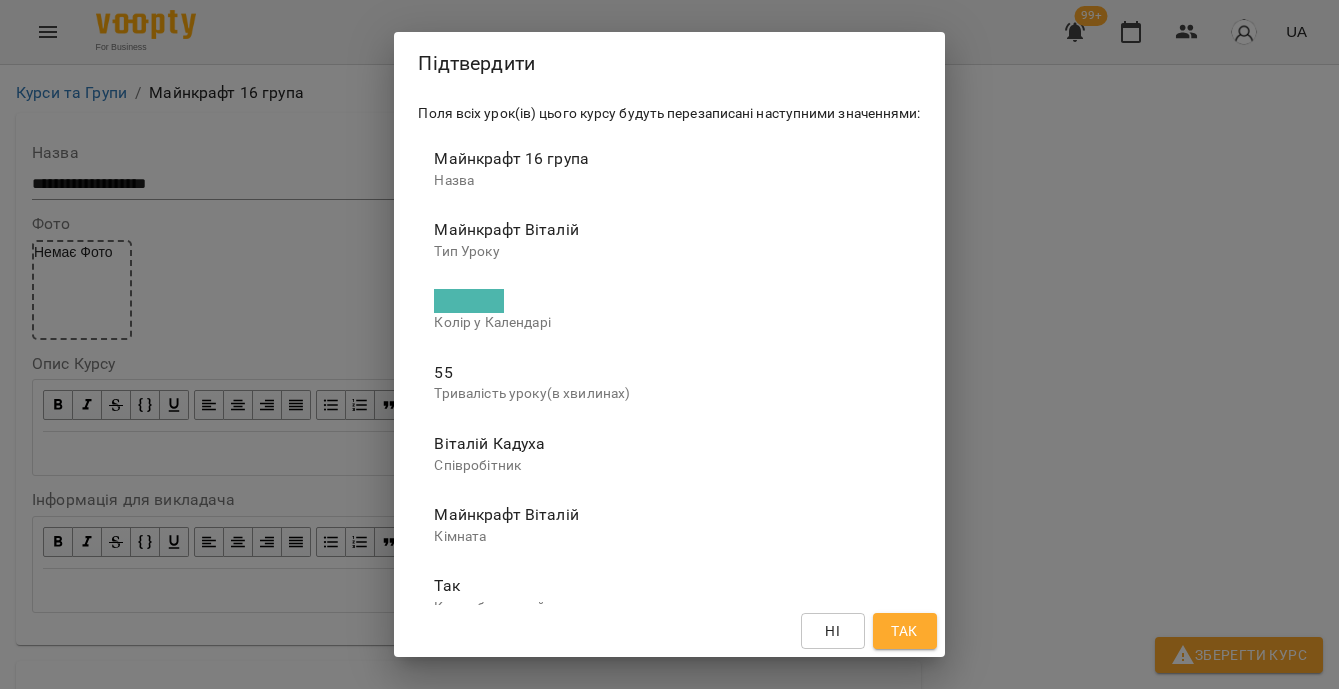 click on "Так" at bounding box center (905, 631) 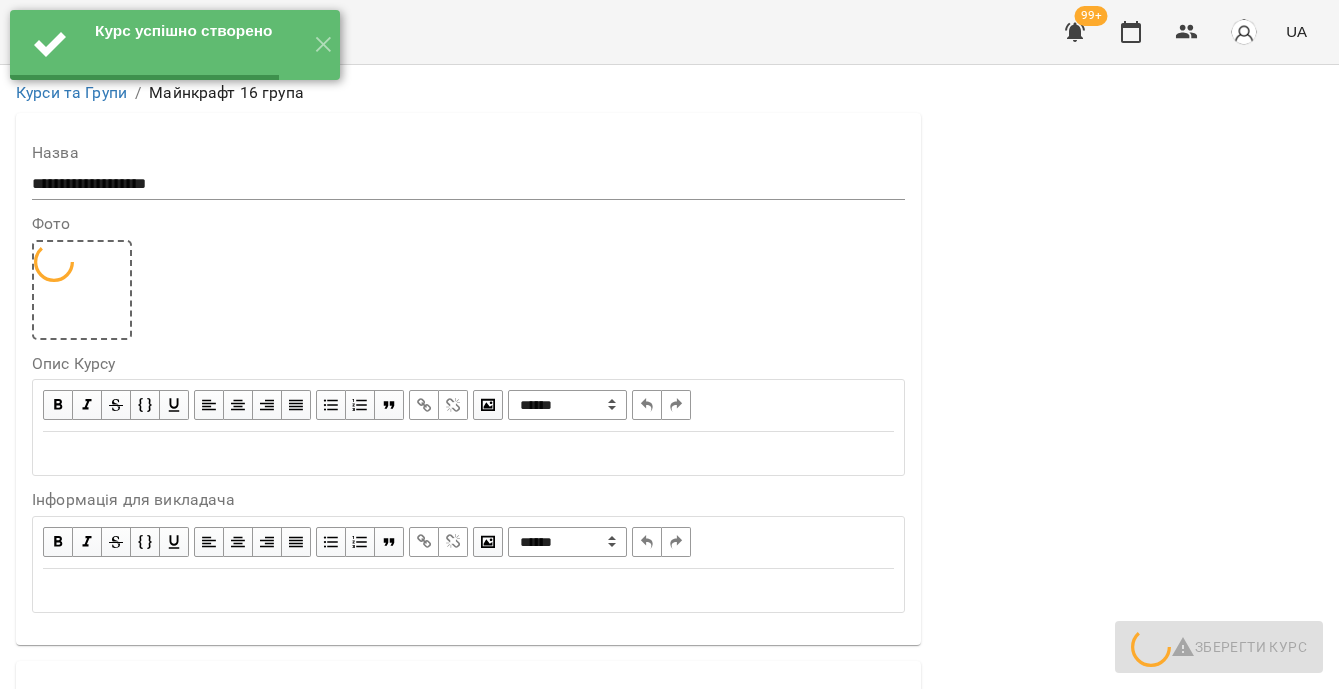 scroll, scrollTop: 0, scrollLeft: 0, axis: both 